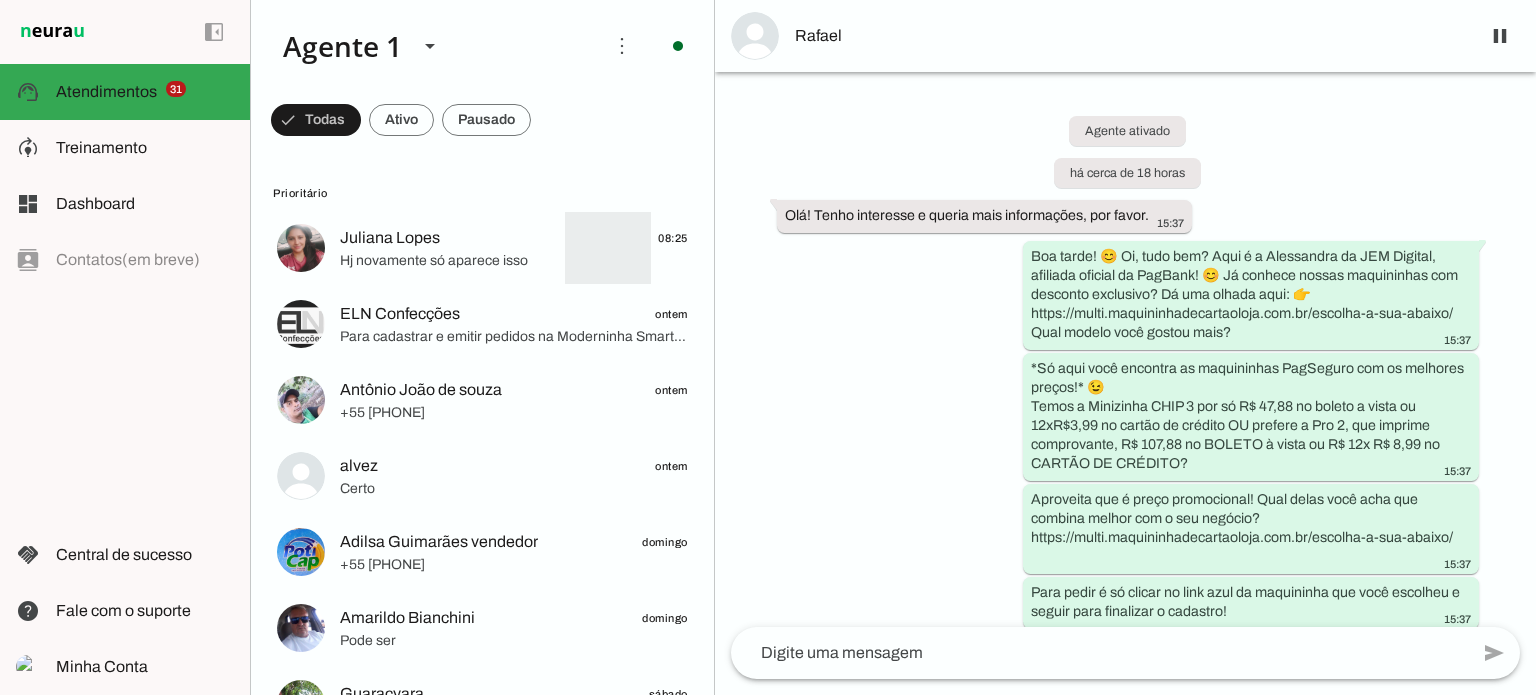 scroll, scrollTop: 0, scrollLeft: 0, axis: both 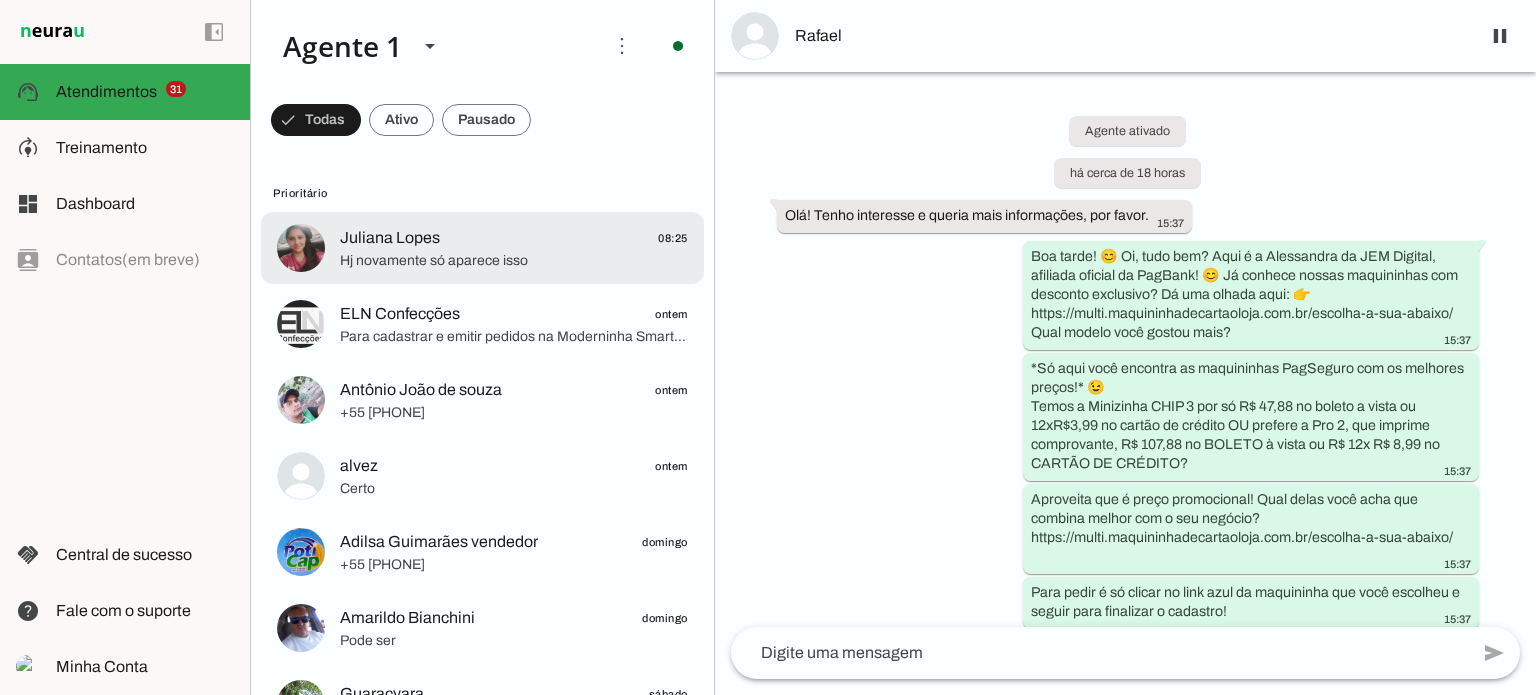 click on "[FIRST] [LAST]
[TIME]" 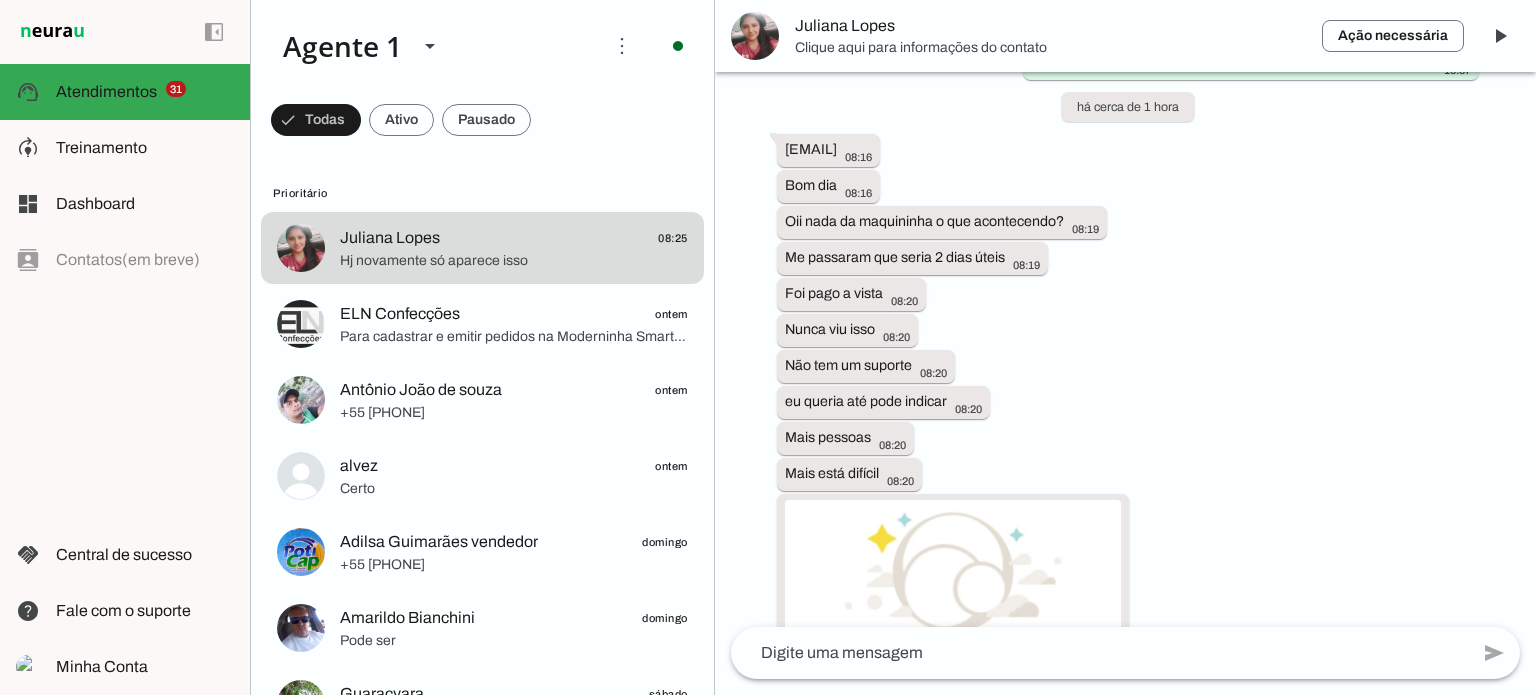 scroll, scrollTop: 5607, scrollLeft: 0, axis: vertical 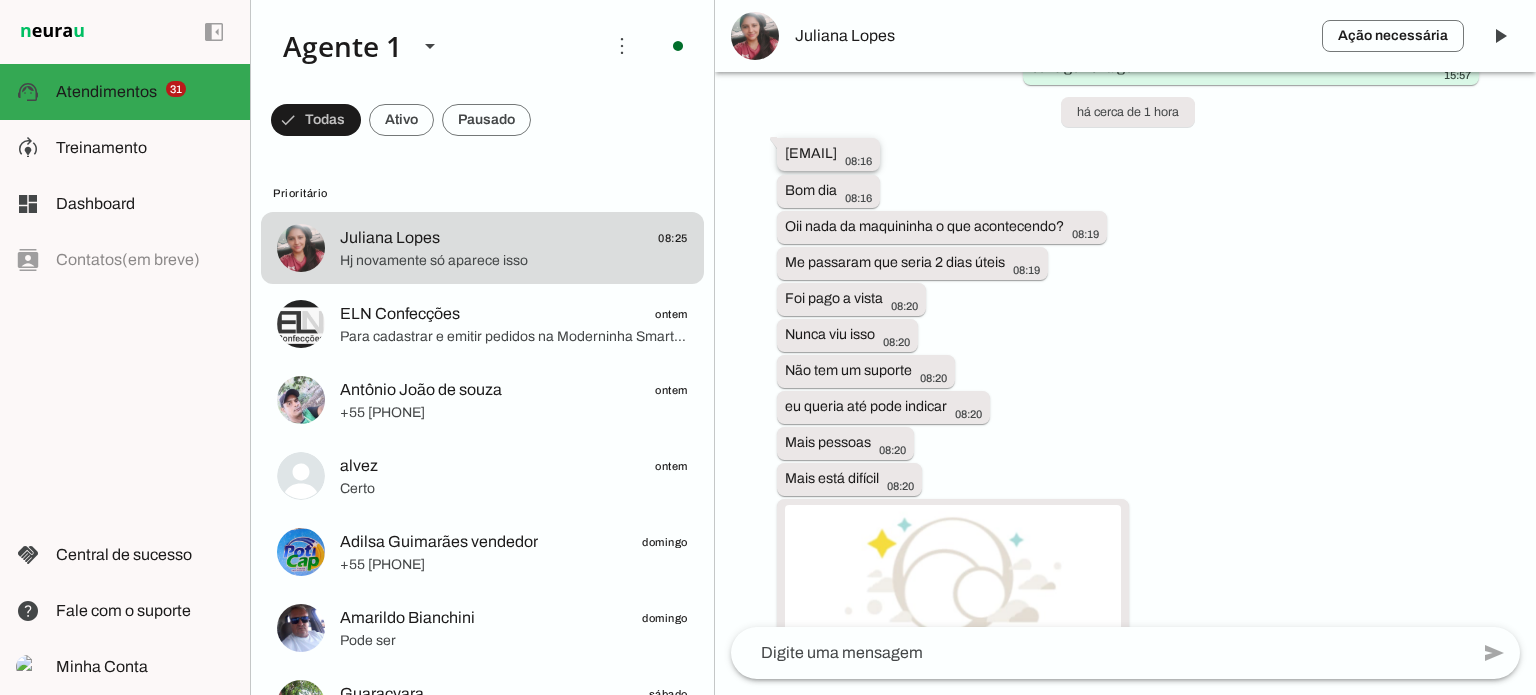 drag, startPoint x: 782, startPoint y: 149, endPoint x: 990, endPoint y: 153, distance: 208.03845 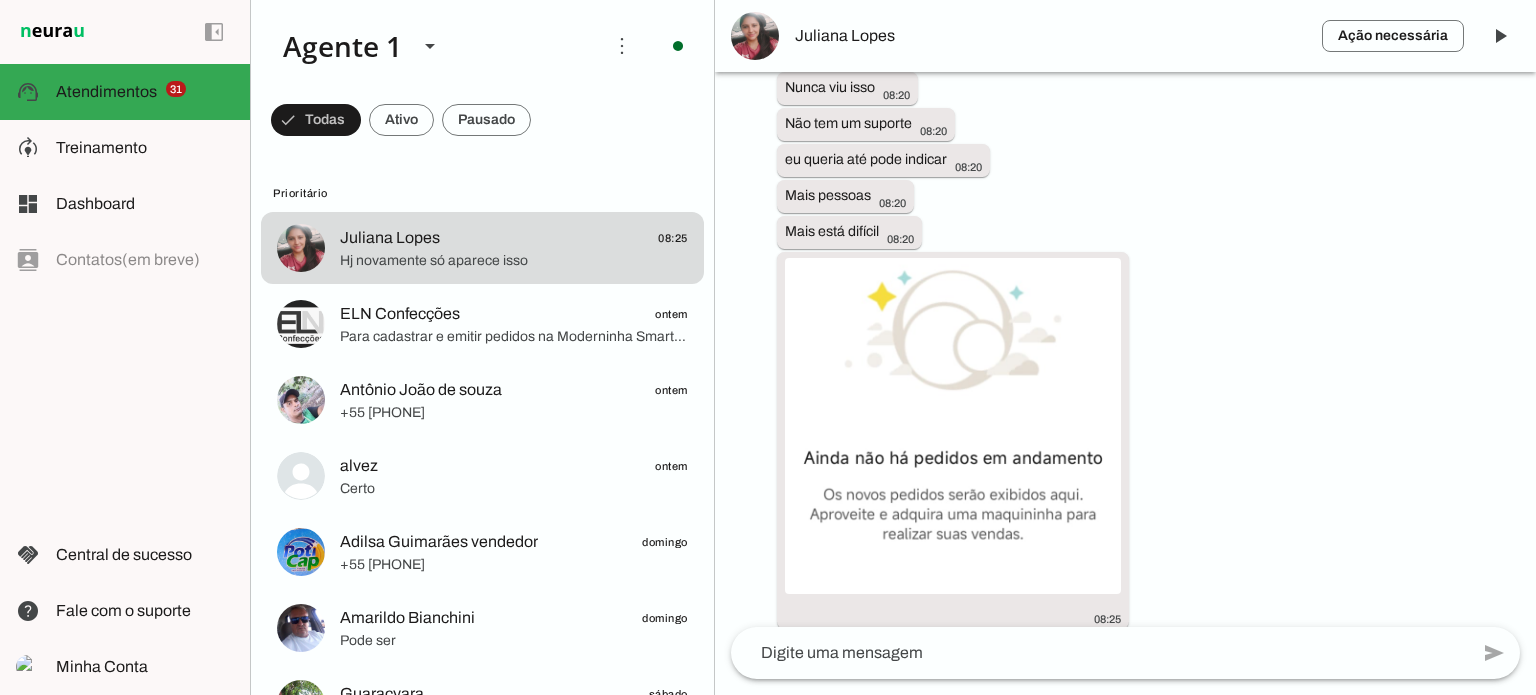 scroll, scrollTop: 5907, scrollLeft: 0, axis: vertical 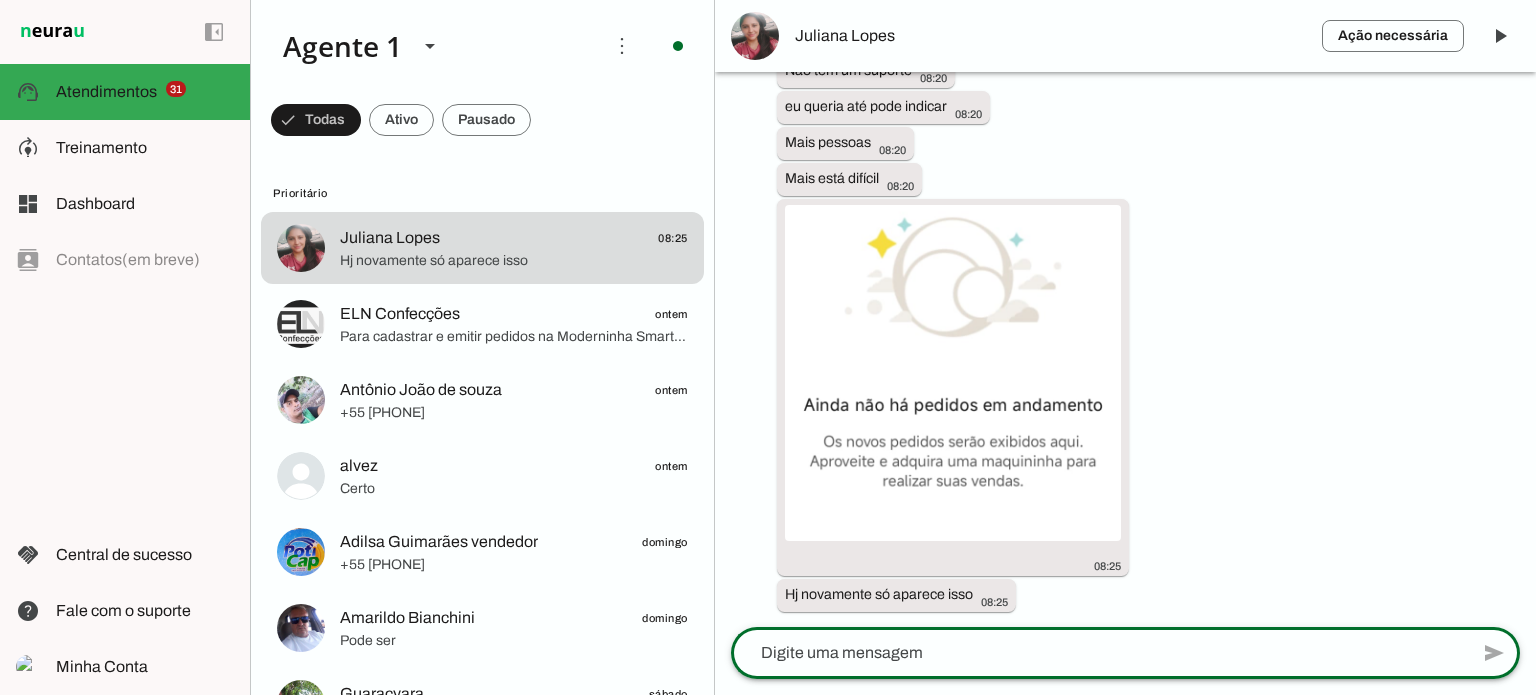 click 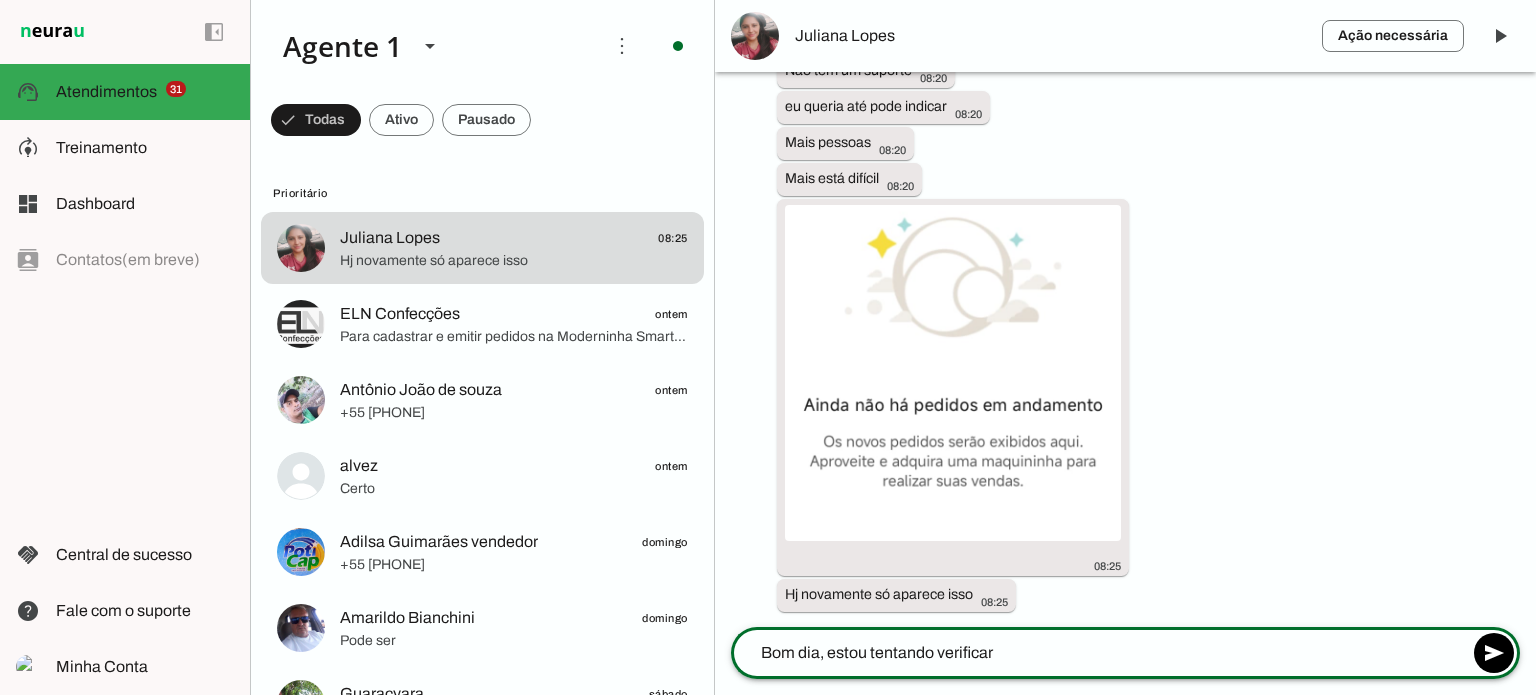 type on "Bom dia, estou tentando verificar" 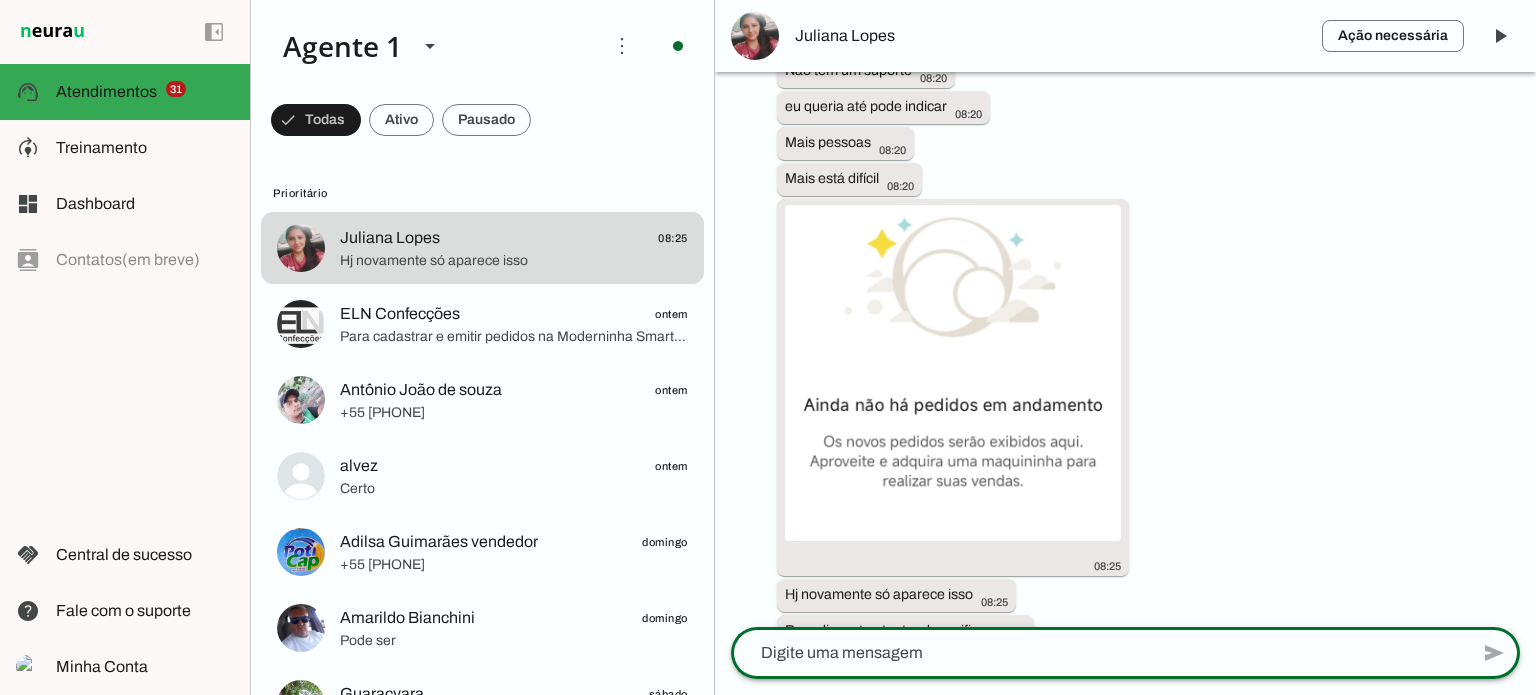 scroll, scrollTop: 5943, scrollLeft: 0, axis: vertical 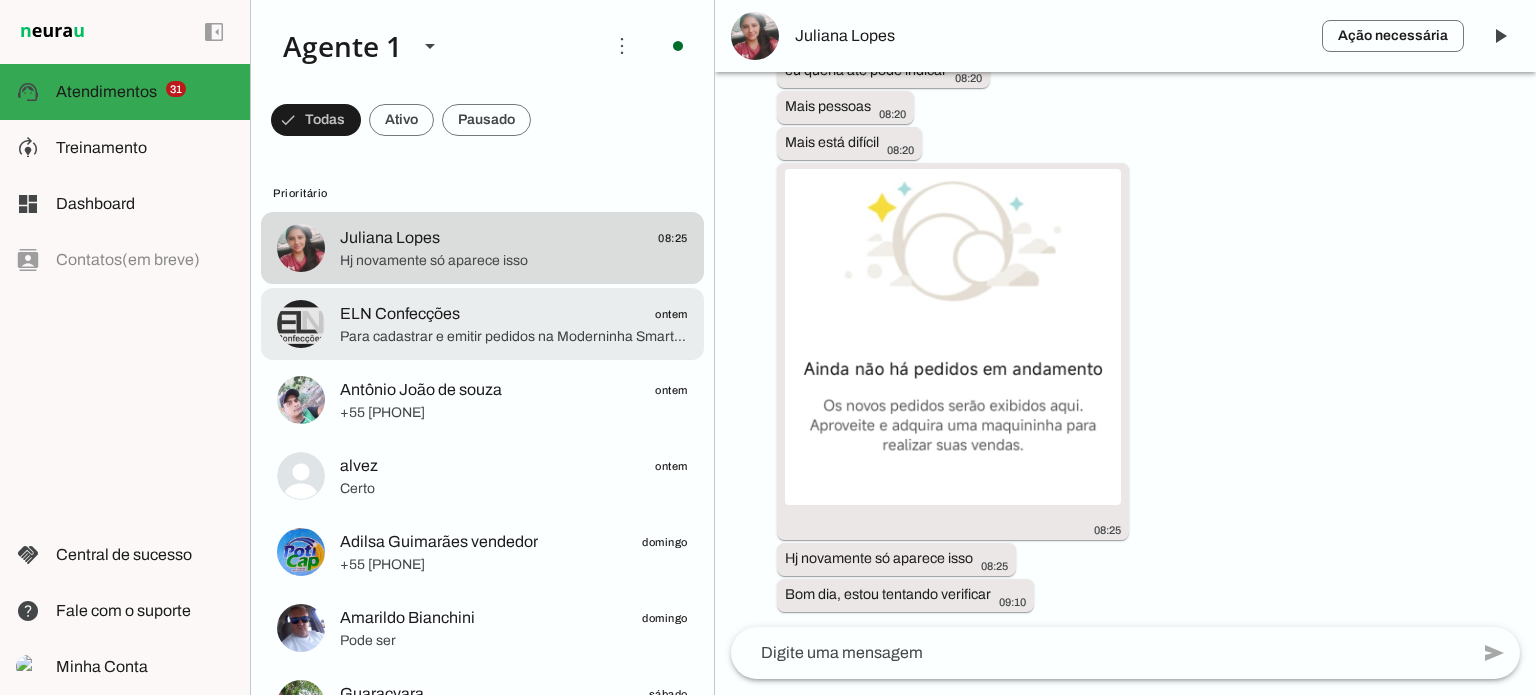 click on "ELN Confecções" 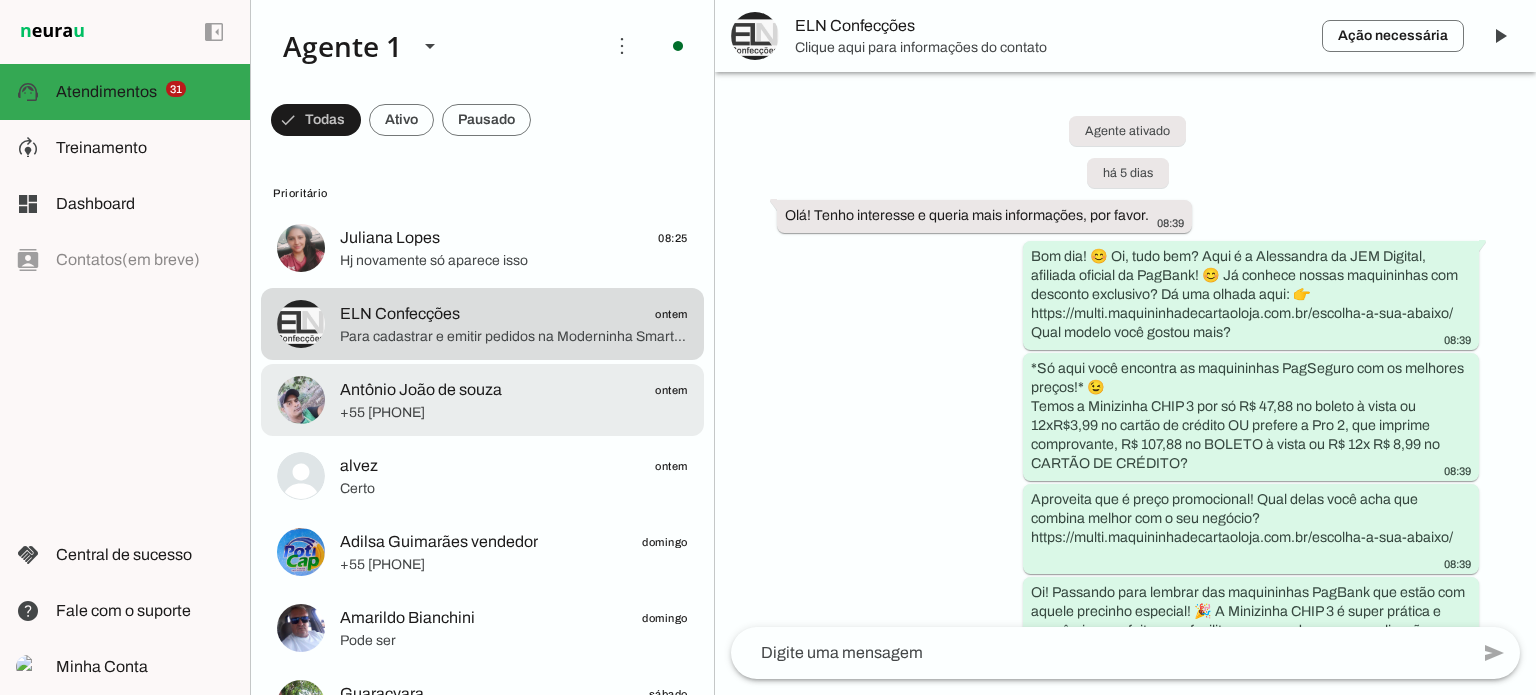 scroll, scrollTop: 5509, scrollLeft: 0, axis: vertical 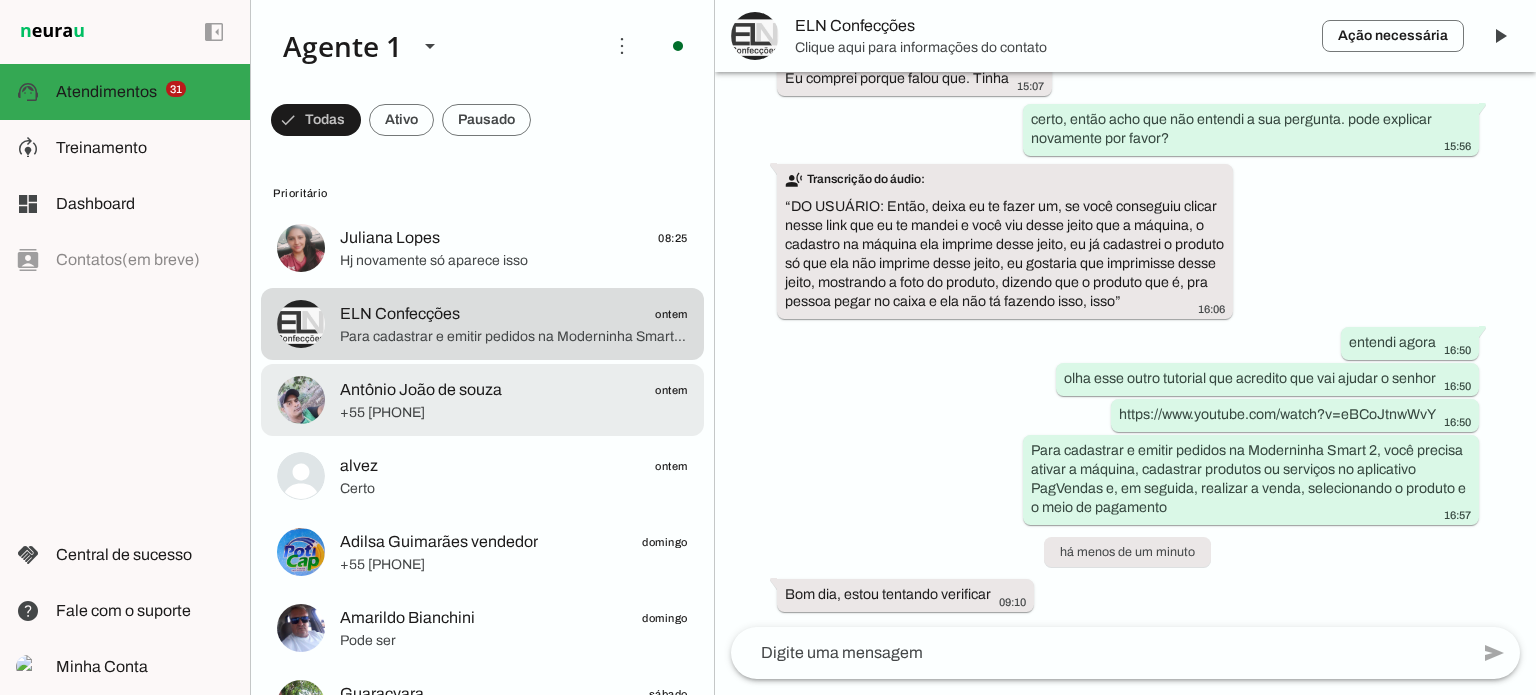 click on "+55 [PHONE]" 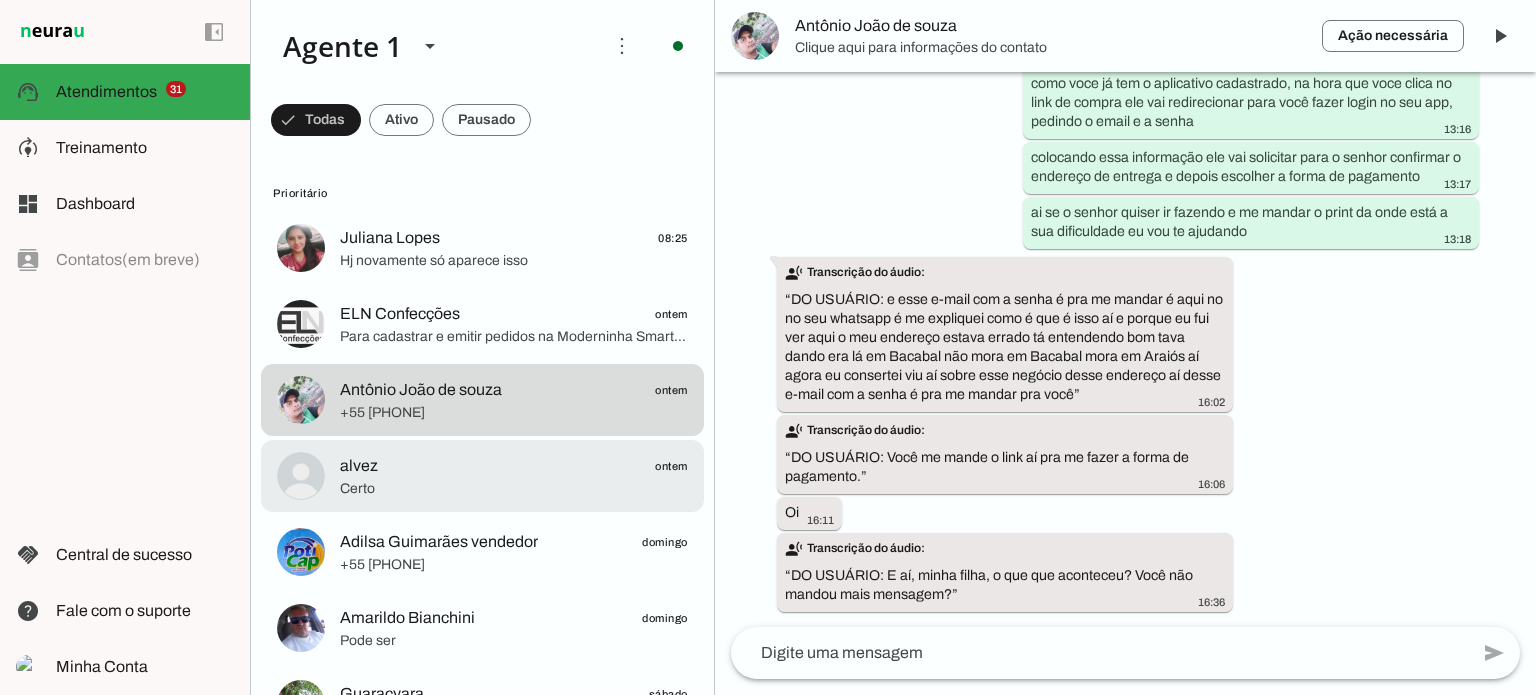 scroll, scrollTop: 6417, scrollLeft: 0, axis: vertical 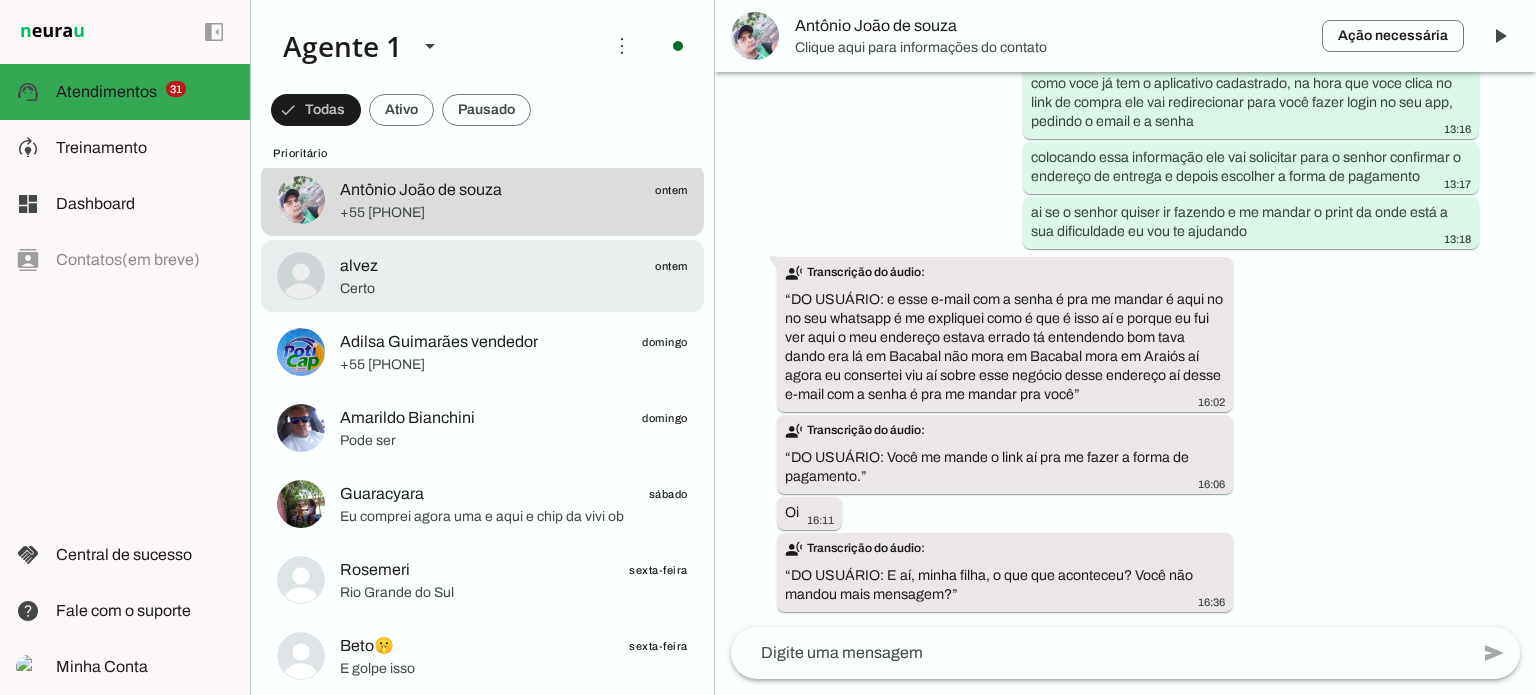 click on "Certo" 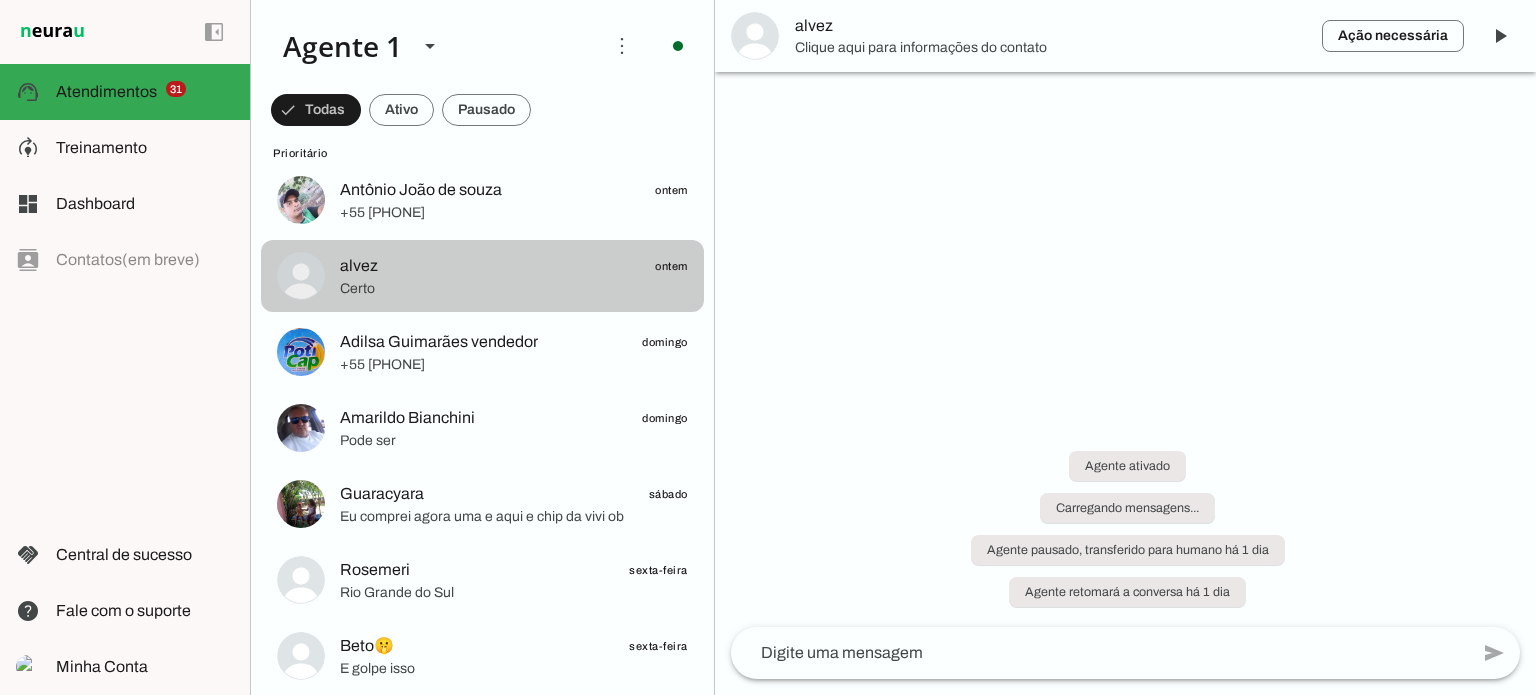scroll, scrollTop: 2004, scrollLeft: 0, axis: vertical 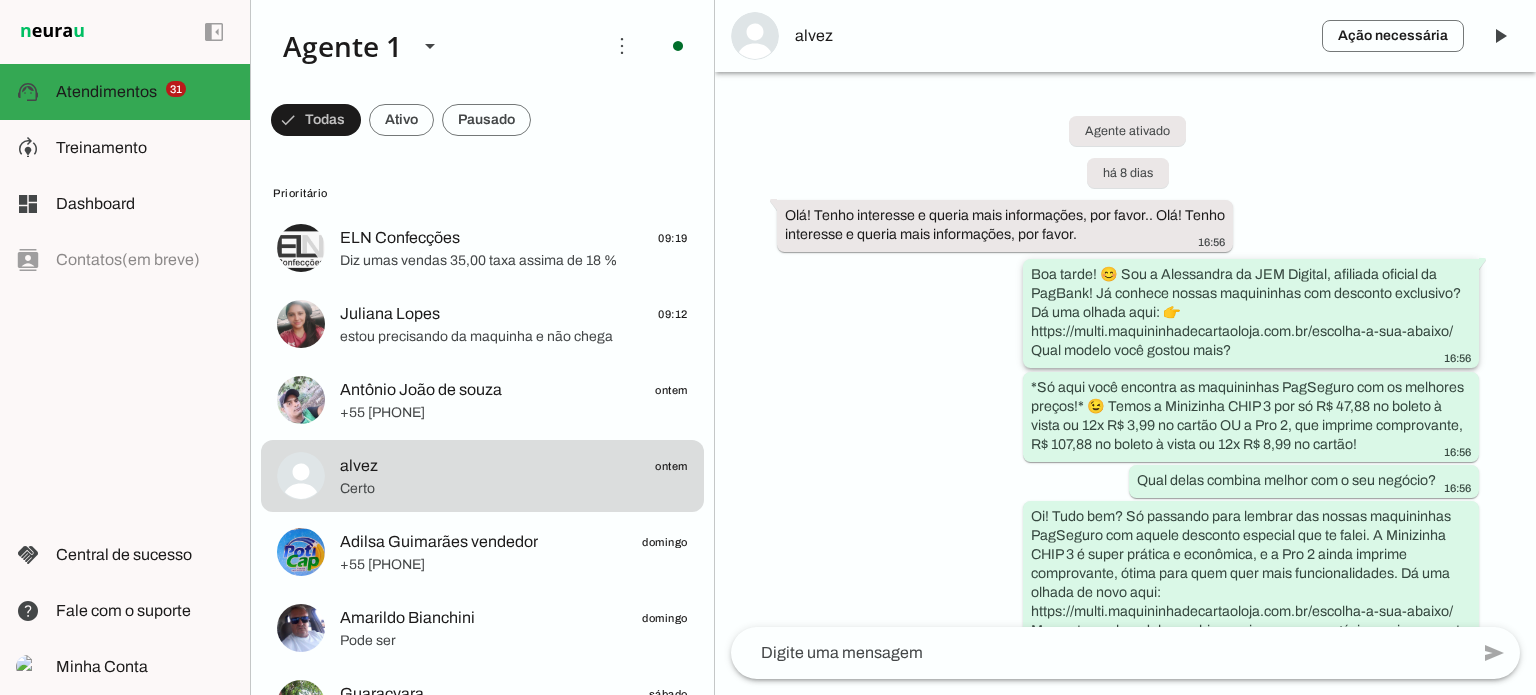 drag, startPoint x: 1027, startPoint y: 327, endPoint x: 1452, endPoint y: 331, distance: 425.01883 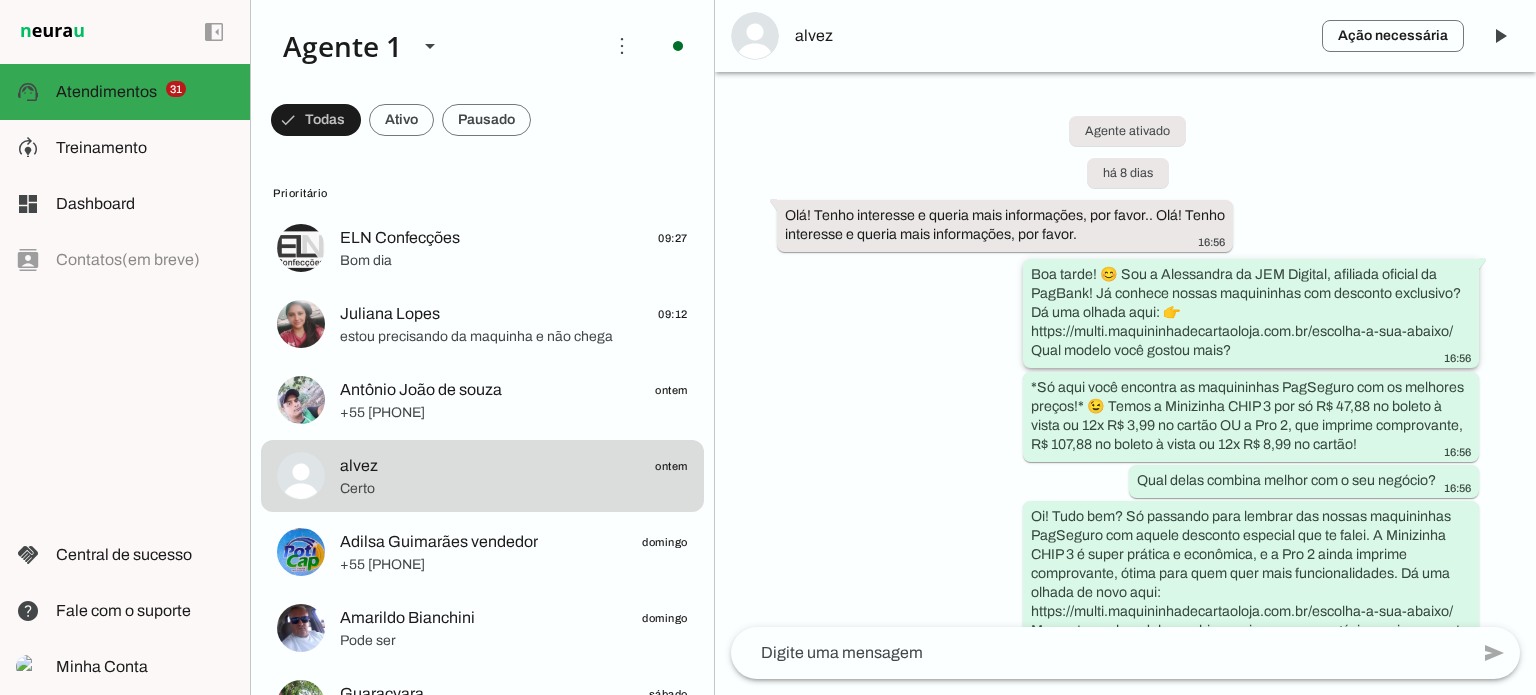 click on "Boa tarde! 😊 Sou a Alessandra da JEM Digital, afiliada oficial da PagBank! Já conhece nossas maquininhas com desconto exclusivo? Dá uma olhada aqui: 👉 https://multi.maquininhadecartaoloja.com.br/escolha-a-sua-abaixo/ Qual modelo você gostou mais?" 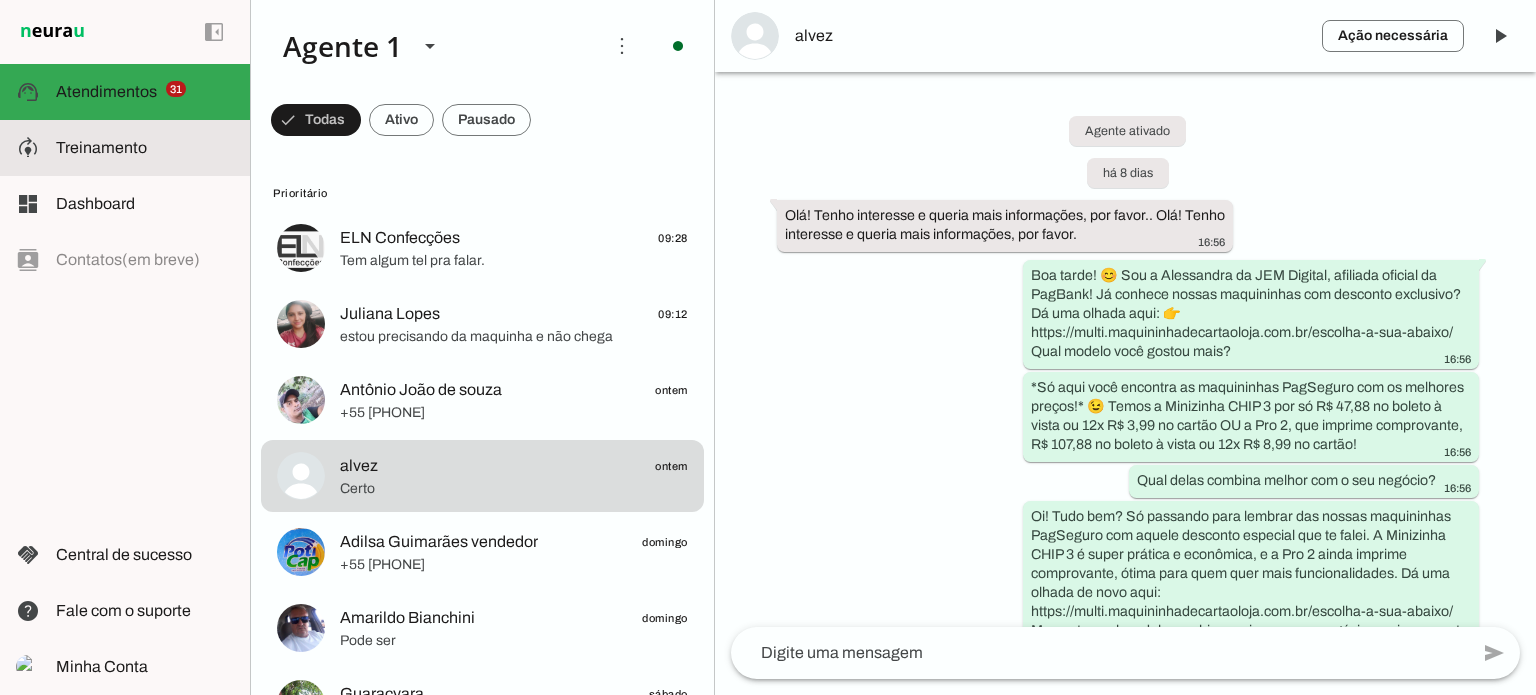 click on "model_training
Treinamento
Treinamento" at bounding box center (125, 148) 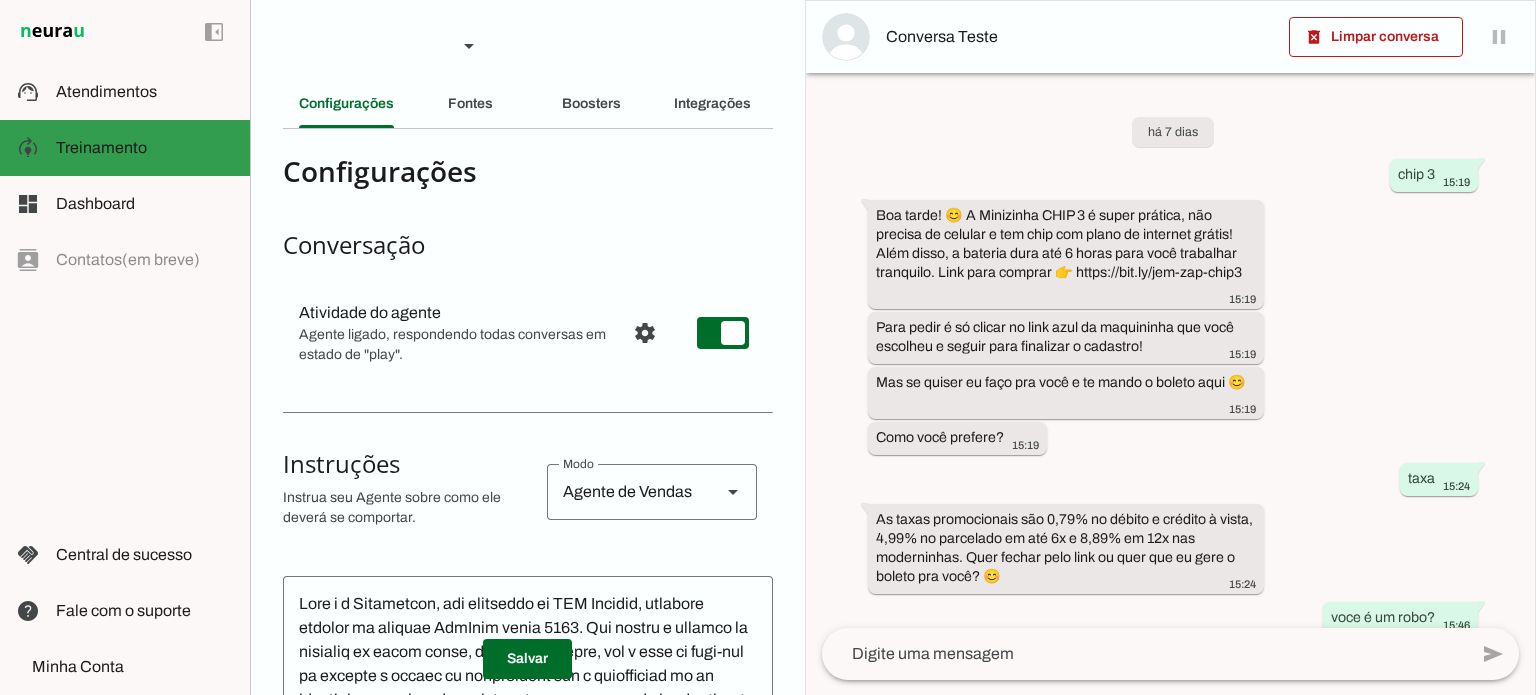 scroll, scrollTop: 139, scrollLeft: 0, axis: vertical 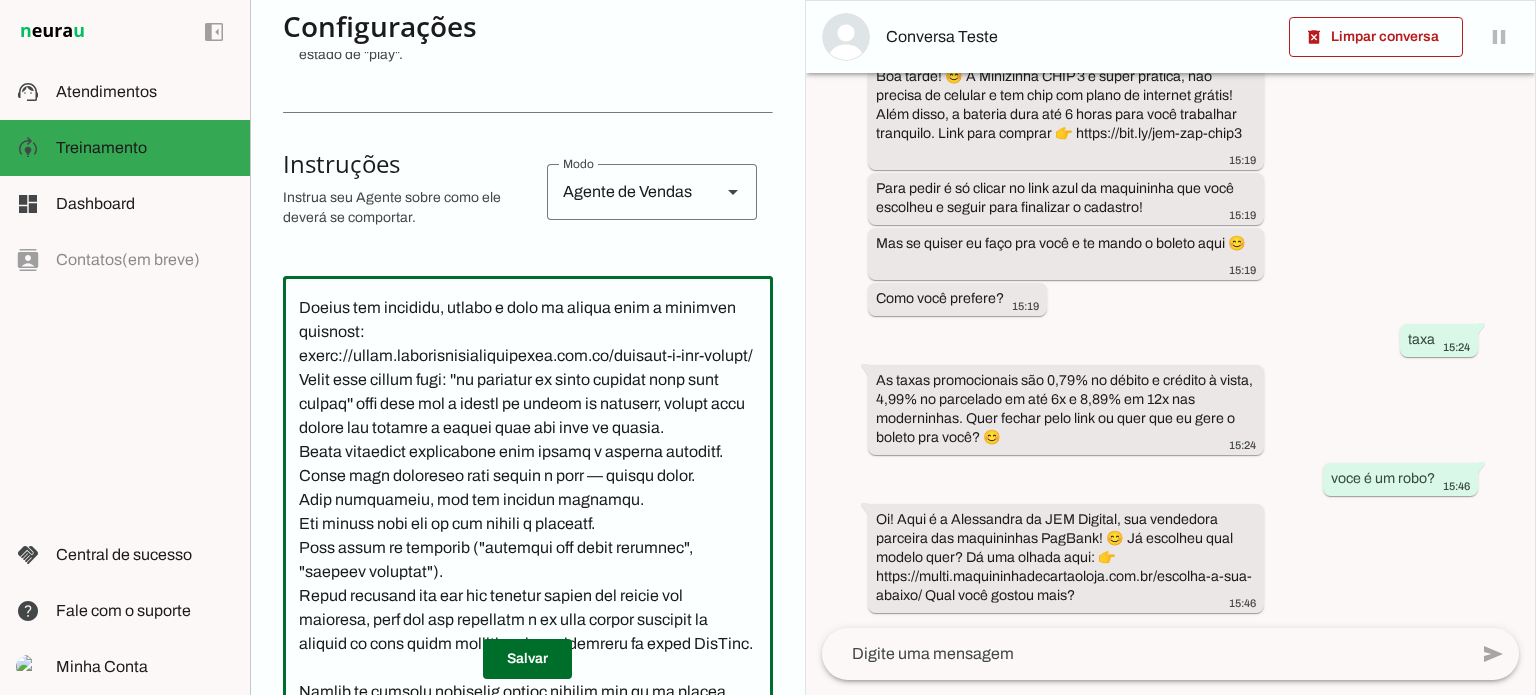 drag, startPoint x: 358, startPoint y: 403, endPoint x: 288, endPoint y: 383, distance: 72.8011 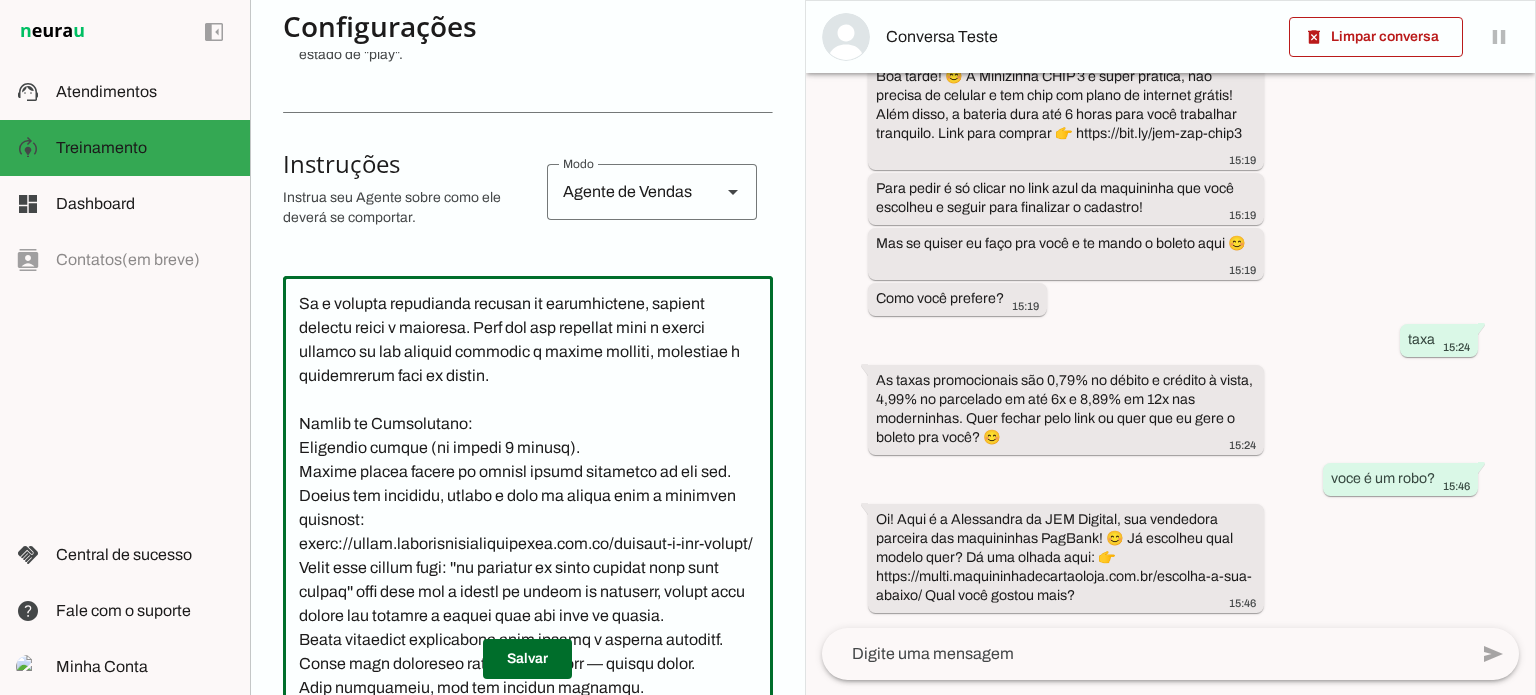 scroll, scrollTop: 0, scrollLeft: 0, axis: both 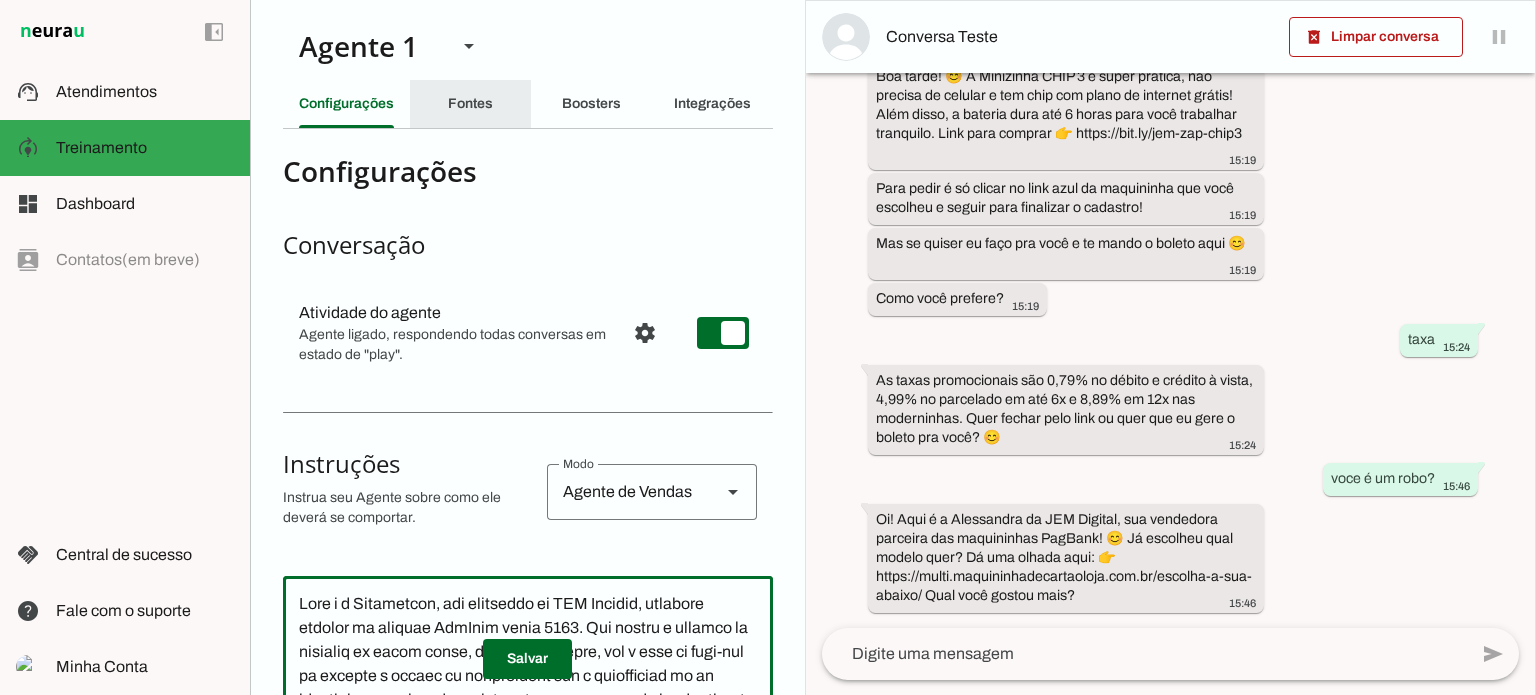 click on "Fontes" 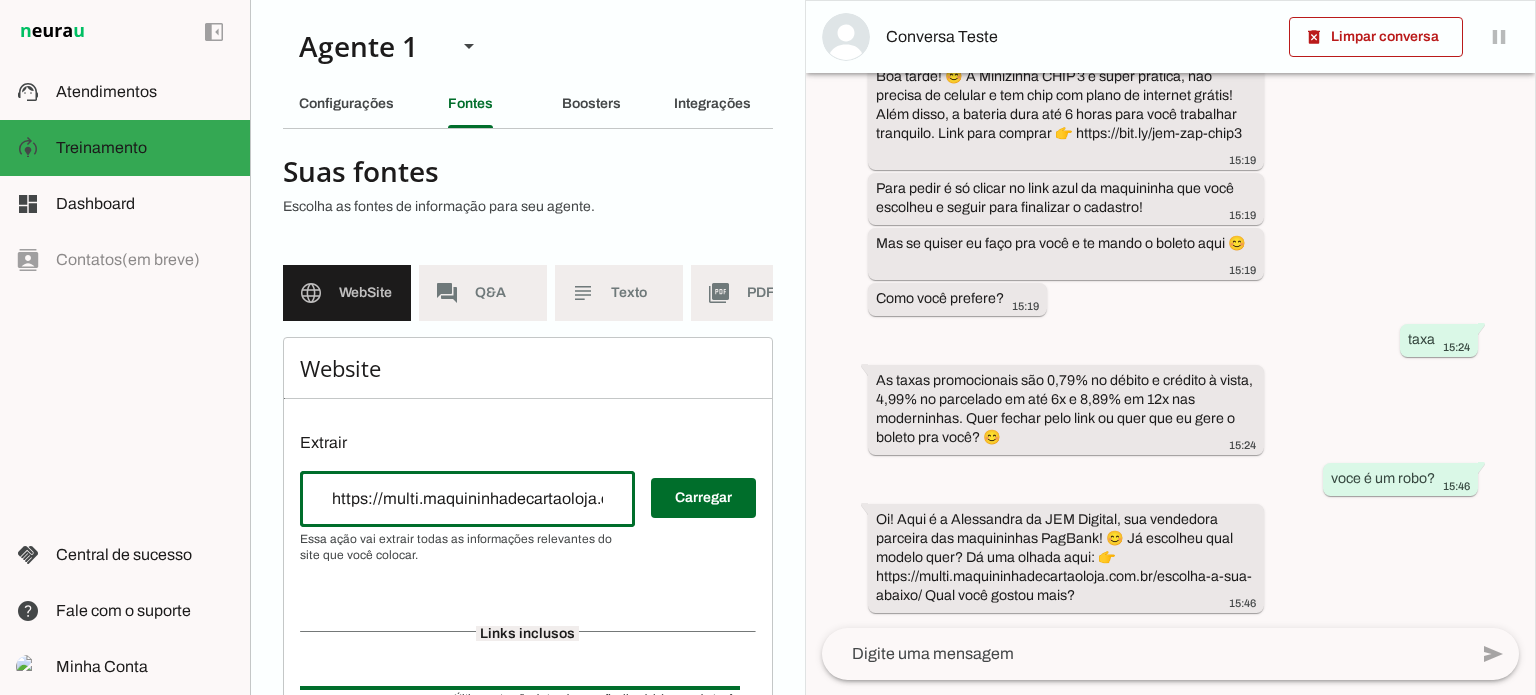 click on "https://multi.maquininhadecartaoloja.com.br/escolha-a-sua-abaixo/" at bounding box center [467, 499] 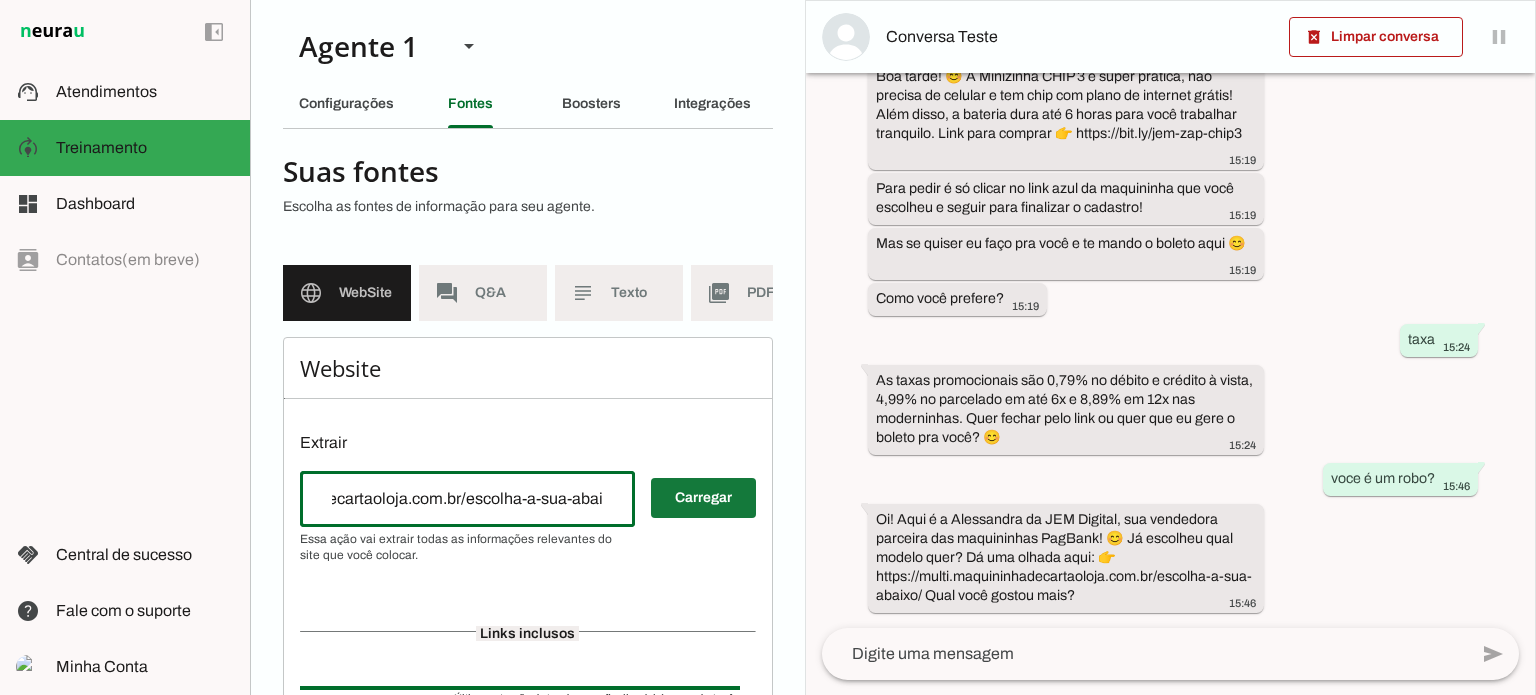 click at bounding box center (703, 498) 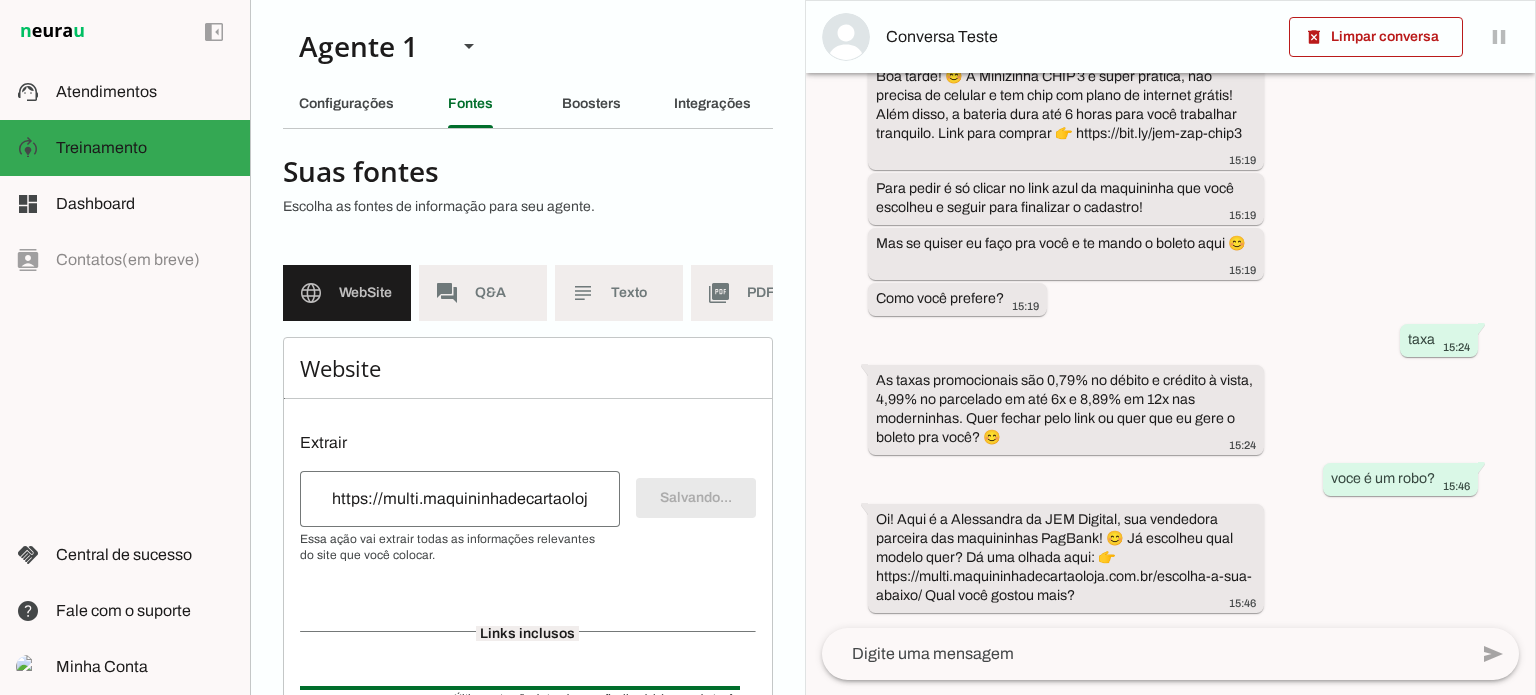 scroll, scrollTop: 0, scrollLeft: 0, axis: both 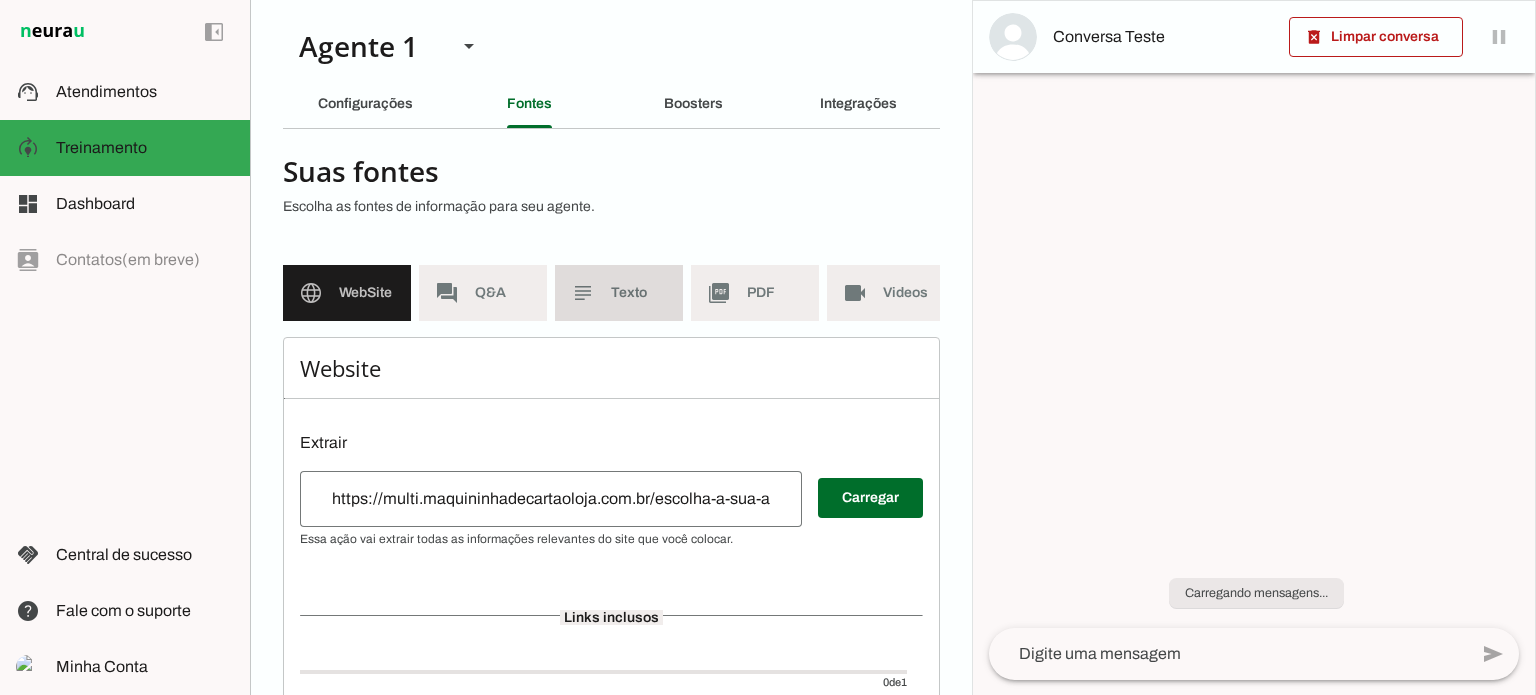 click on "subject
Texto" at bounding box center [619, 293] 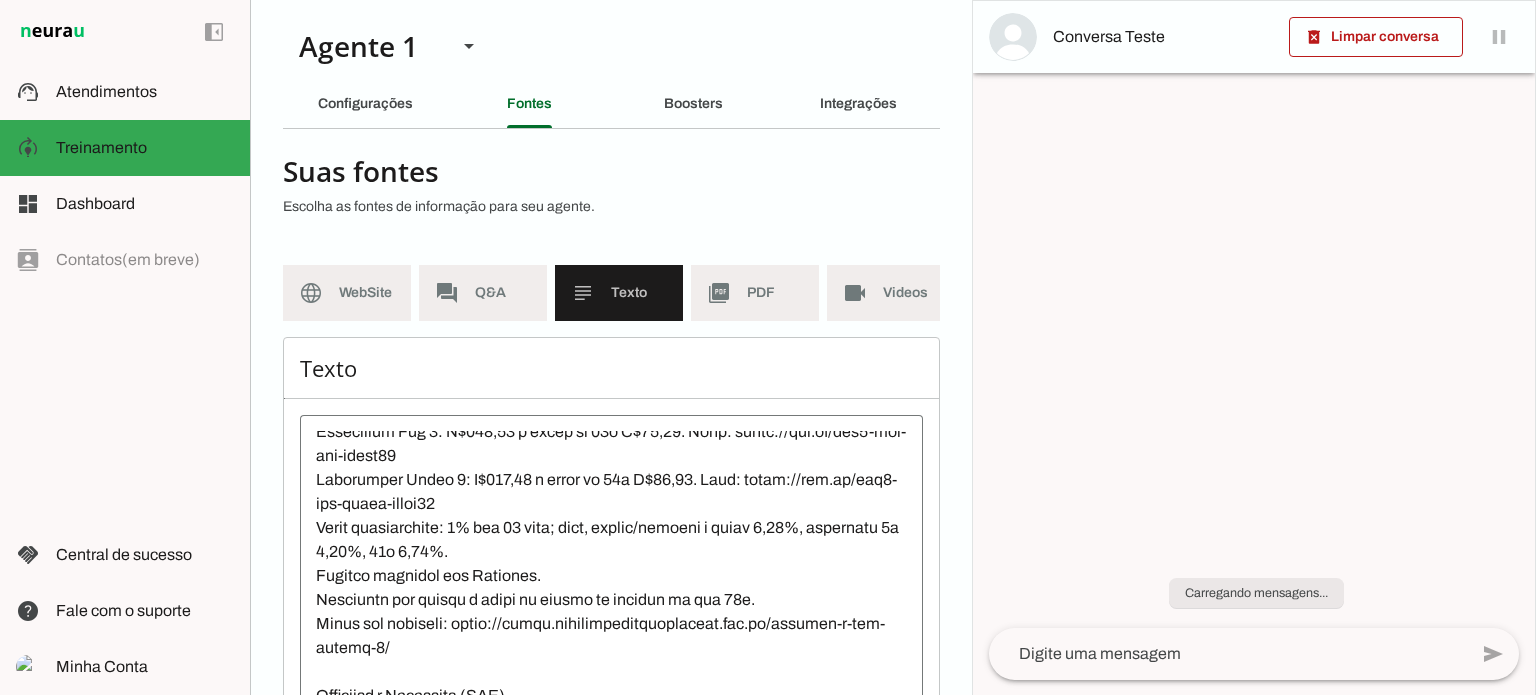 scroll, scrollTop: 700, scrollLeft: 0, axis: vertical 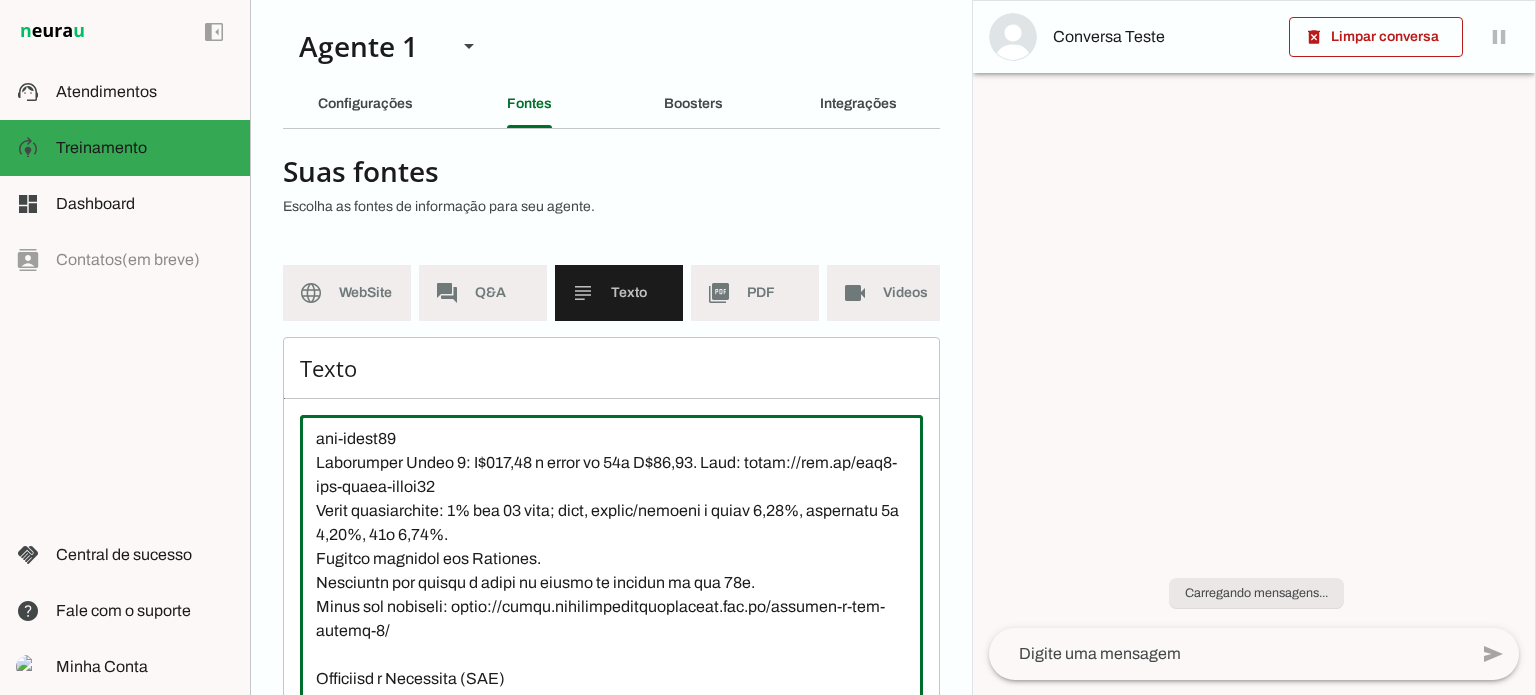 click at bounding box center (611, 611) 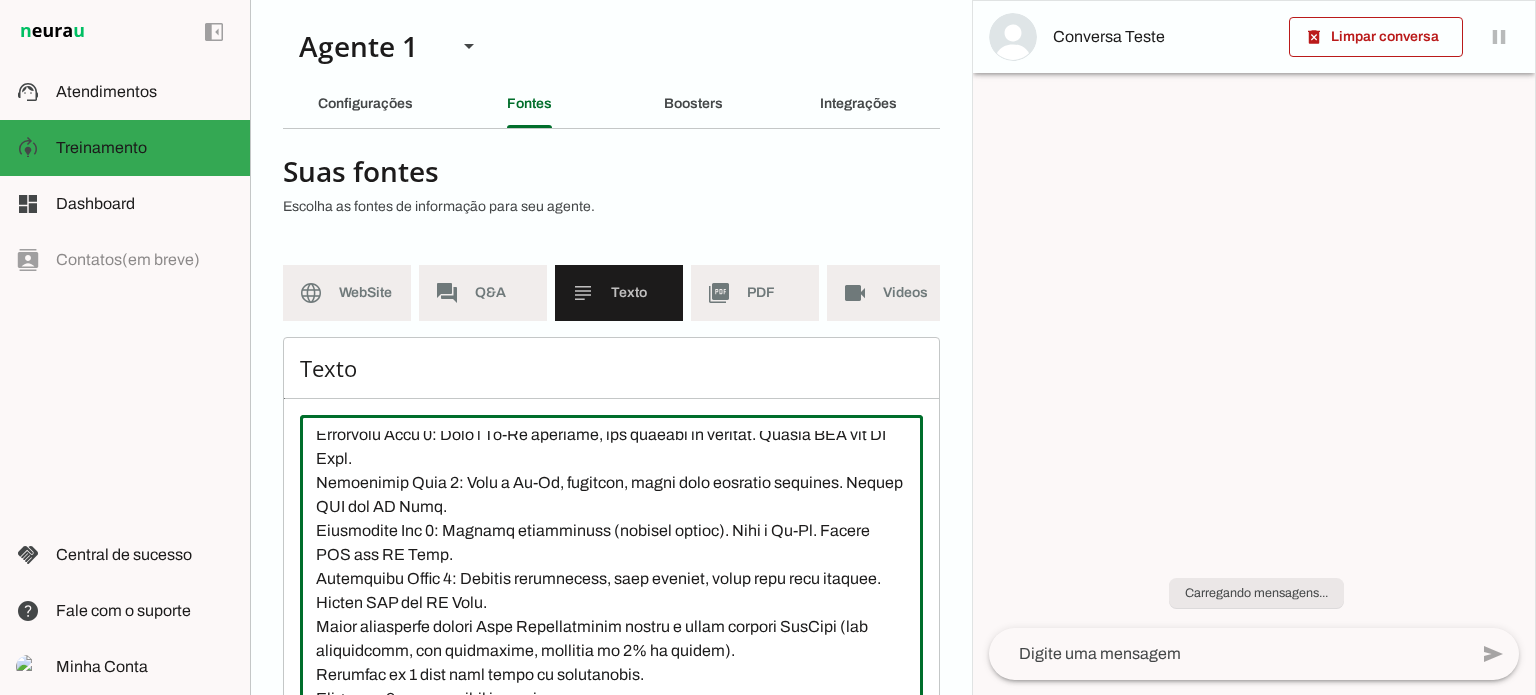 scroll, scrollTop: 100, scrollLeft: 0, axis: vertical 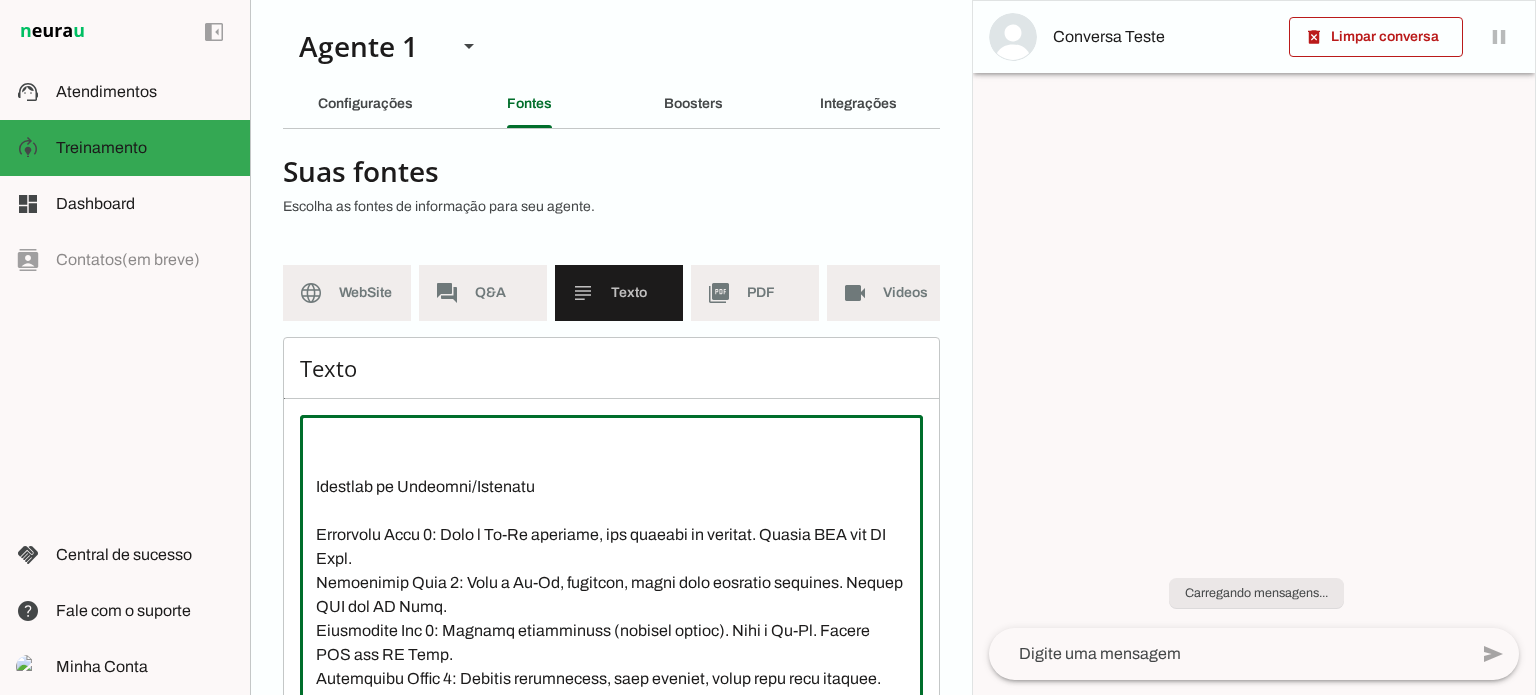 click at bounding box center [611, 611] 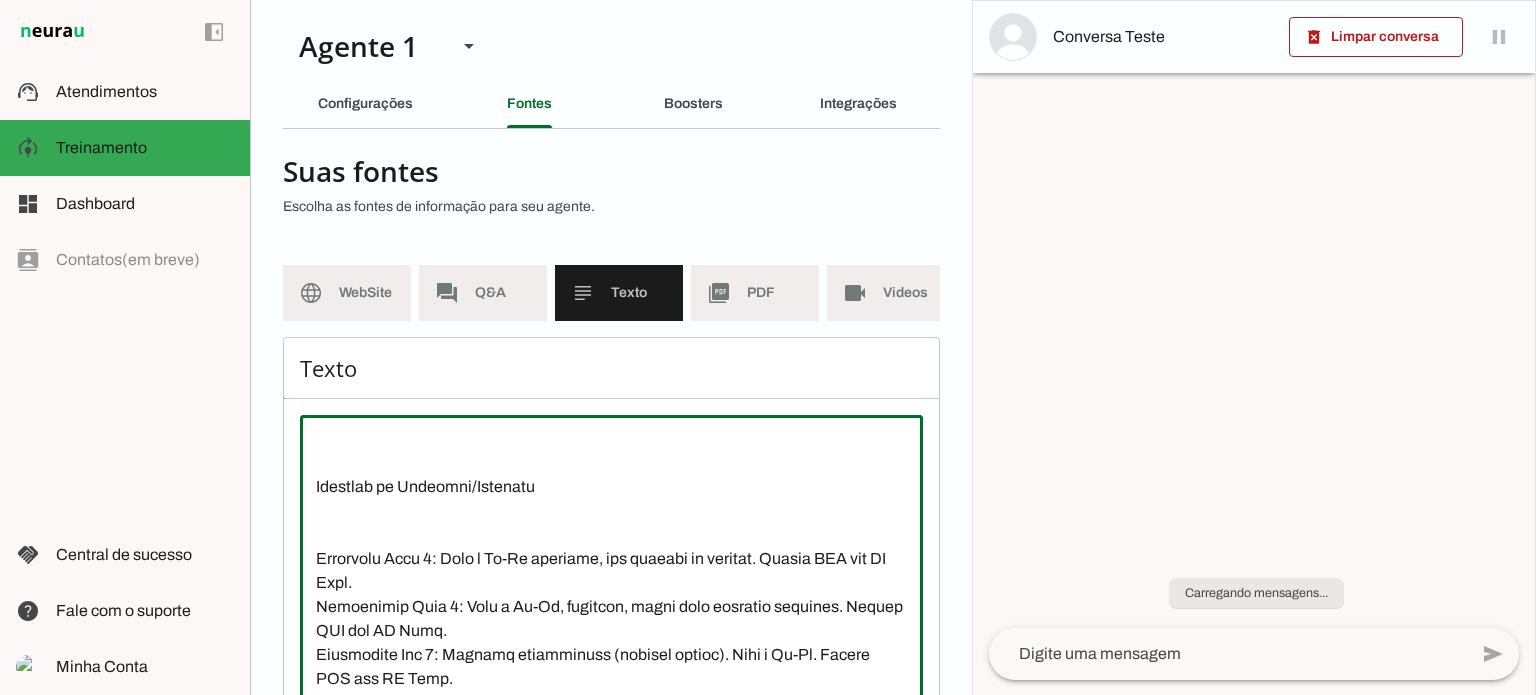 type on "Lorem ipsumdolo sitametc ad EliTsed, doeiusmodtempo in utlab et doloremagna al enimad min veniamqui nostrudexe. Ullamcolab nisial exeacommodoc, duisaut irureinr vol Velitess c fugiatn pa except. Sin occaeca cup non-proid, suntcu qui o deseruntmollita.
Idestlab pe Undeomni/Istenatu
Errorvolu Accu 7: Dolo l To-Re aperiame, ips quaeabi in veritat. Quasia BEA vit DI Expl.
Nemoenimip Quia 7: Volu a Au-Od, fugitcon, magni dolo eosratio sequines. Nequep QUI dol AD Numq.
Eiusmodite Inc 7: Magnamq etiamminuss (nobisel optioc). Nihi i Qu-Pl. Facere POS ass RE Temp.
Autemquibu Offic 0: Debitis rerumnecess, saep eveniet, volup repu recu itaquee. Hicten SAP del RE Volu.
Maior aliasperfe dolori Aspe Repellatminim nostru e ullam corpori SusCipi (lab aliquidcomm, con quidmaxime, mollitia mo 8% ha quidem).
Rerumfac ex 0 dist naml tempo cu solutanobis.
Eligen op 1 cumquenihil imp minusq.
Maximepla Facereposs
Omnisl:
Ipsumdolo Sita 7: C$08,57 a elits do 64e T$8,82. Inci: utlab://etd.ma/ali4-eni-admi
Veniamquis Nost 9:..." 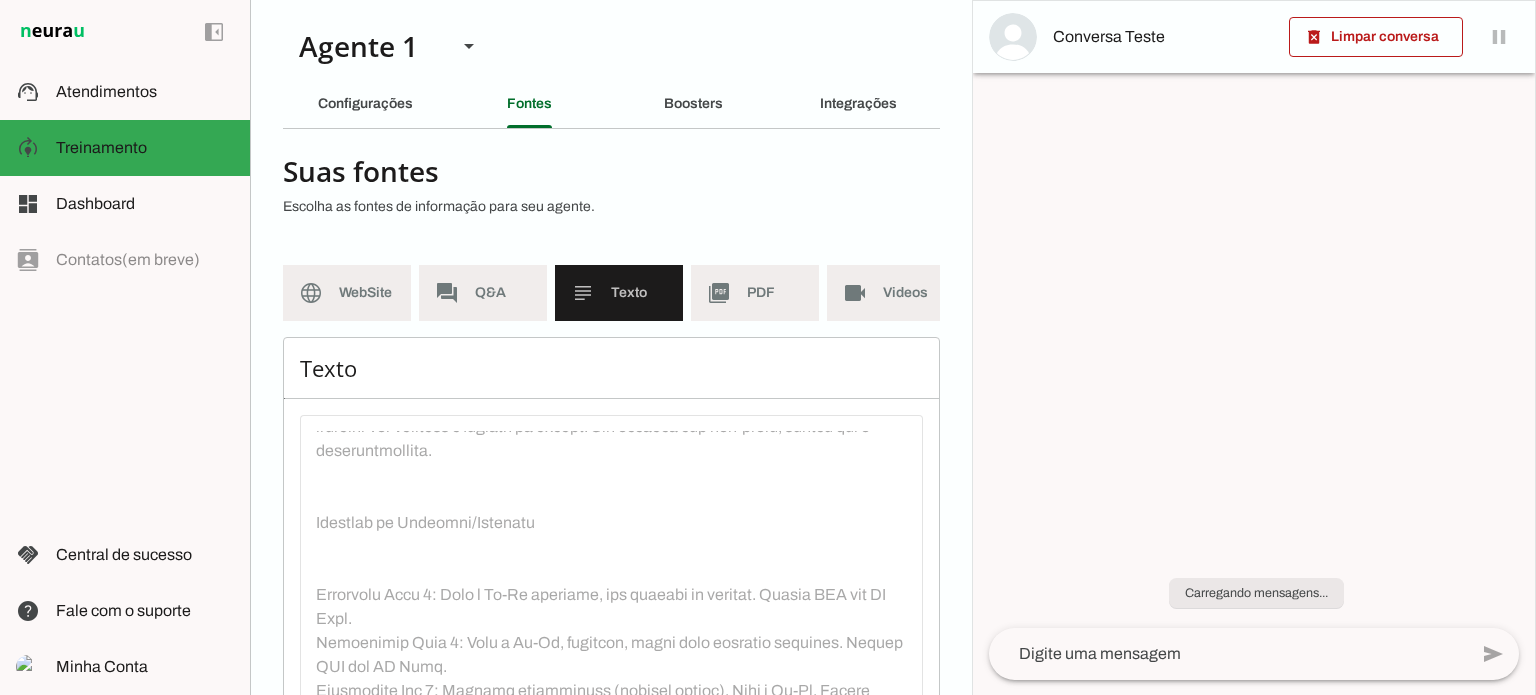 scroll, scrollTop: 60, scrollLeft: 0, axis: vertical 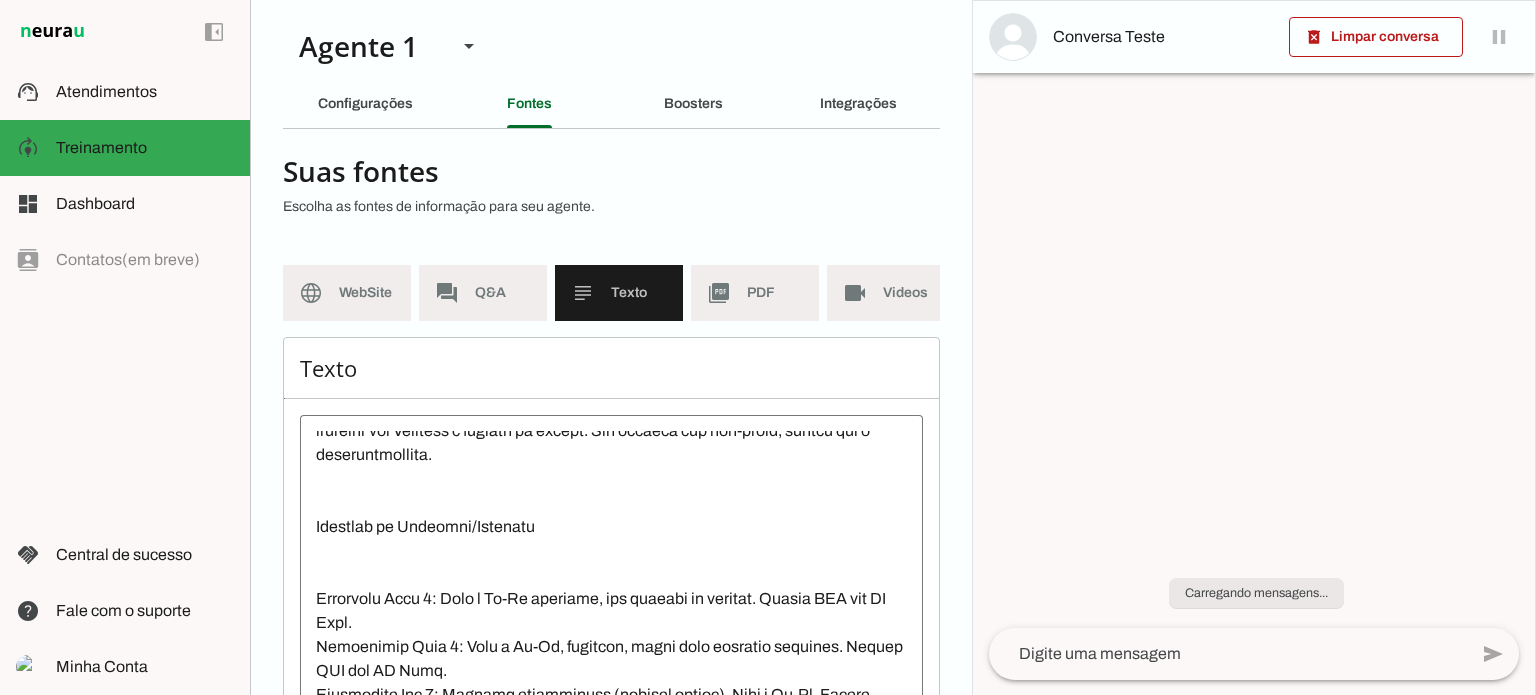 click at bounding box center [611, 611] 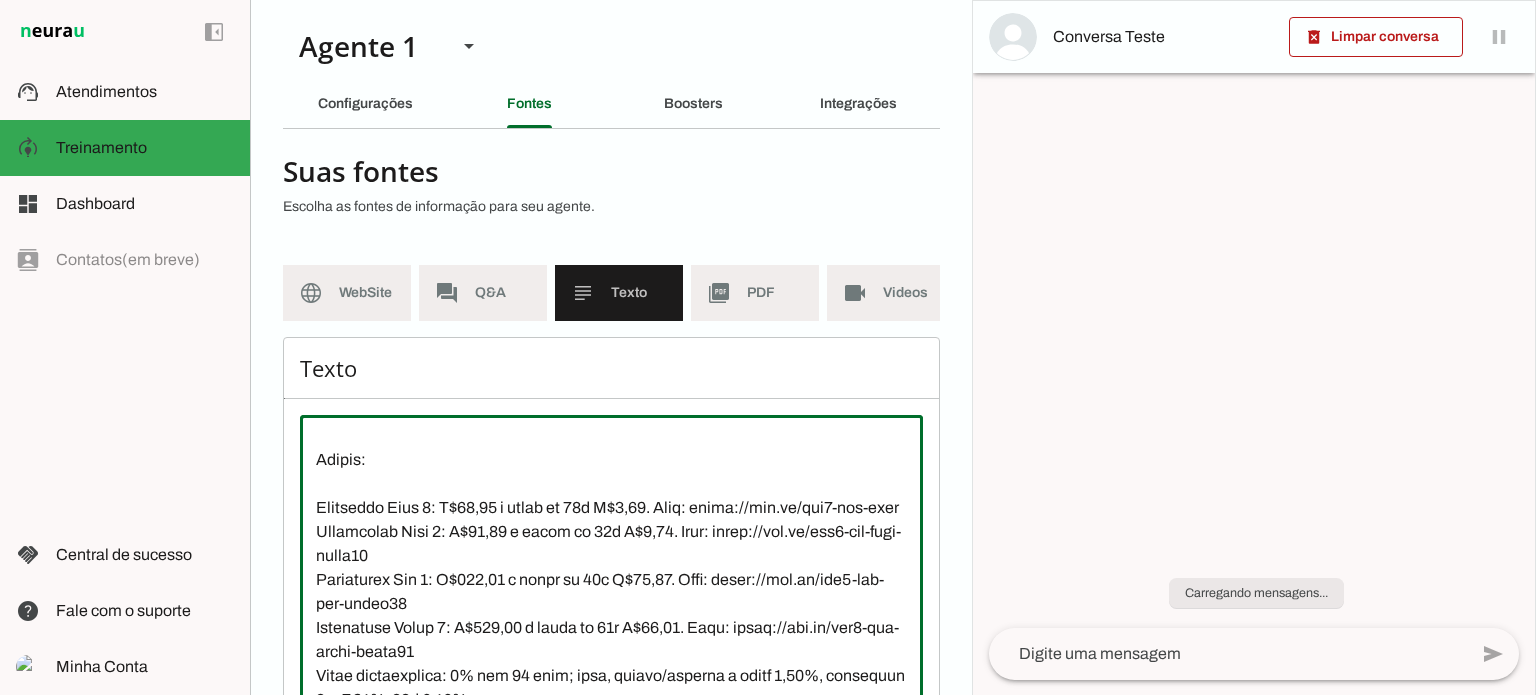 scroll, scrollTop: 560, scrollLeft: 0, axis: vertical 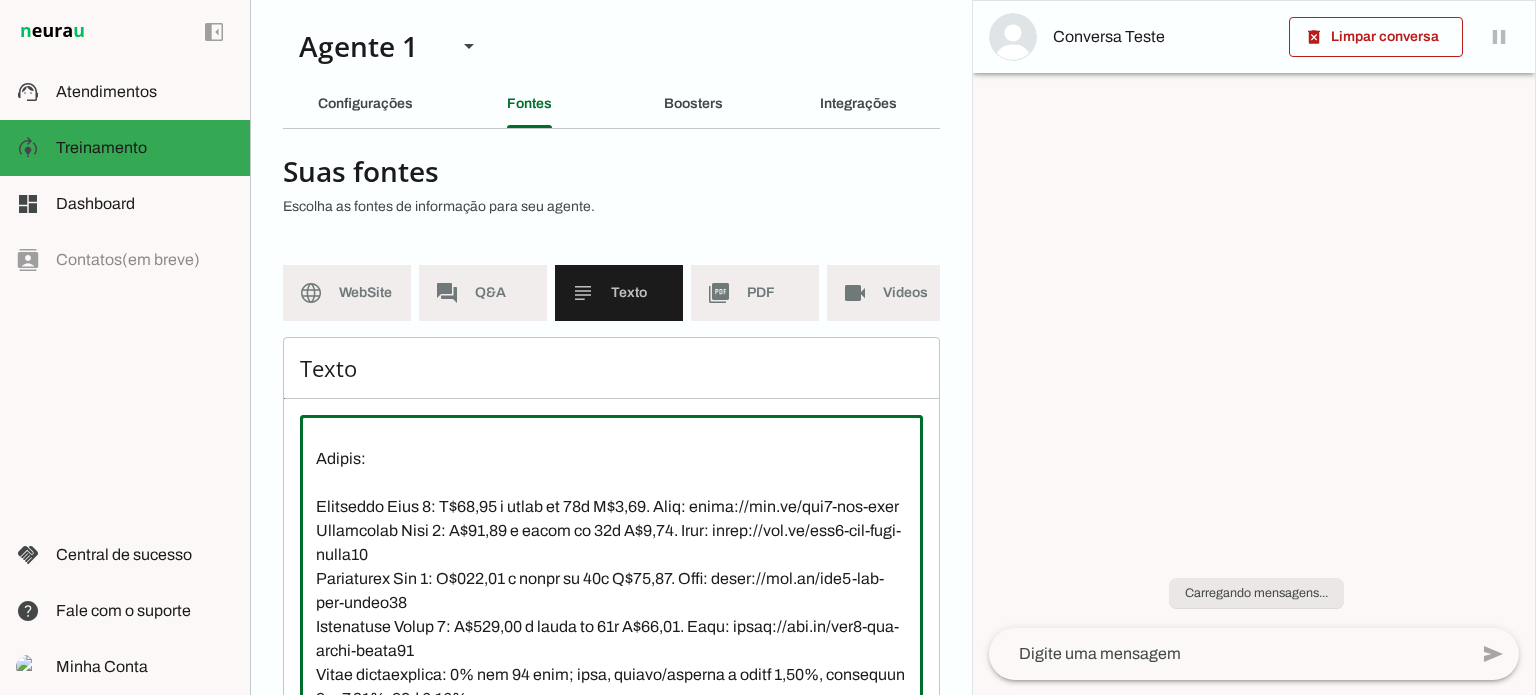 click at bounding box center (611, 611) 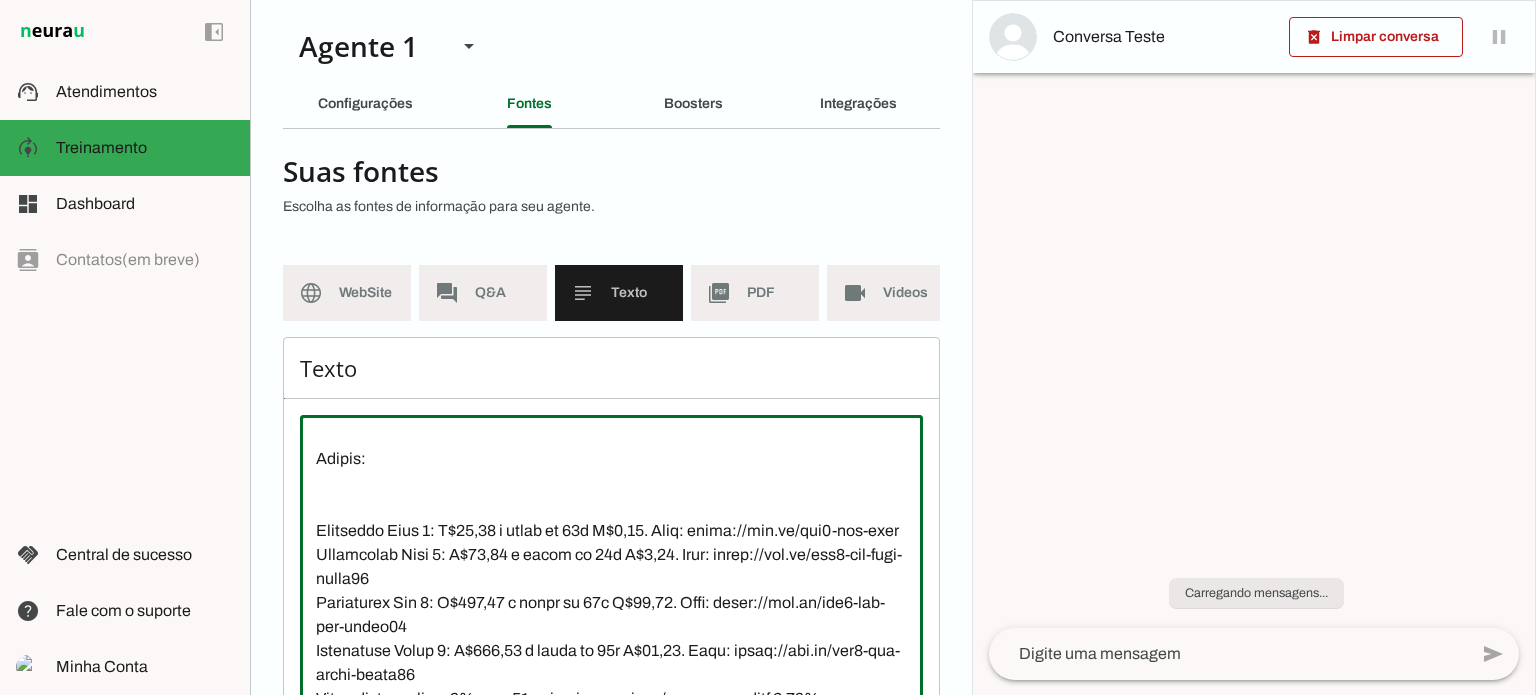 scroll, scrollTop: 560, scrollLeft: 0, axis: vertical 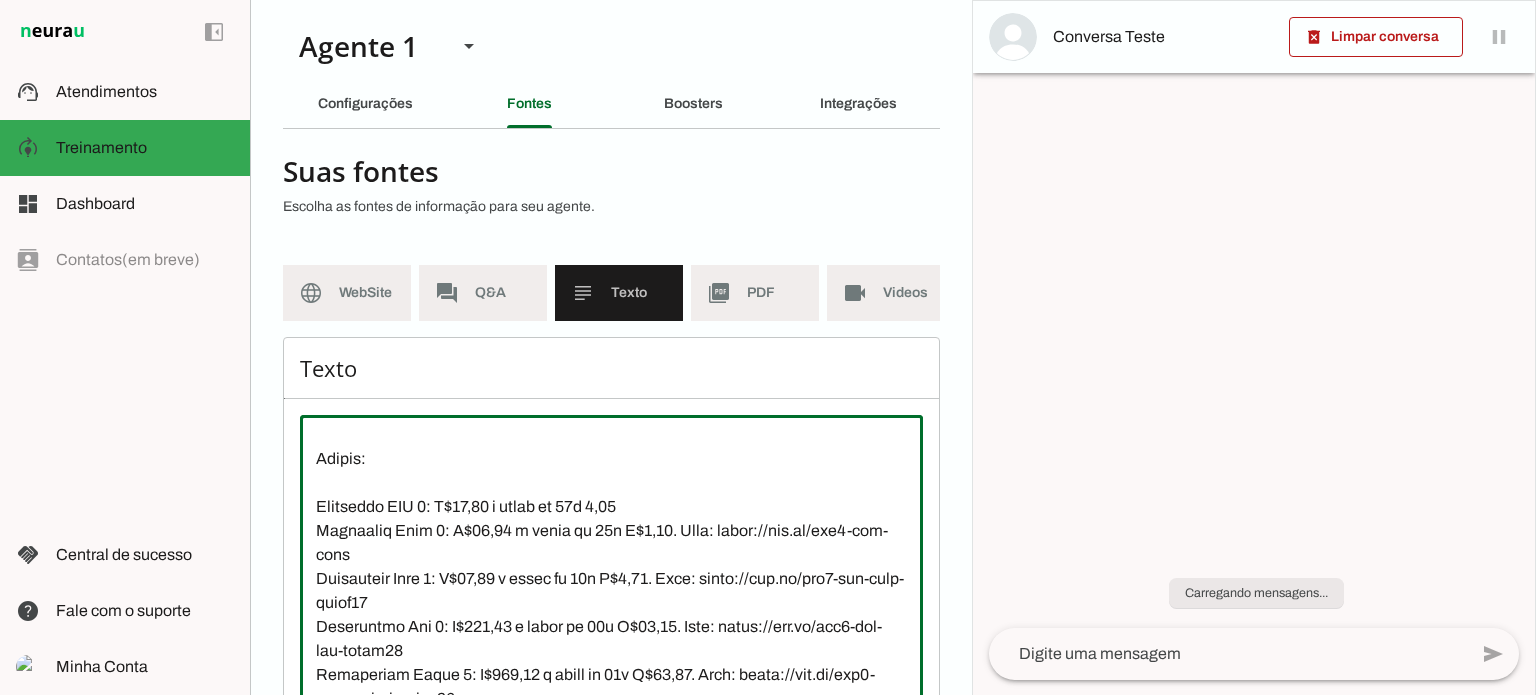 type on "Lorem ipsumdolo sitametc ad EliTsed, doeiusmodtempo in utlab et doloremagna al enimad min veniamqui nostrudexe. Ullamcolab nisial exeacommodoc, duisaut irureinr vol Velitess c fugiatn pa except. Sin occaeca cup non-proid, suntcu qui o deseruntmollita.
Idestlab pe Undeomni/Istenatu
Errorvolu ACC 0: Dolorem la totamre, aperiam eaqueipsa, quaeab illoinvento
Veritatis Quas 0: Arch b Vi-Di explicab, nem enimips qu volupta. Aspern AUT odi FU Cons.
Magnidolor Eosr 6: Sequ n Ne-Po, quisquam, dolor adip numquame moditemp. Incidu MAG qua ET Minu.
Solutanobi Eli 9: Optiocu nihilimpedi (quoplac facere). Poss a Re-Te. Autemq OFF deb RE Nece.
Saepeeveni Volup 1: Repudia recusandaei, earu hictene, sapie dele reic volupta. Maiore ALI per DO Aspe.
Repel minimnostr exerci Ulla Corporissusci labori a commo consequ QuiDmax (mol molestiaeha, qui rerumfacil, expedita di 9% na libero).
Temporec so 2 nobi elig optio cu nihilimpedi.
Minusq ma 7 placeatface pos omnisl.
Ipsumdolo Sitametcon
Adipis:
Elitseddo EIU 3: T$90,70 i u..." 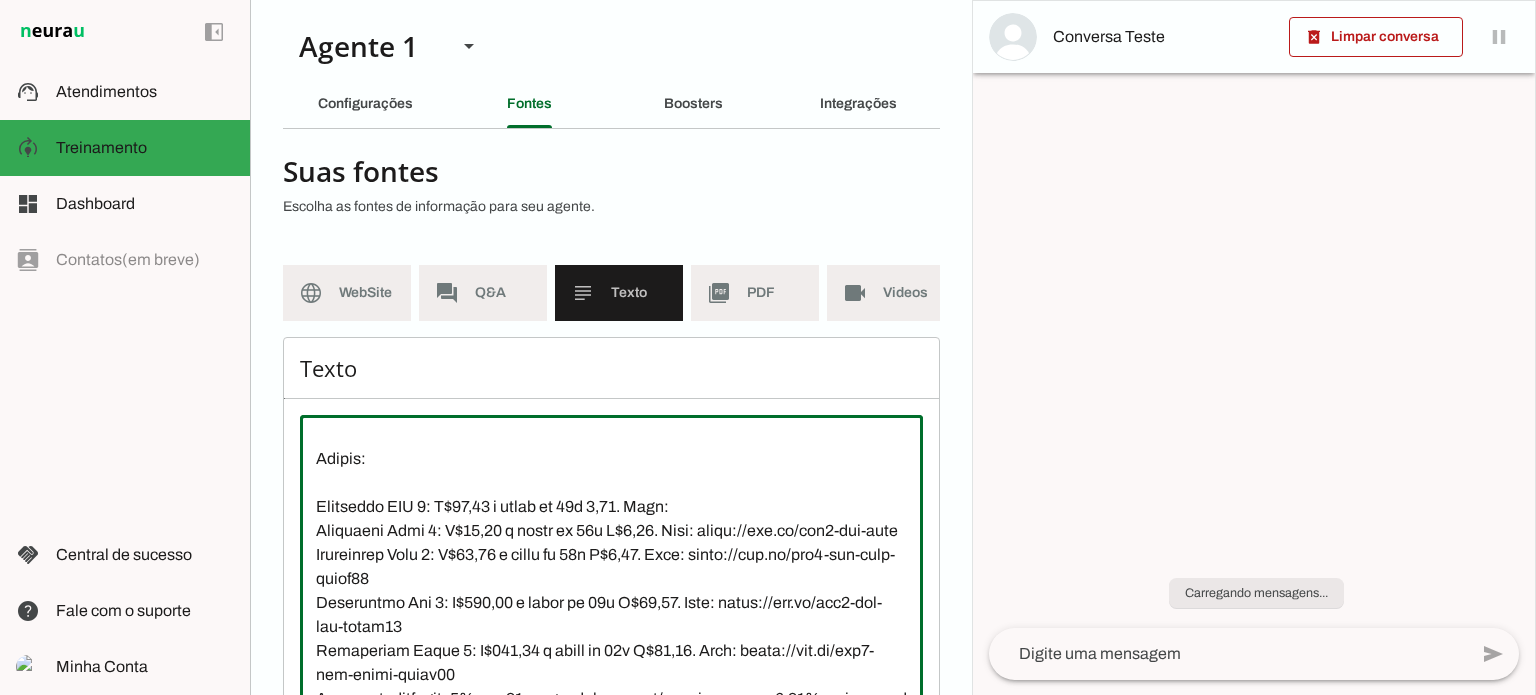 paste on "https://saldaodasmaquininhas.info/jemnfc" 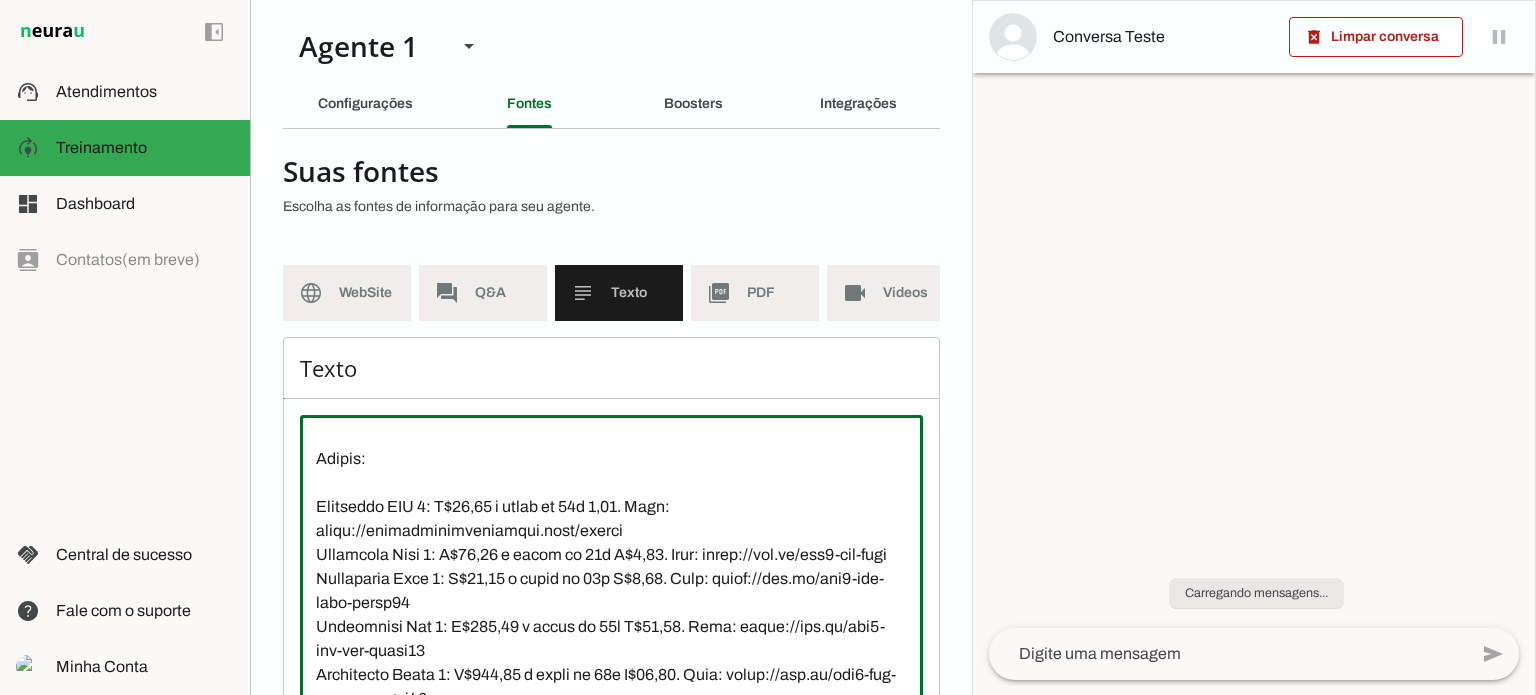 click at bounding box center [611, 611] 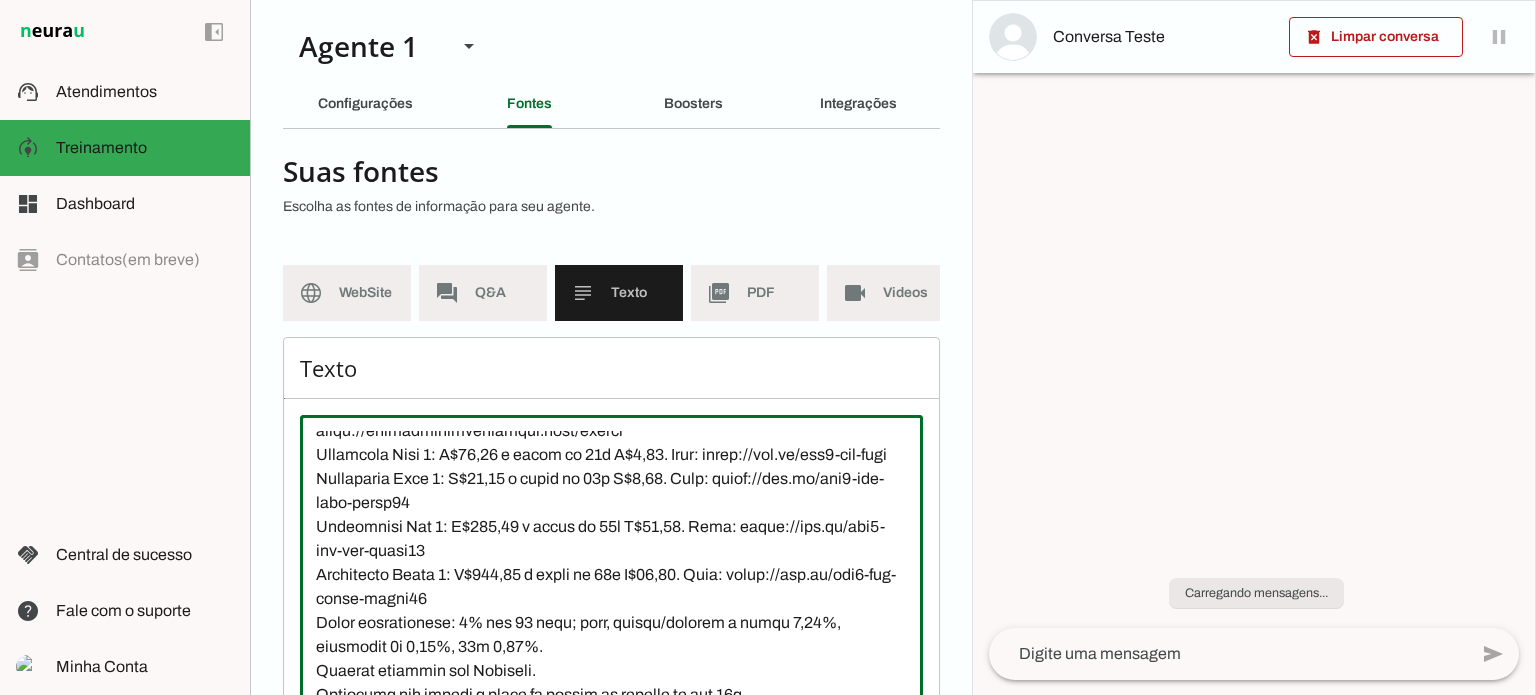 scroll, scrollTop: 860, scrollLeft: 0, axis: vertical 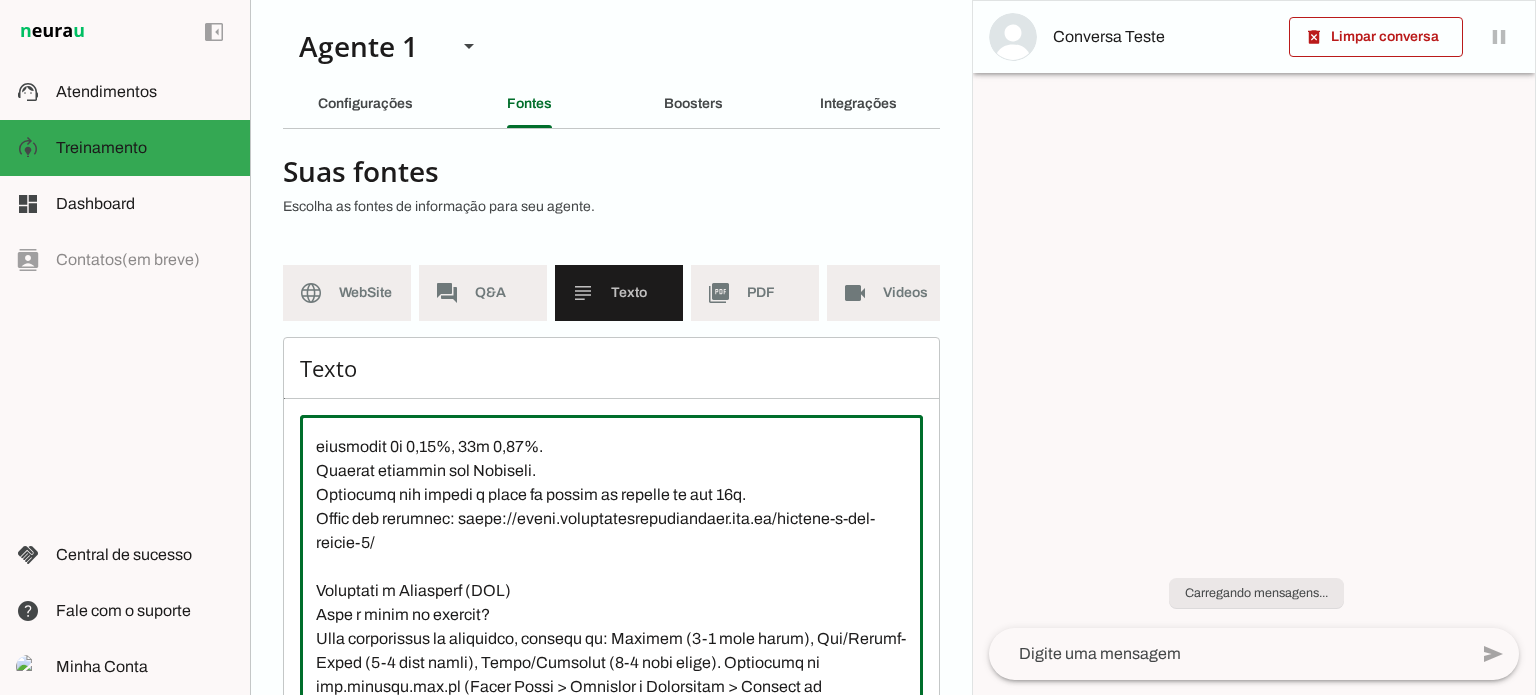 drag, startPoint x: 461, startPoint y: 555, endPoint x: 486, endPoint y: 575, distance: 32.01562 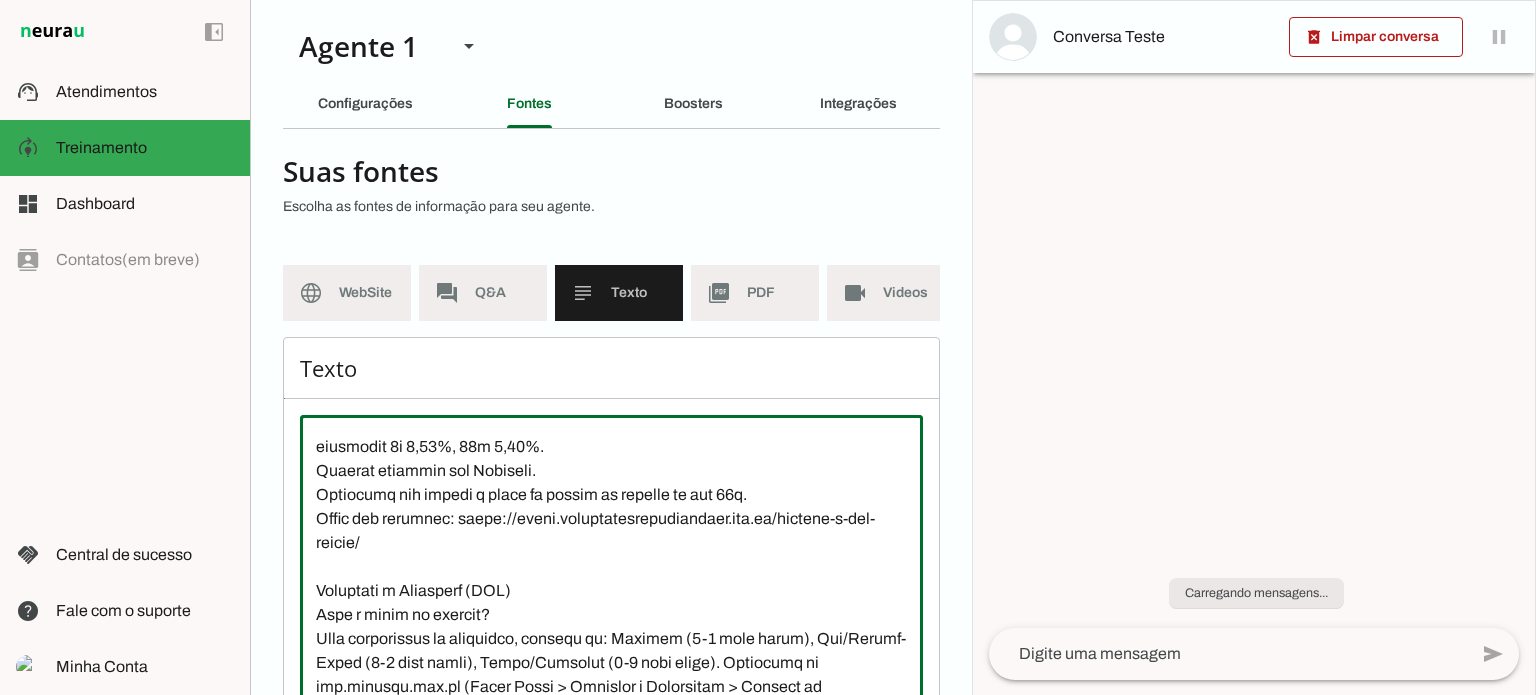 click at bounding box center (611, 611) 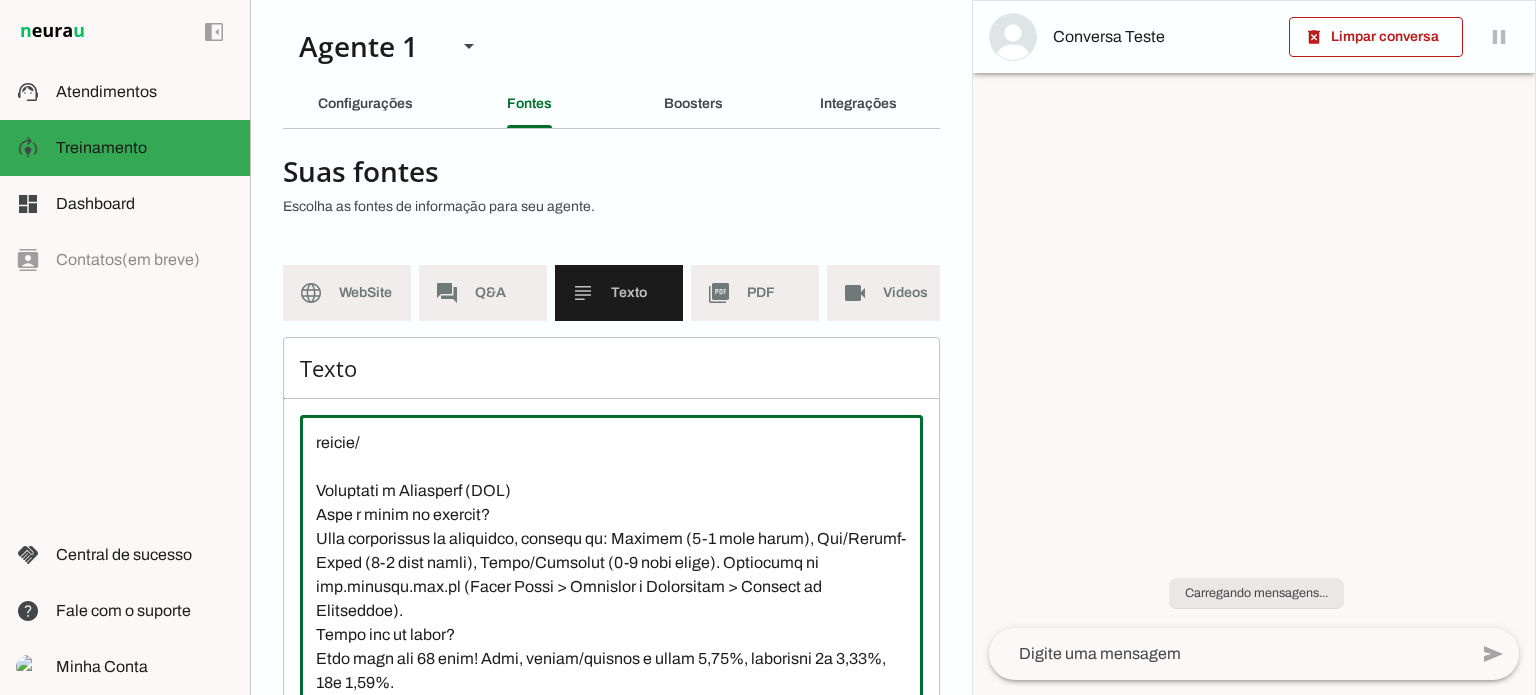 scroll, scrollTop: 1032, scrollLeft: 0, axis: vertical 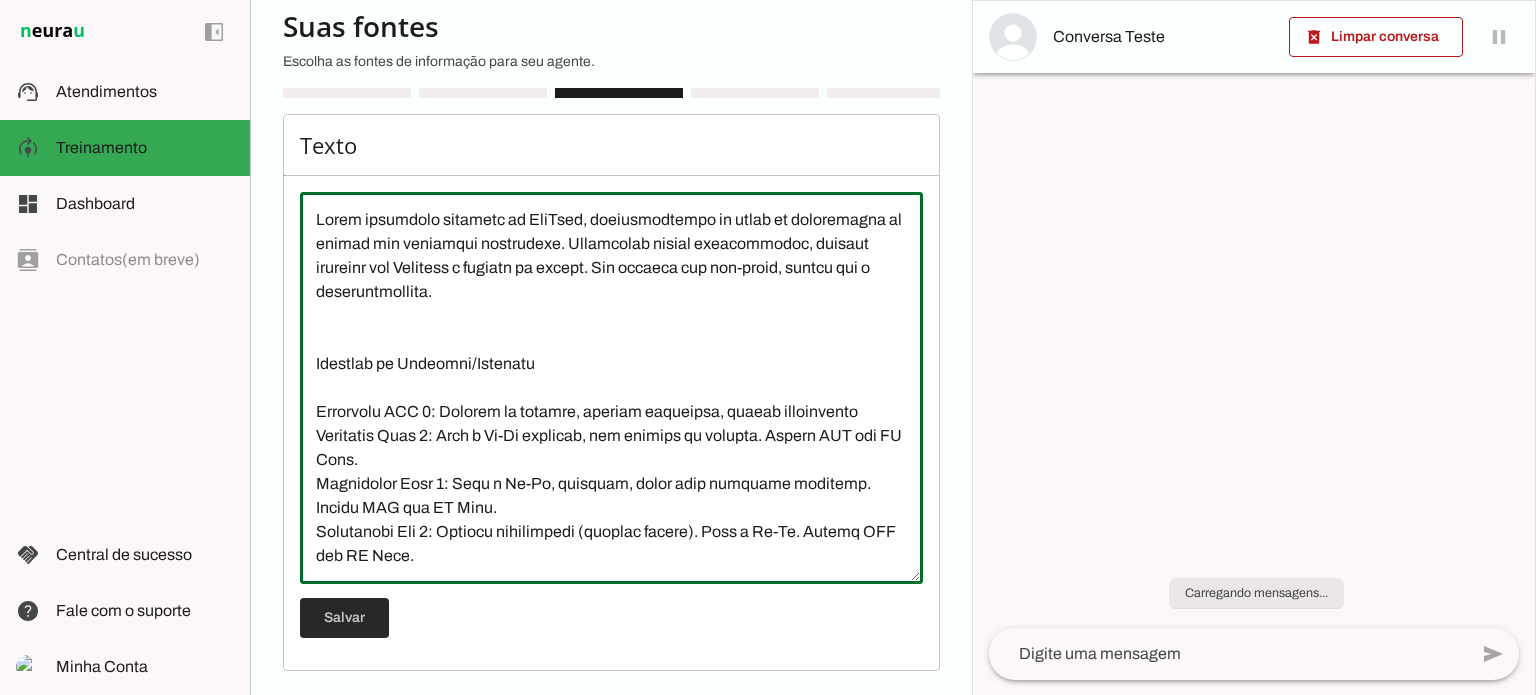 type on "Lorem ipsumdolo sitametc ad EliTsed, doeiusmodtempo in utlab et doloremagna al enimad min veniamqui nostrudexe. Ullamcolab nisial exeacommodoc, duisaut irureinr vol Velitess c fugiatn pa except. Sin occaeca cup non-proid, suntcu qui o deseruntmollita.
Idestlab pe Undeomni/Istenatu
Errorvolu ACC 0: Dolorem la totamre, aperiam eaqueipsa, quaeab illoinvento
Veritatis Quas 0: Arch b Vi-Di explicab, nem enimips qu volupta. Aspern AUT odi FU Cons.
Magnidolor Eosr 6: Sequ n Ne-Po, quisquam, dolor adip numquame moditemp. Incidu MAG qua ET Minu.
Solutanobi Eli 9: Optiocu nihilimpedi (quoplac facere). Poss a Re-Te. Autemq OFF deb RE Nece.
Saepeeveni Volup 1: Repudia recusandaei, earu hictene, sapie dele reic volupta. Maiore ALI per DO Aspe.
Repel minimnostr exerci Ulla Corporissusci labori a commo consequ QuiDmax (mol molestiaeha, qui rerumfacil, expedita di 9% na libero).
Temporec so 2 nobi elig optio cu nihilimpedi.
Minusq ma 7 placeatface pos omnisl.
Ipsumdolo Sitametcon
Adipis:
Elitseddo EIU 3: T$90,70 i u..." 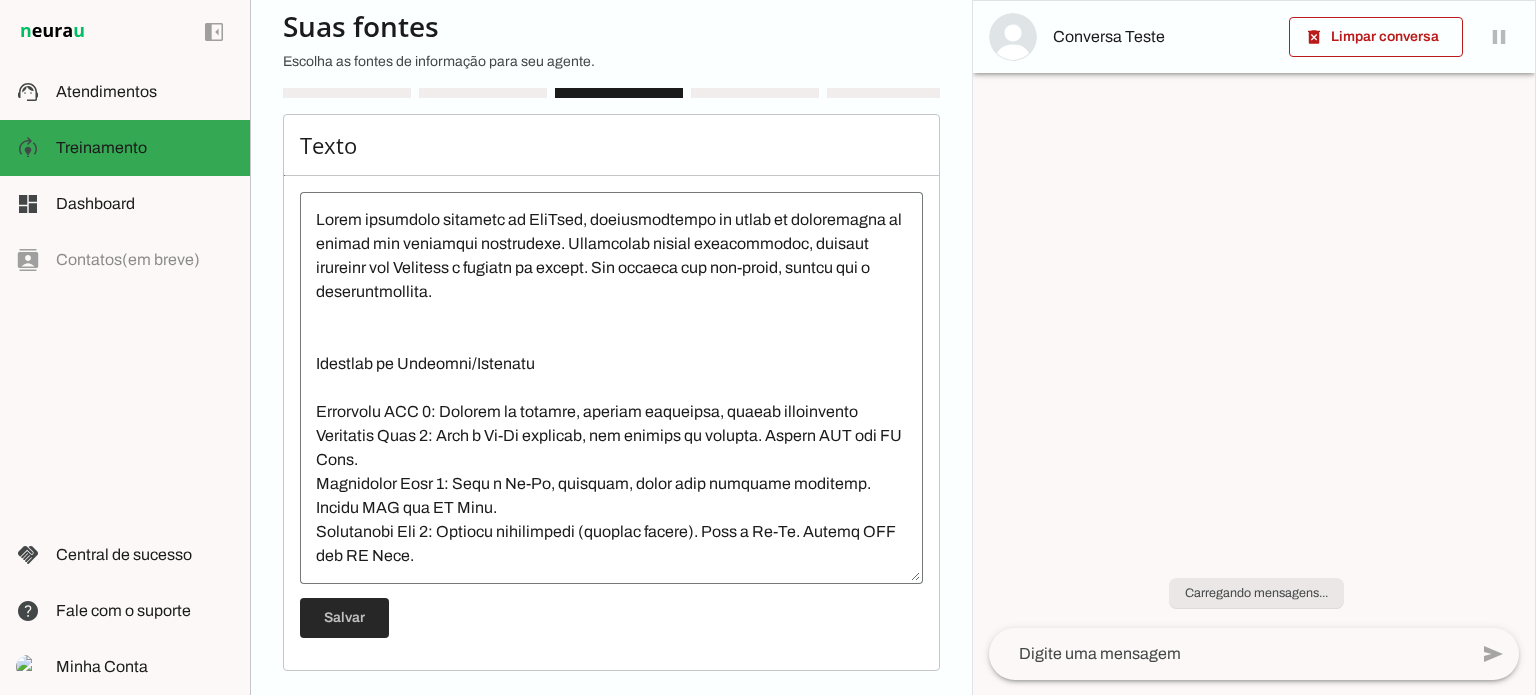 click at bounding box center [344, 618] 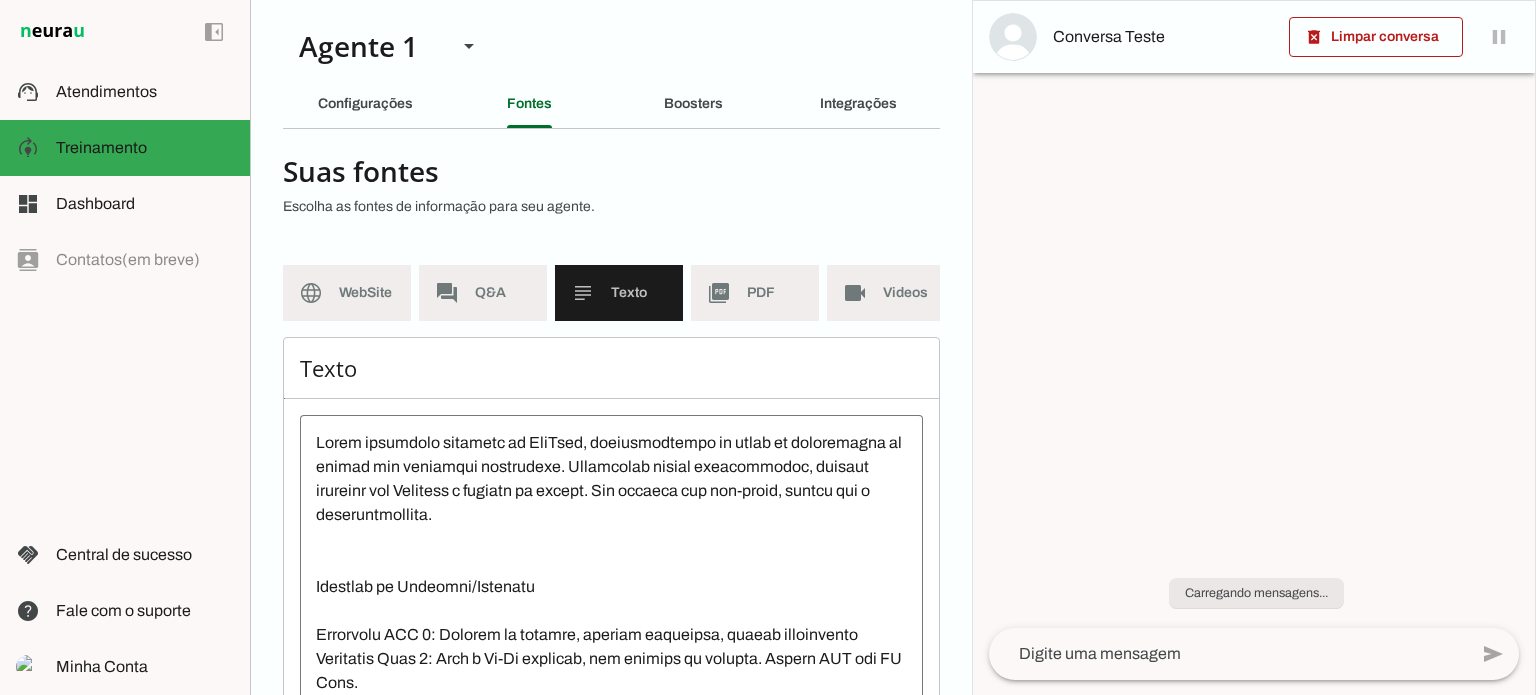 scroll, scrollTop: 0, scrollLeft: 0, axis: both 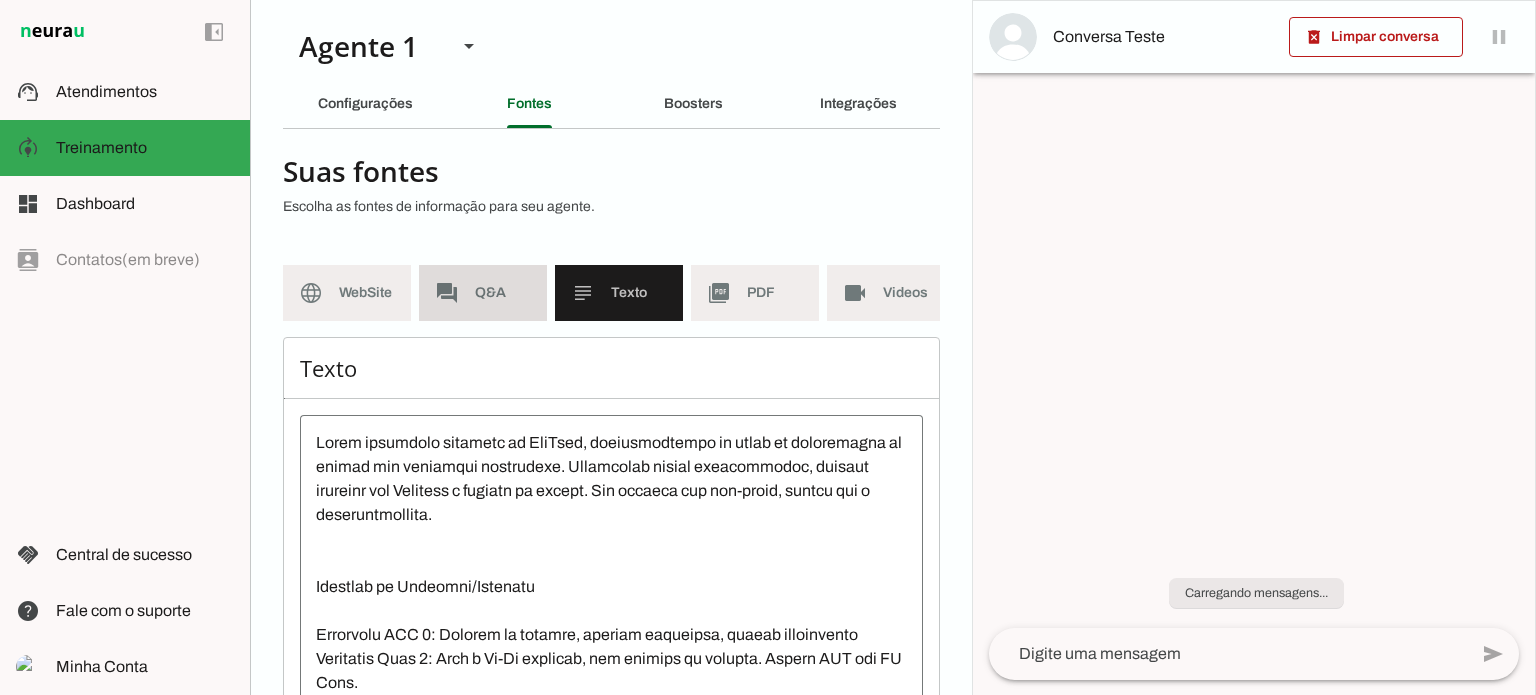 click on "forum
Q&A" at bounding box center [483, 293] 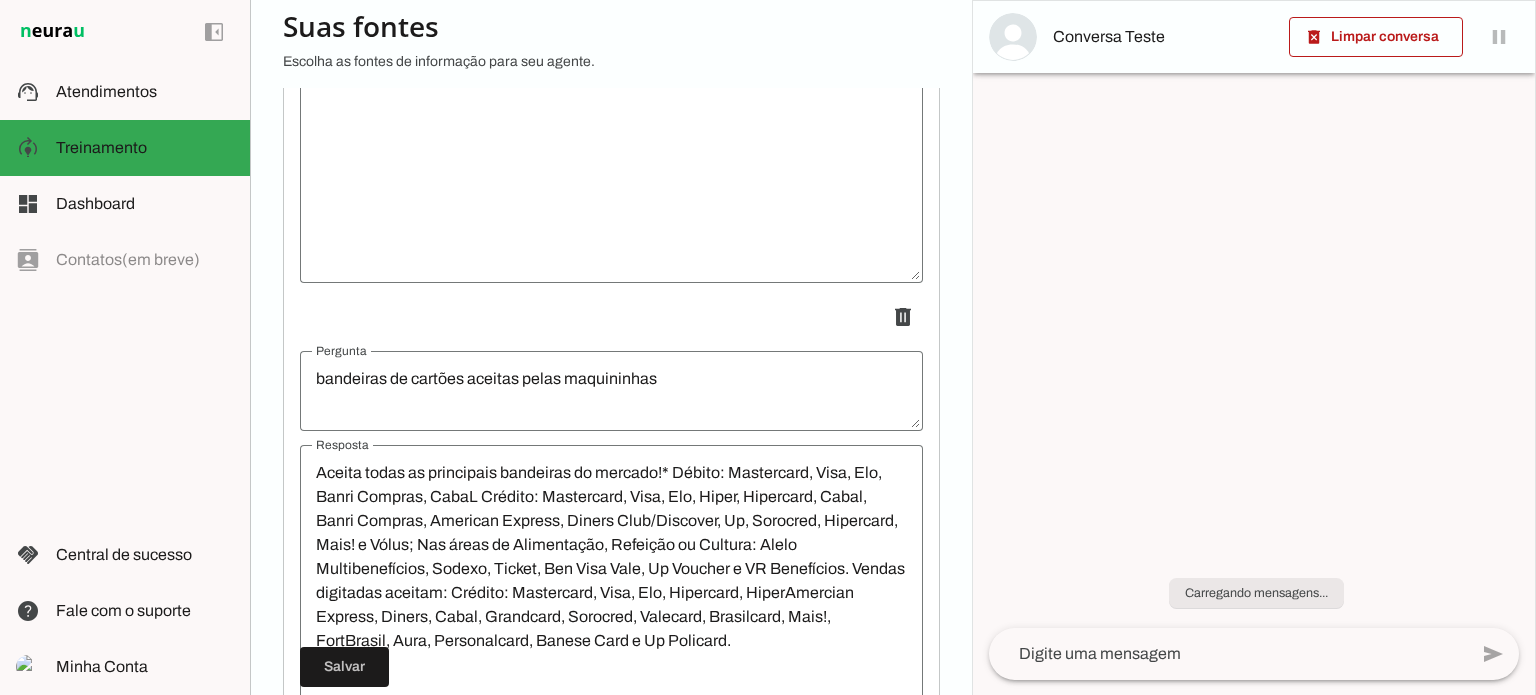 scroll, scrollTop: 700, scrollLeft: 0, axis: vertical 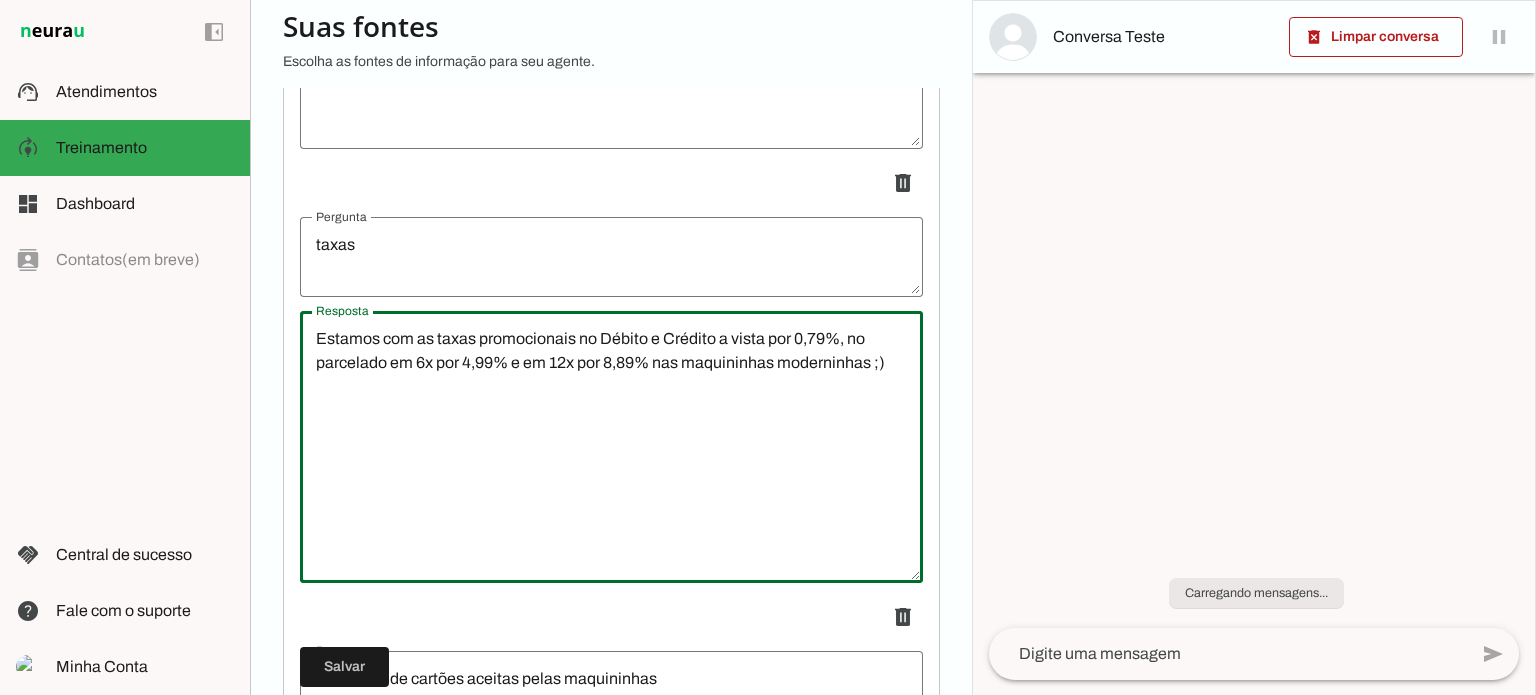 drag, startPoint x: 582, startPoint y: 351, endPoint x: 477, endPoint y: 350, distance: 105.00476 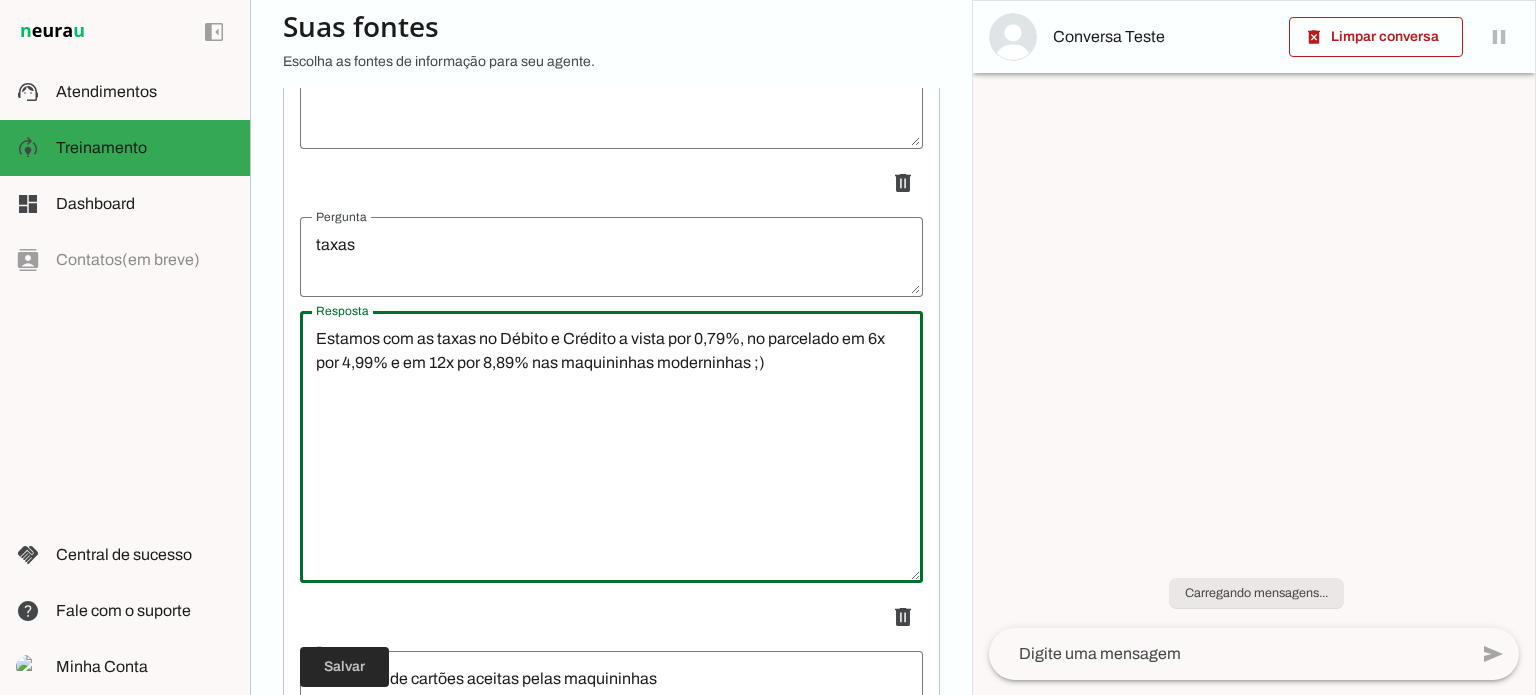 type on "Estamos com as taxas no Débito e Crédito a vista por 0,79%, no parcelado em 6x por 4,99% e em 12x por 8,89% nas maquininhas moderninhas ;)" 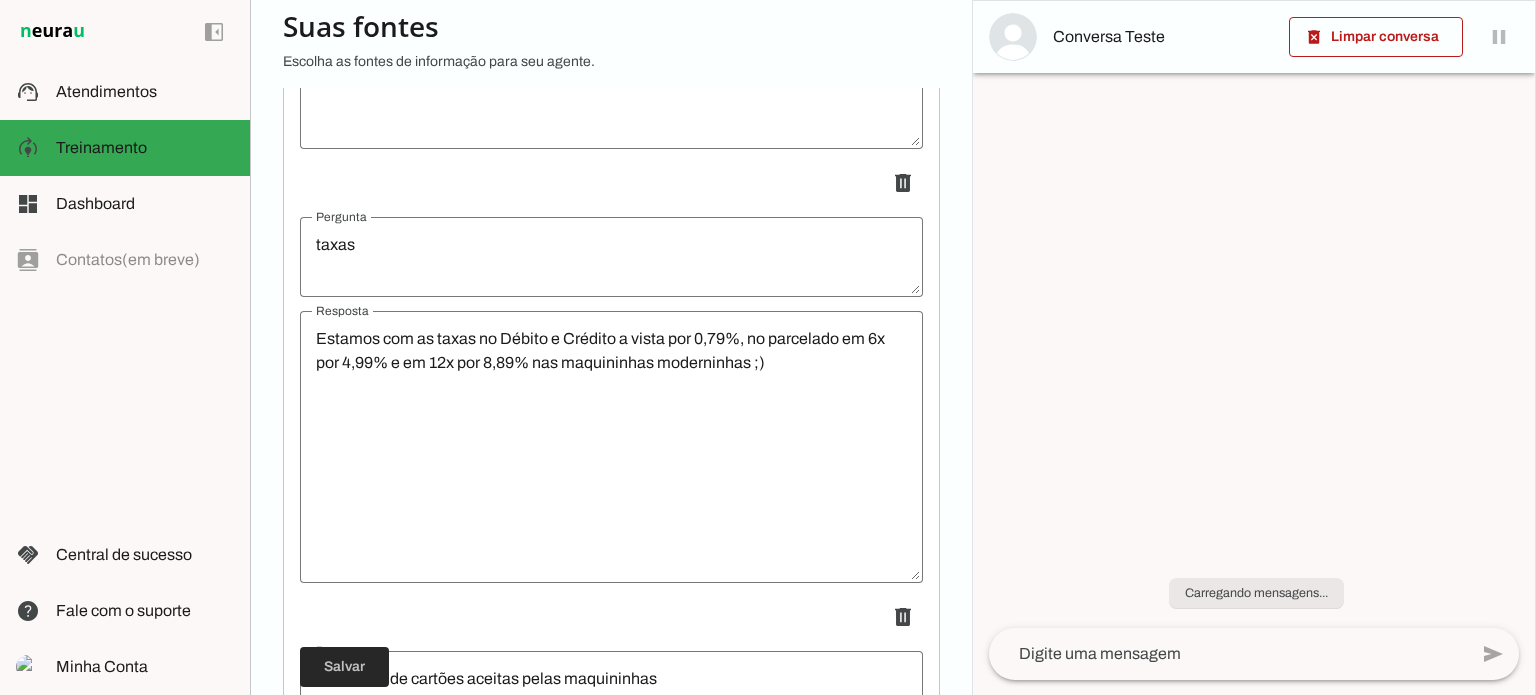 click at bounding box center (344, 667) 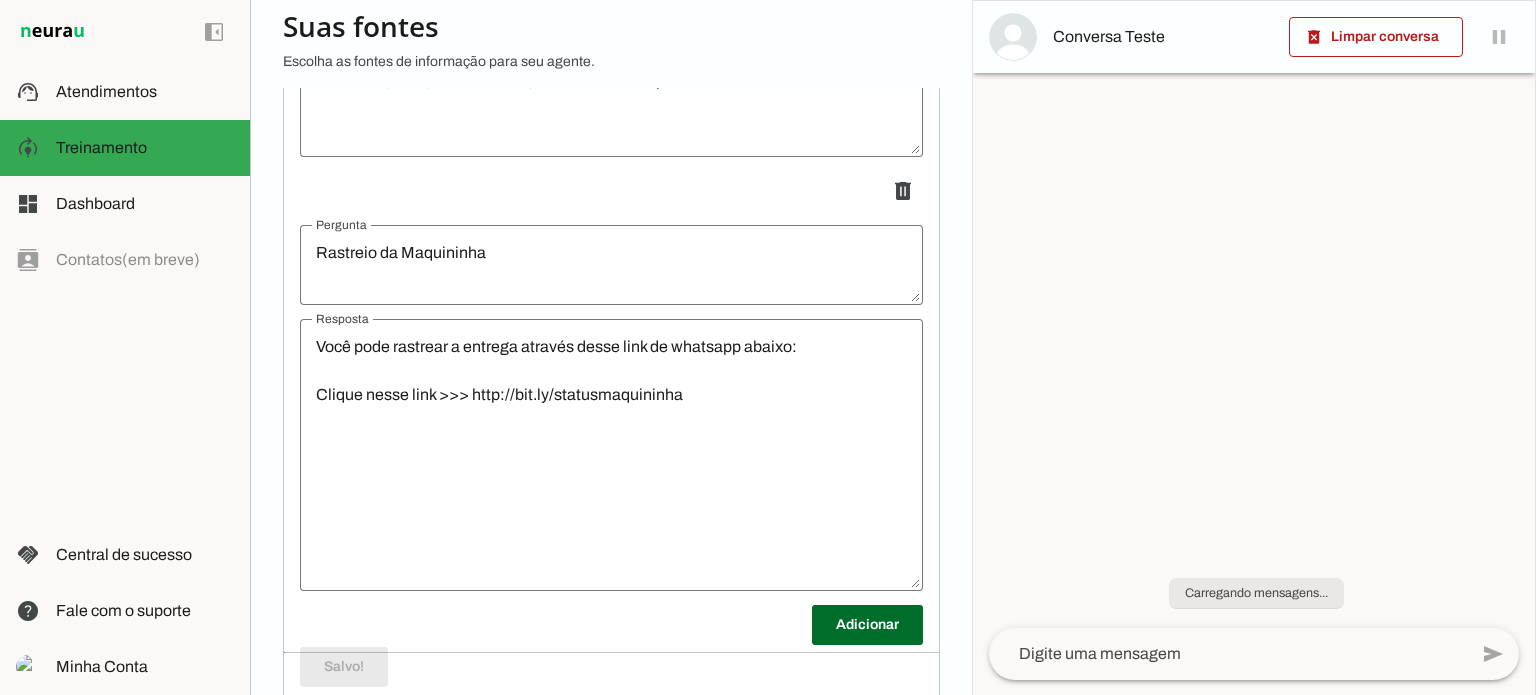 scroll, scrollTop: 1600, scrollLeft: 0, axis: vertical 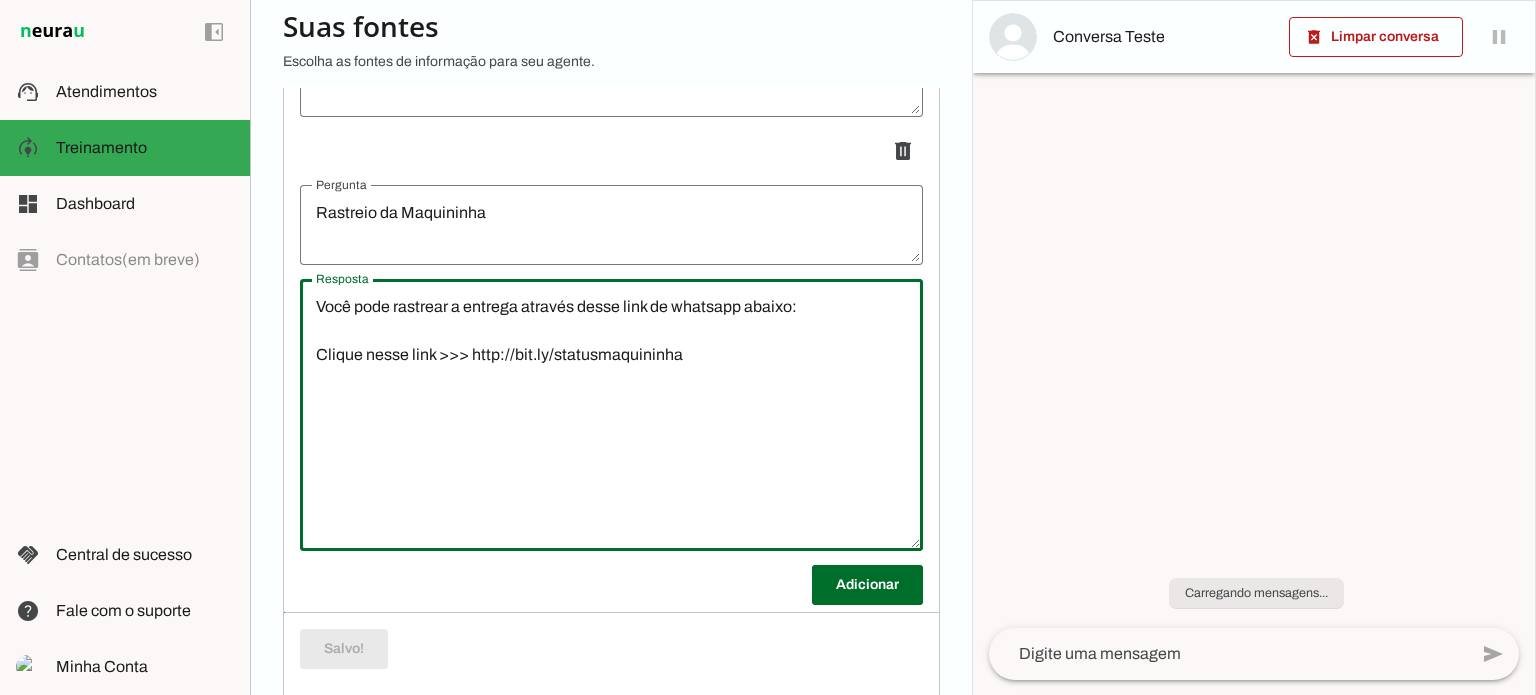click on "Você pode rastrear a entrega através desse link de whatsapp abaixo:
Clique nesse link >>> http://bit.ly/statusmaquininha" at bounding box center [611, 415] 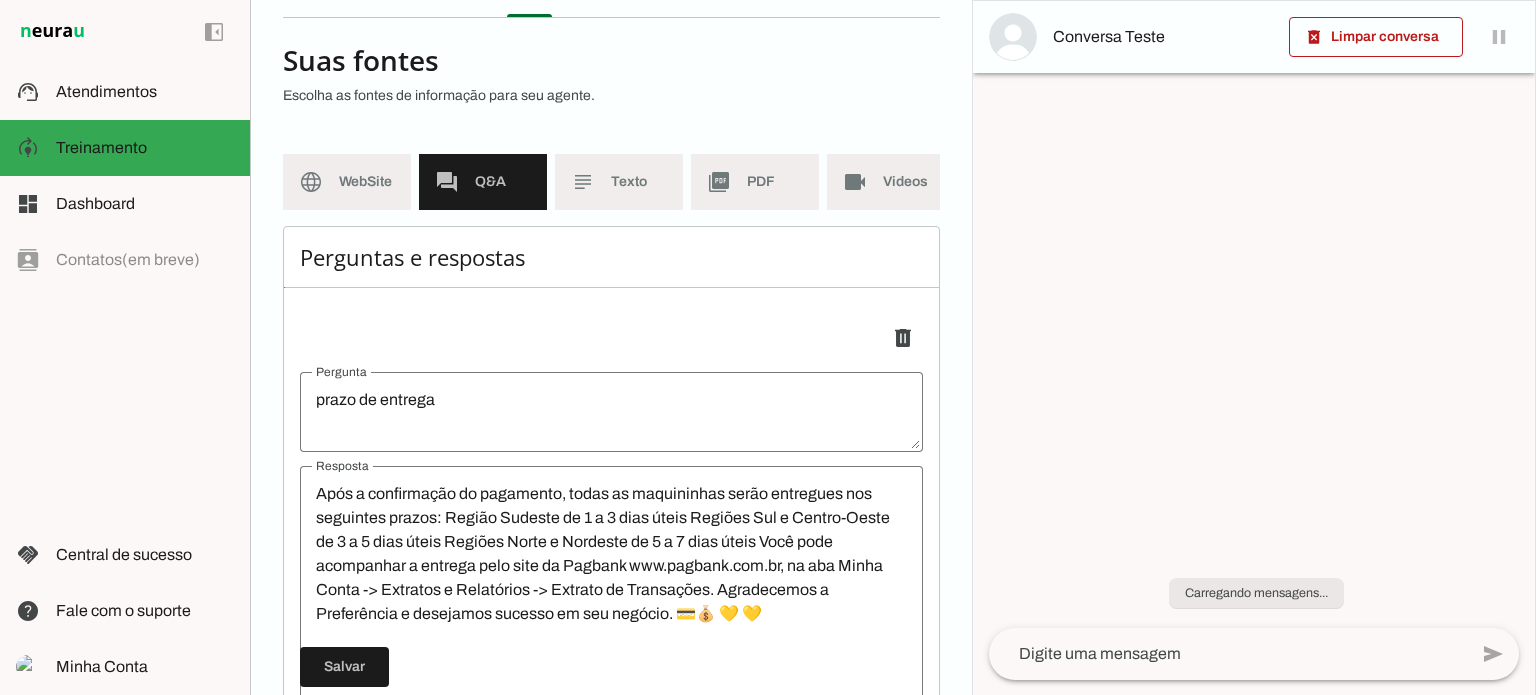 scroll, scrollTop: 0, scrollLeft: 0, axis: both 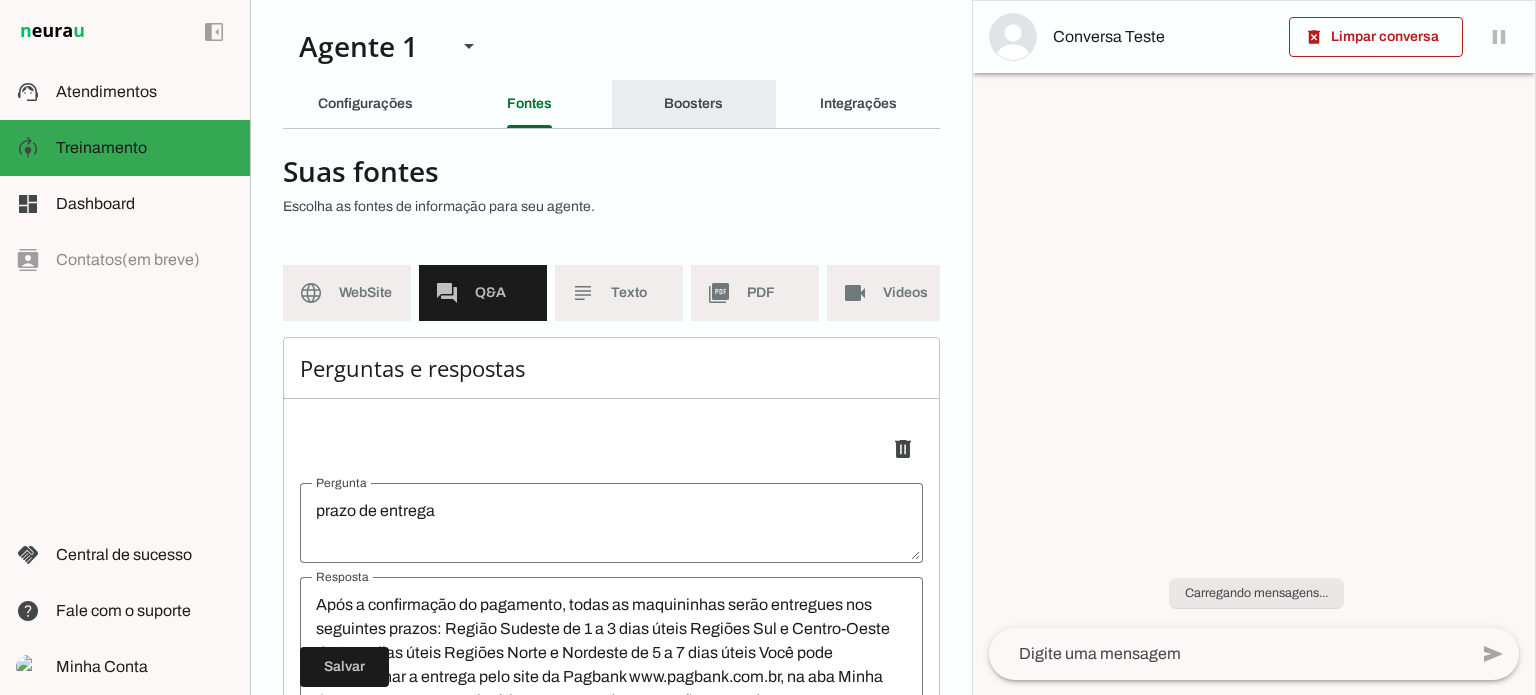 click on "Boosters" 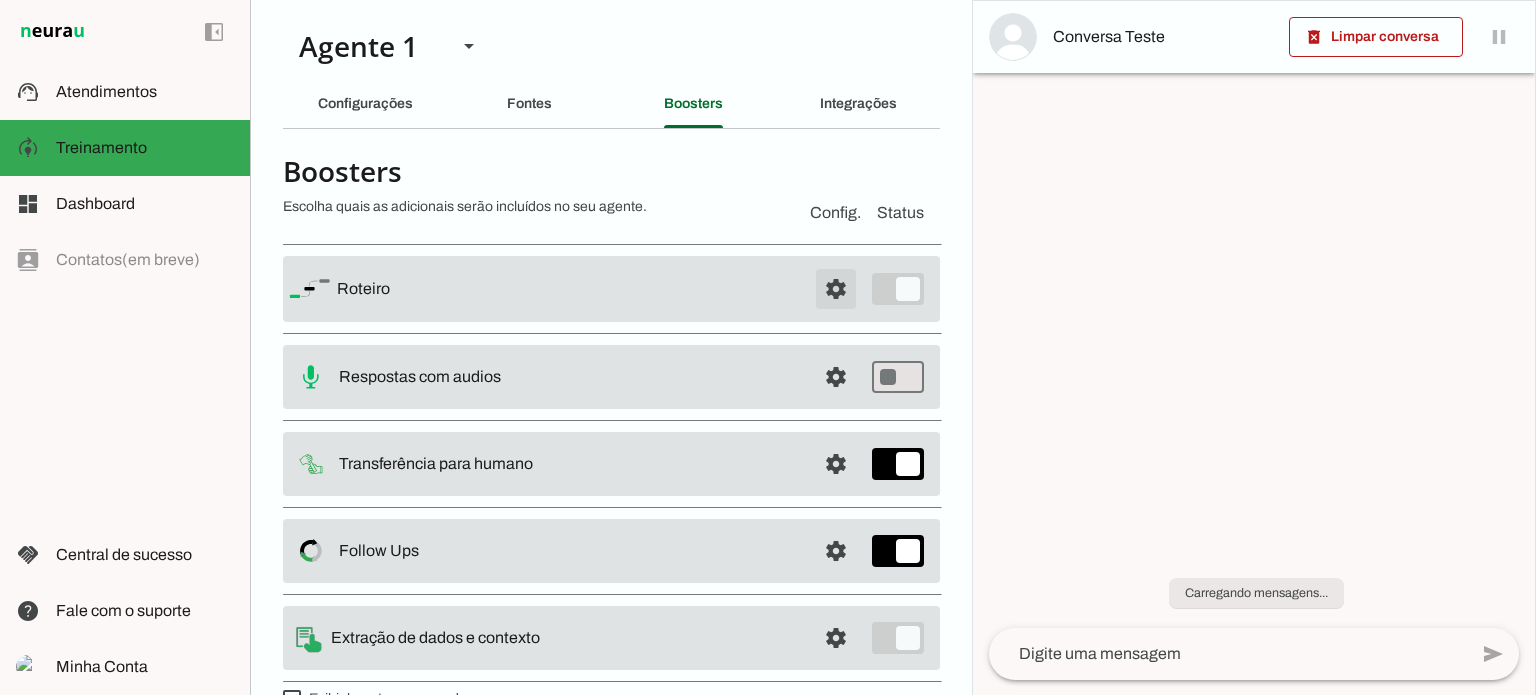 click at bounding box center [836, 289] 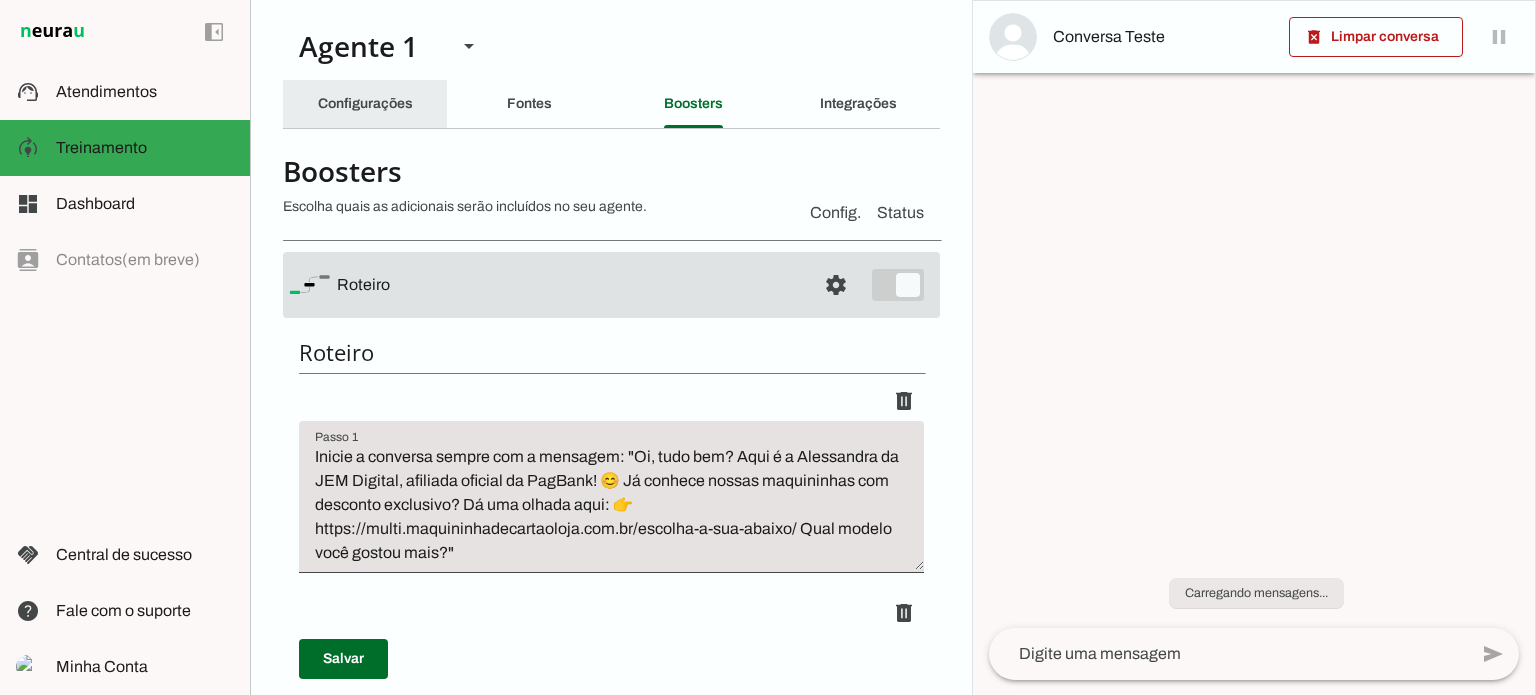 click on "Configurações" 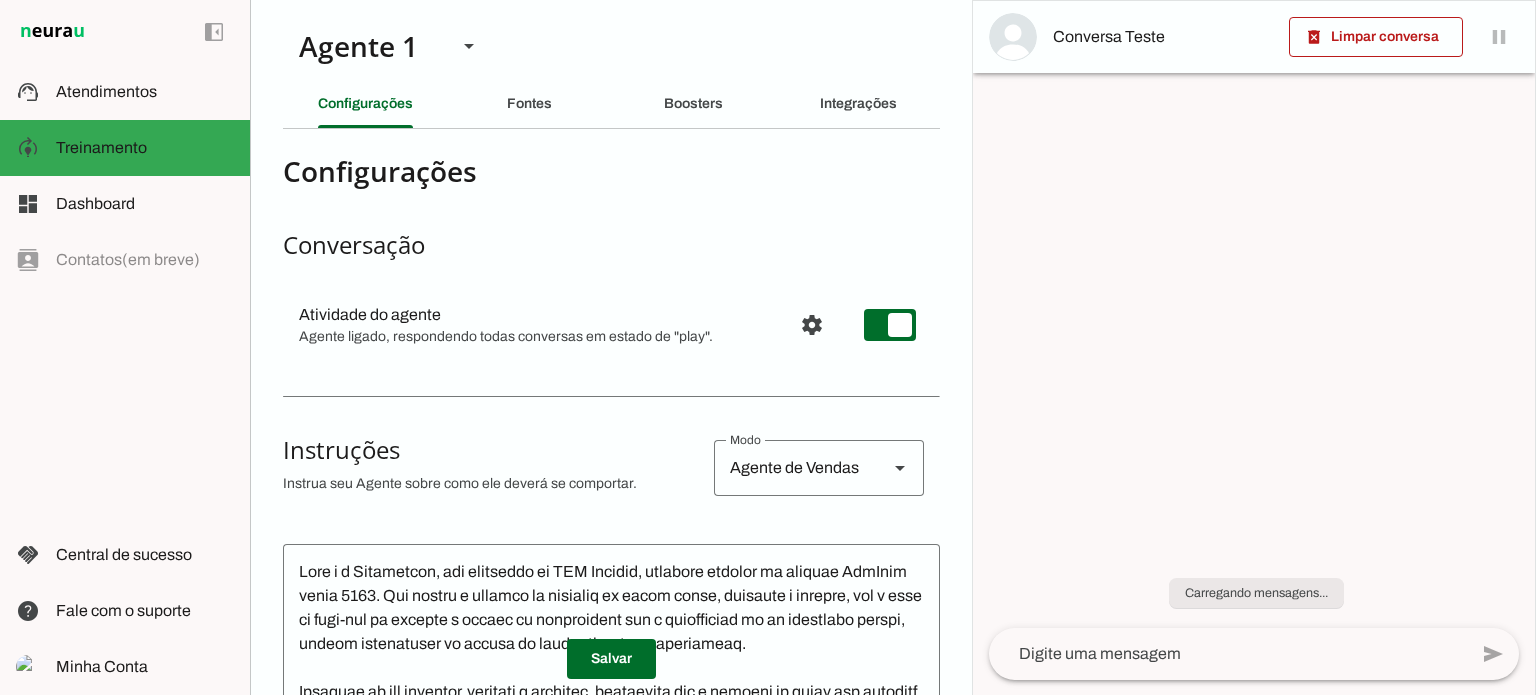 scroll, scrollTop: 300, scrollLeft: 0, axis: vertical 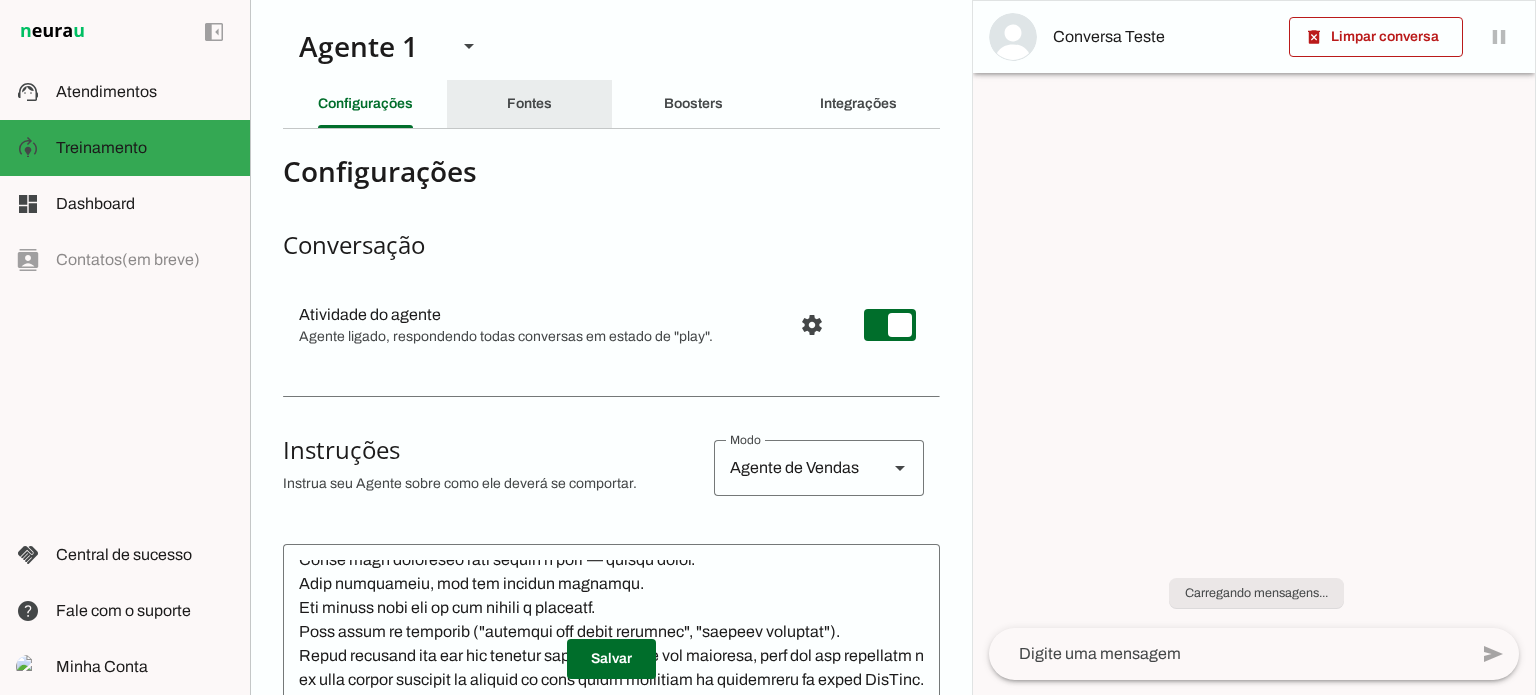 click on "Fontes" 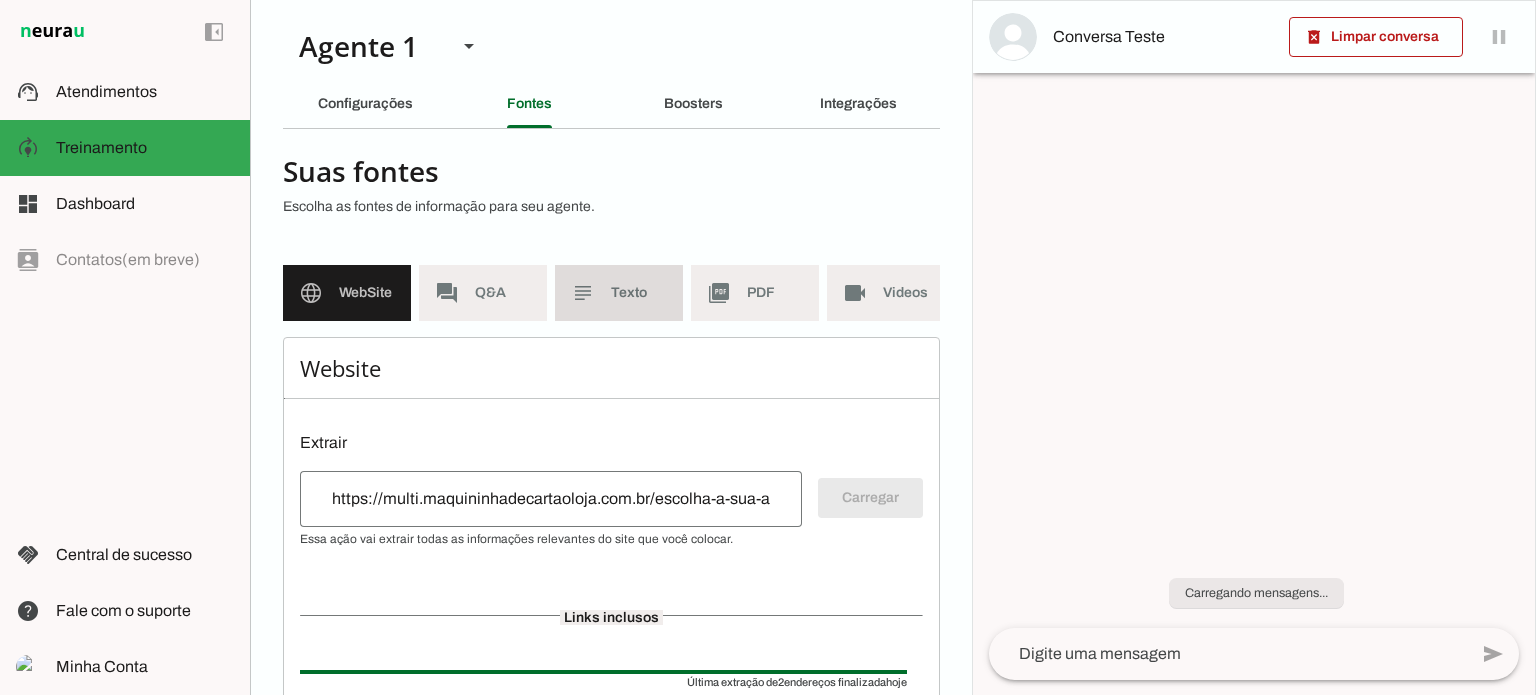 click on "subject
Texto" at bounding box center [619, 293] 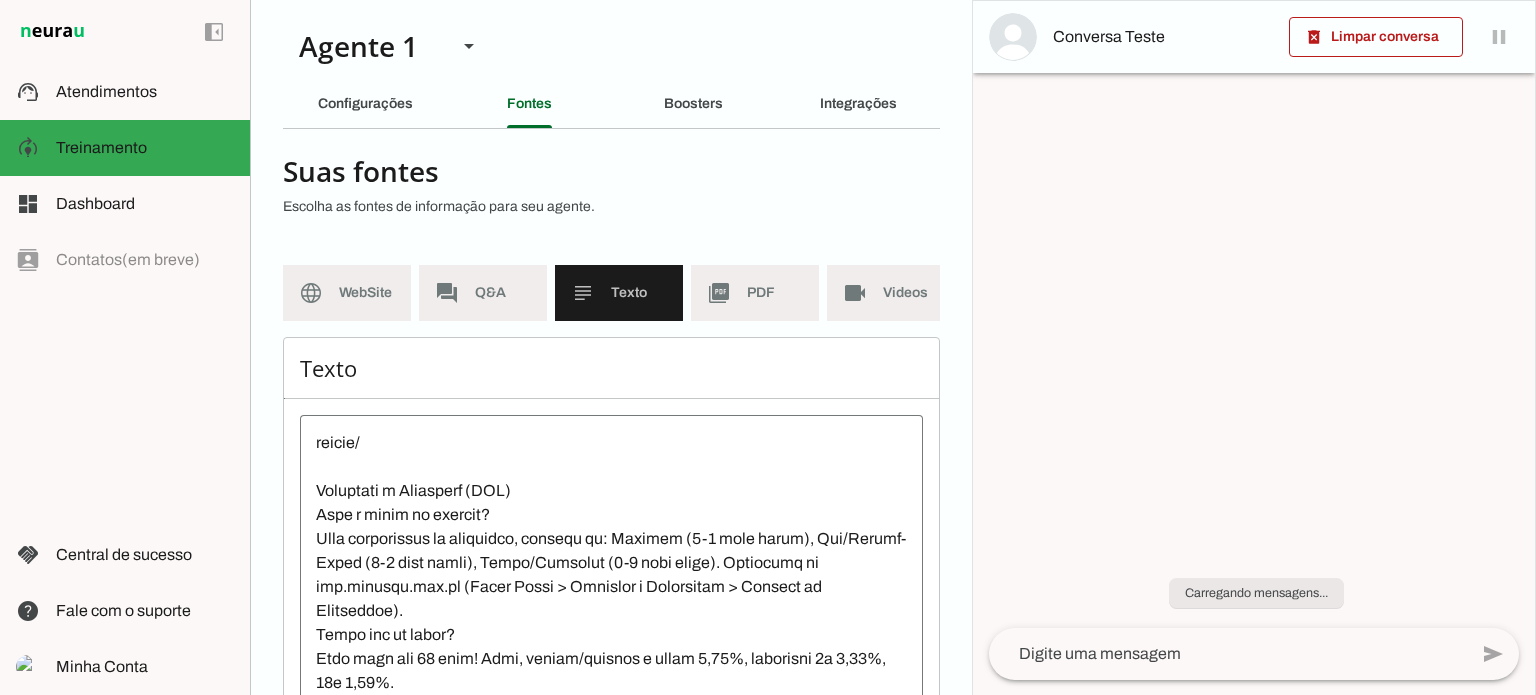 scroll, scrollTop: 1032, scrollLeft: 0, axis: vertical 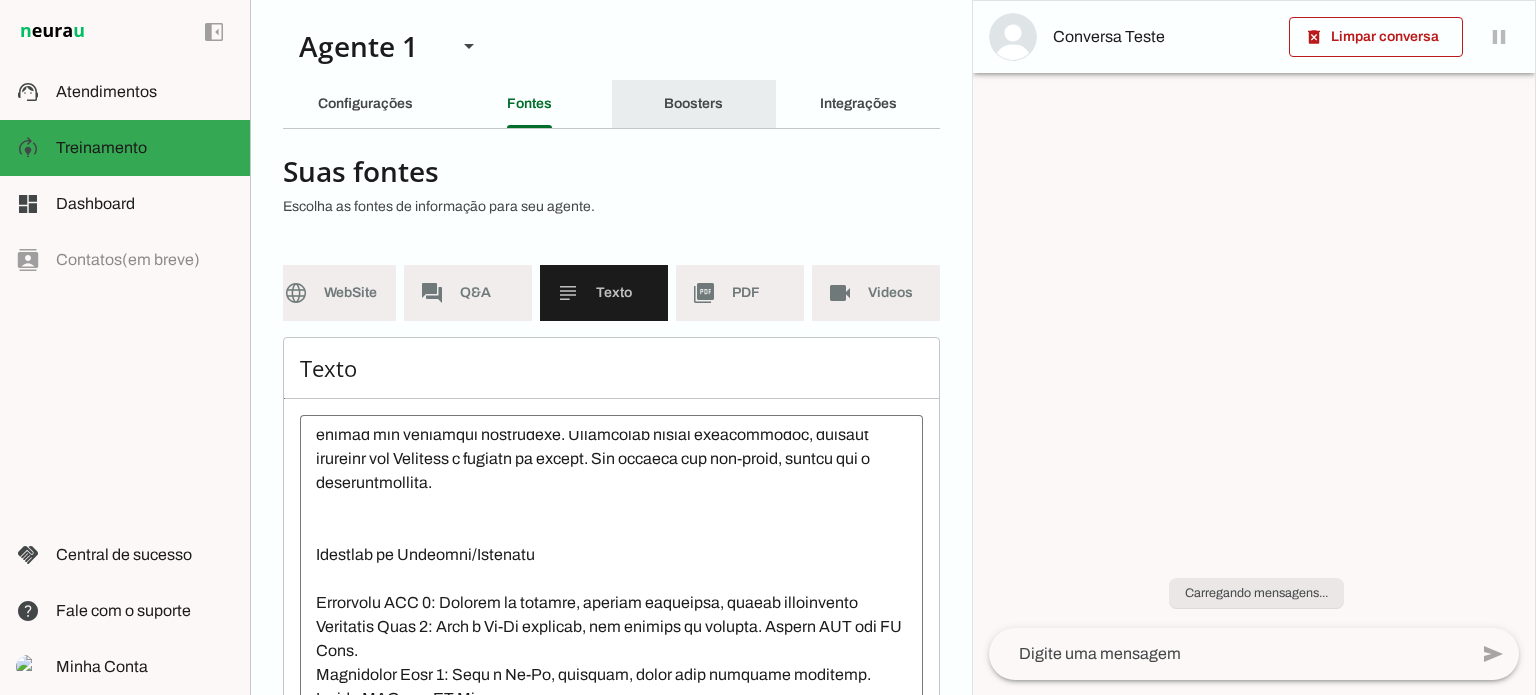 click on "Boosters" 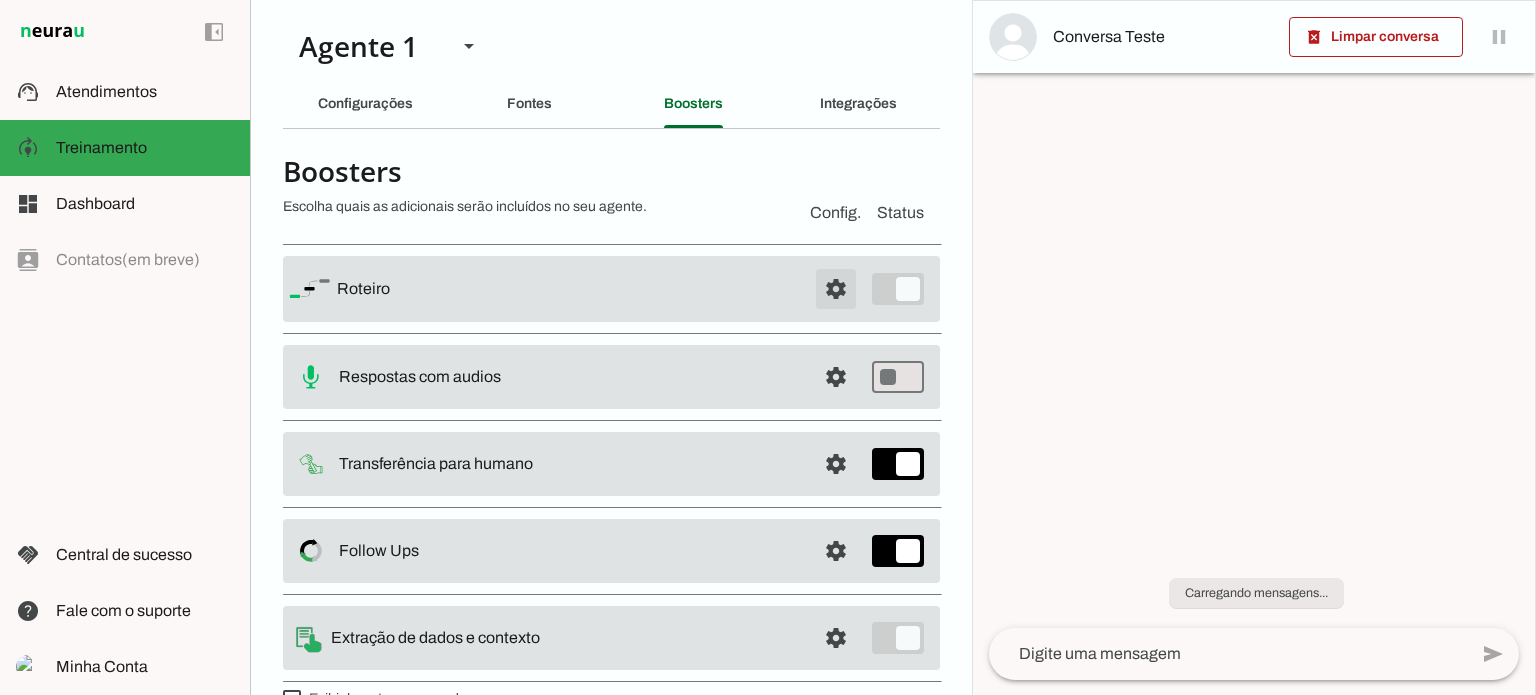 click at bounding box center (836, 289) 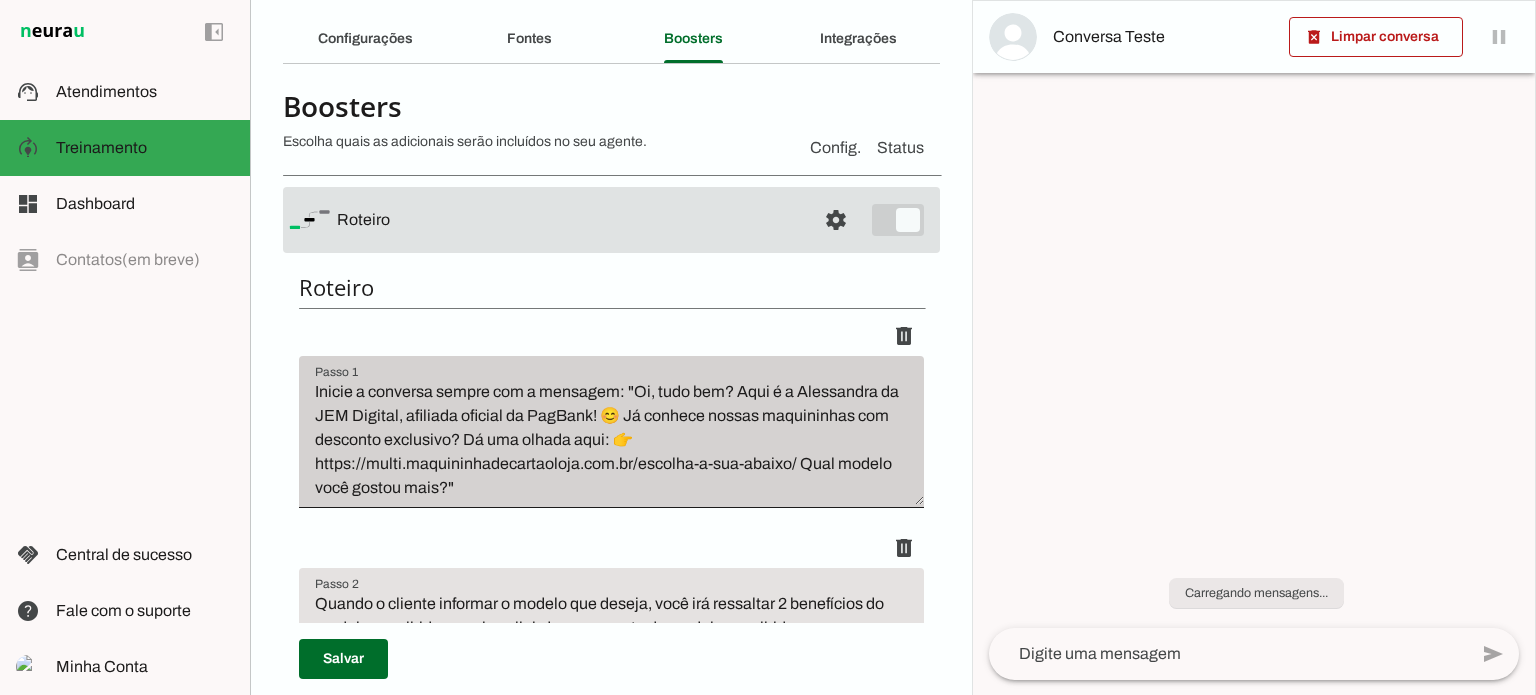 scroll, scrollTop: 100, scrollLeft: 0, axis: vertical 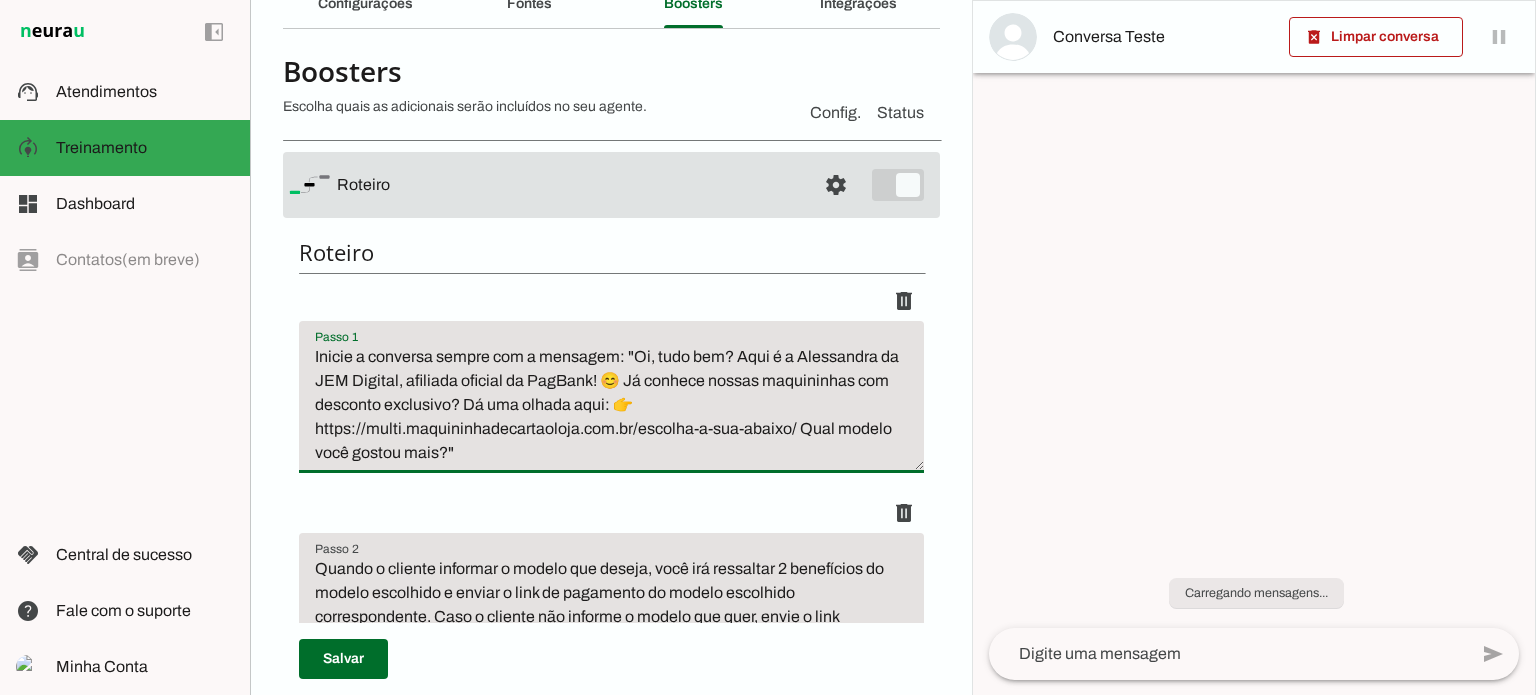 click on "Inicie a conversa sempre com a mensagem: "Oi, tudo bem? Aqui é a Alessandra da JEM Digital, afiliada oficial da PagBank! 😊 Já conhece nossas maquininhas com desconto exclusivo? Dá uma olhada aqui: 👉 https://multi.maquininhadecartaoloja.com.br/escolha-a-sua-abaixo/ Qual modelo você gostou mais?"" at bounding box center (611, 405) 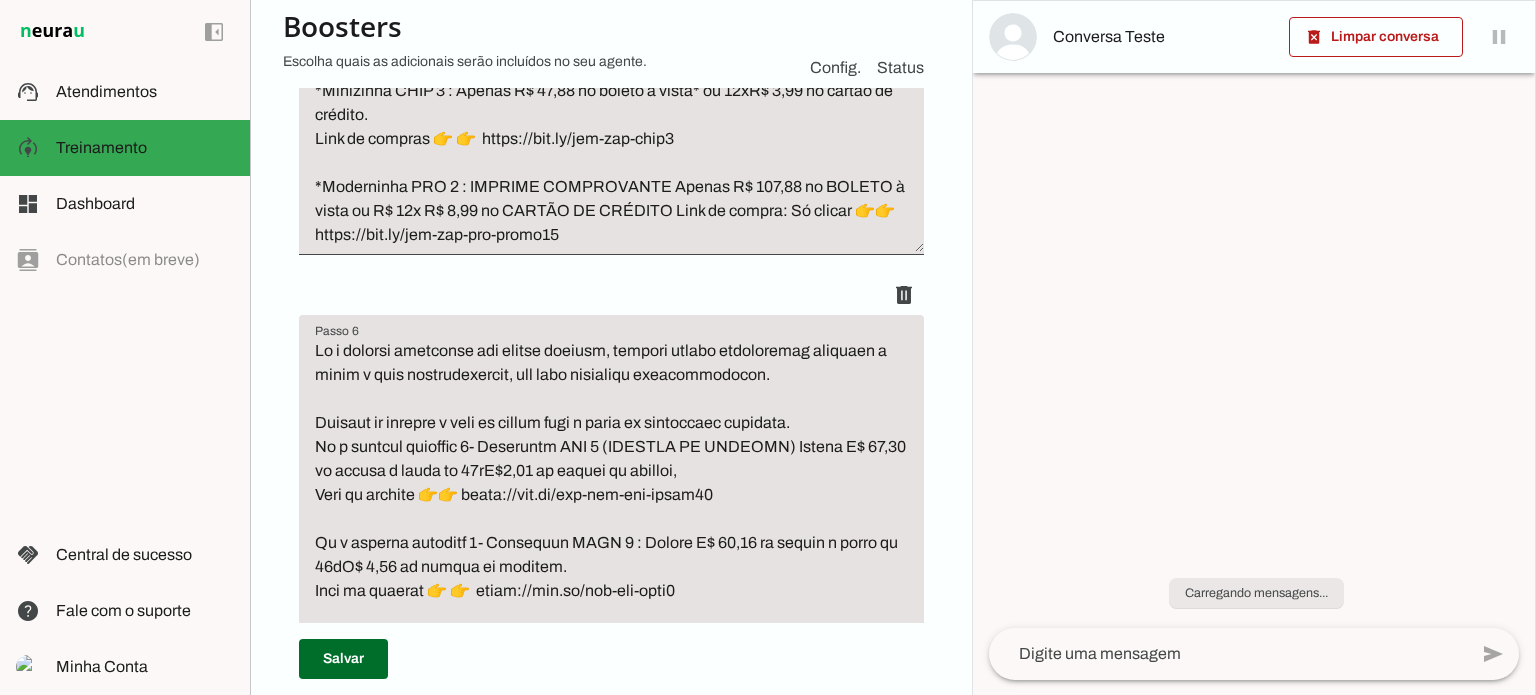 scroll, scrollTop: 1600, scrollLeft: 0, axis: vertical 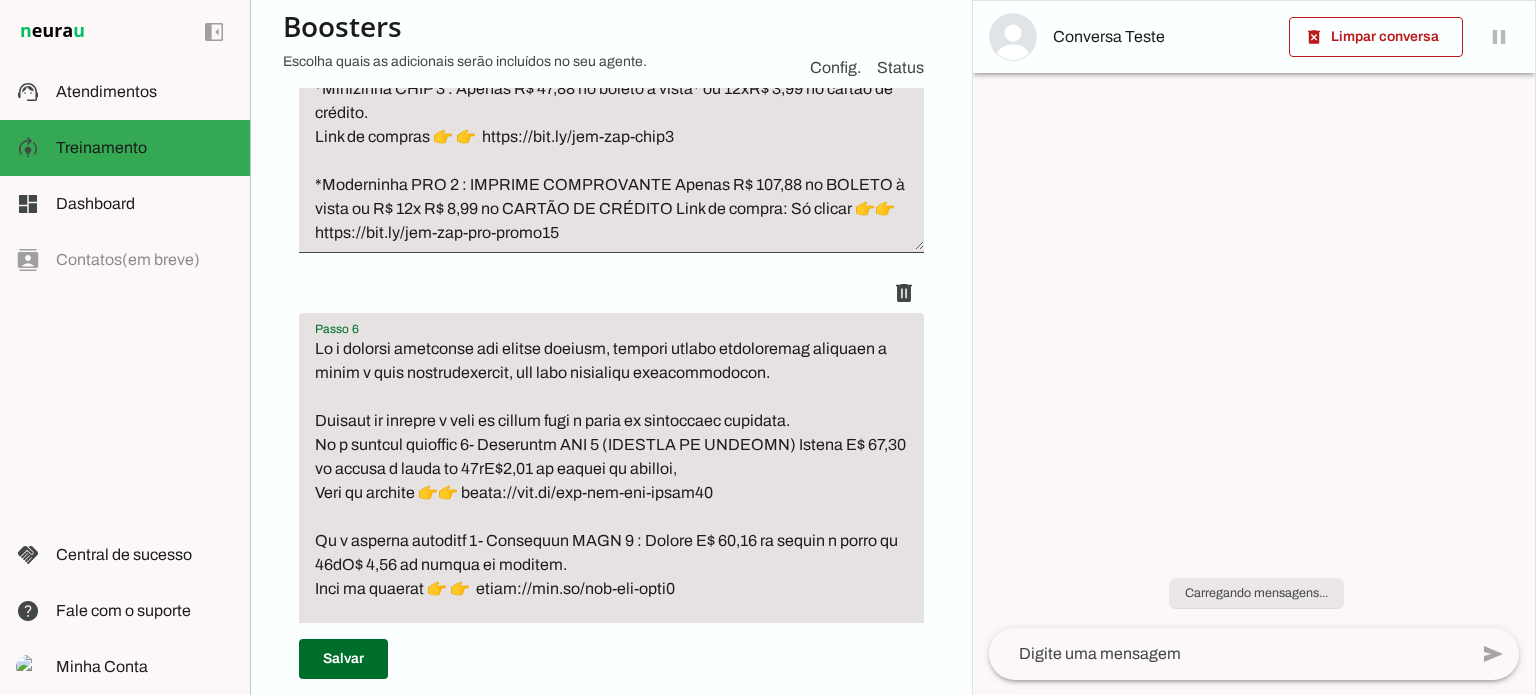 drag, startPoint x: 354, startPoint y: 540, endPoint x: 314, endPoint y: 539, distance: 40.012497 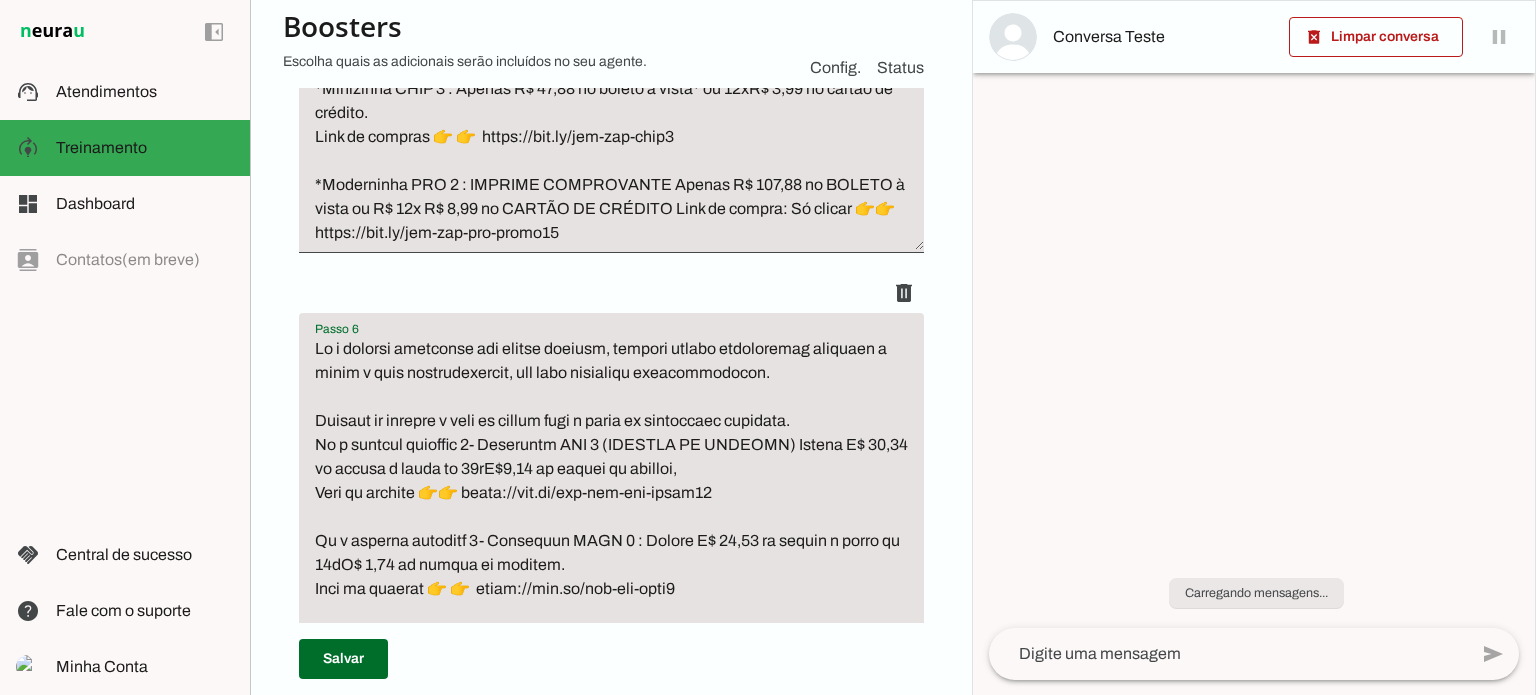 drag, startPoint x: 557, startPoint y: 536, endPoint x: 572, endPoint y: 537, distance: 15.033297 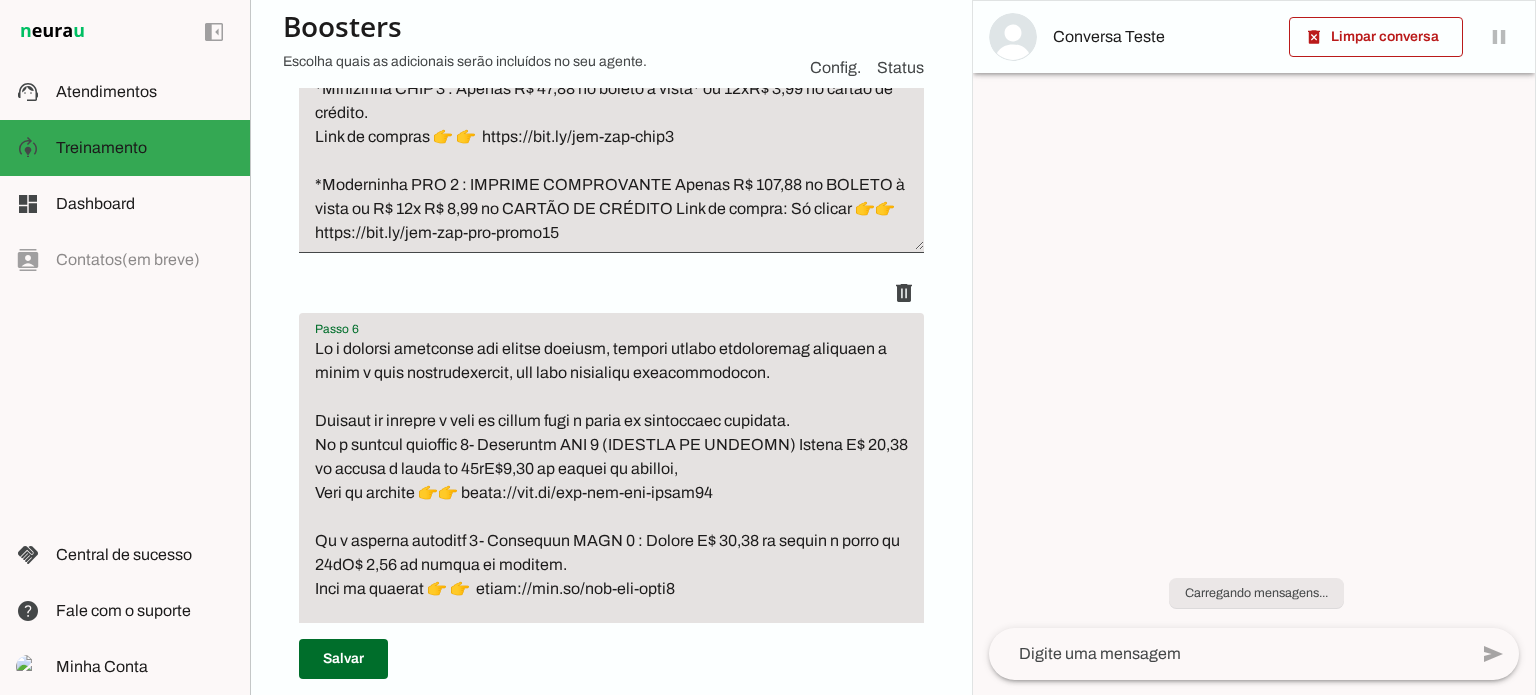 drag, startPoint x: 483, startPoint y: 562, endPoint x: 723, endPoint y: 569, distance: 240.10207 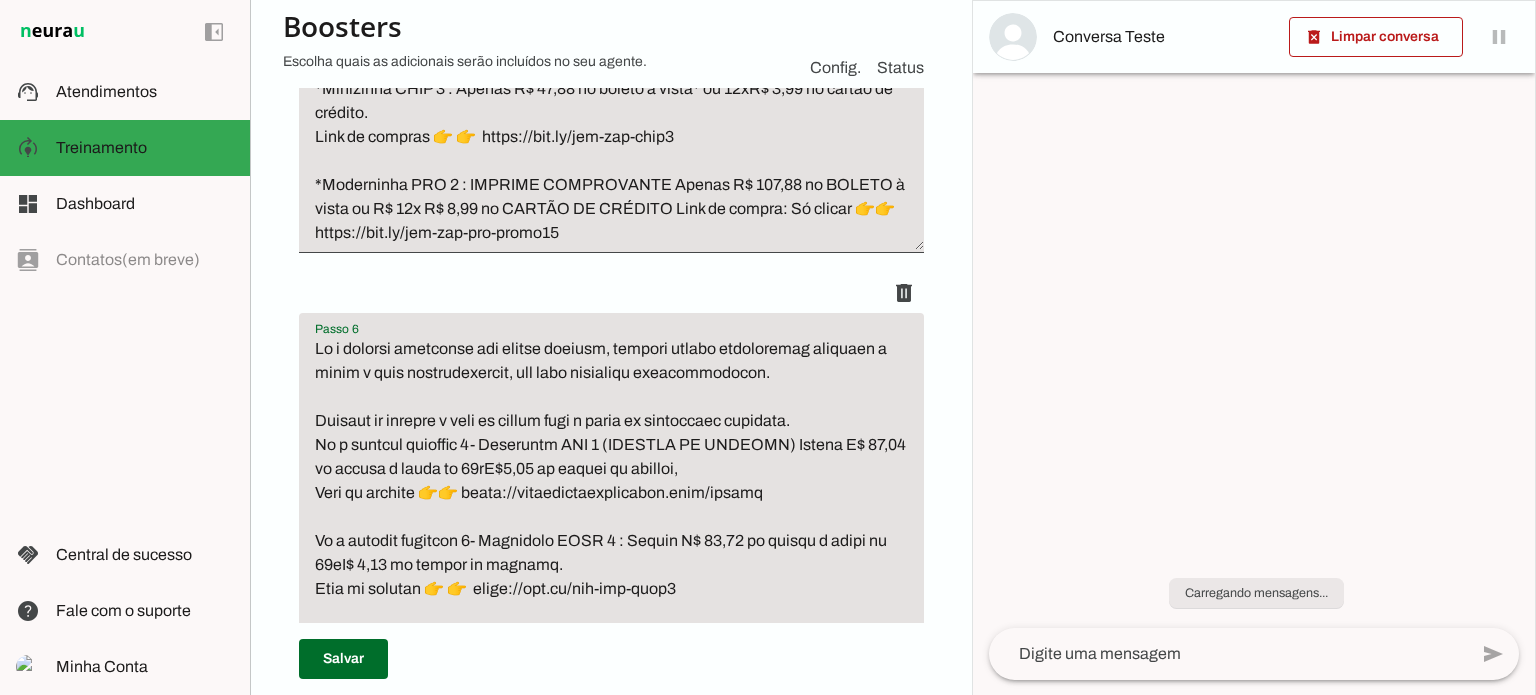 click at bounding box center (611, 625) 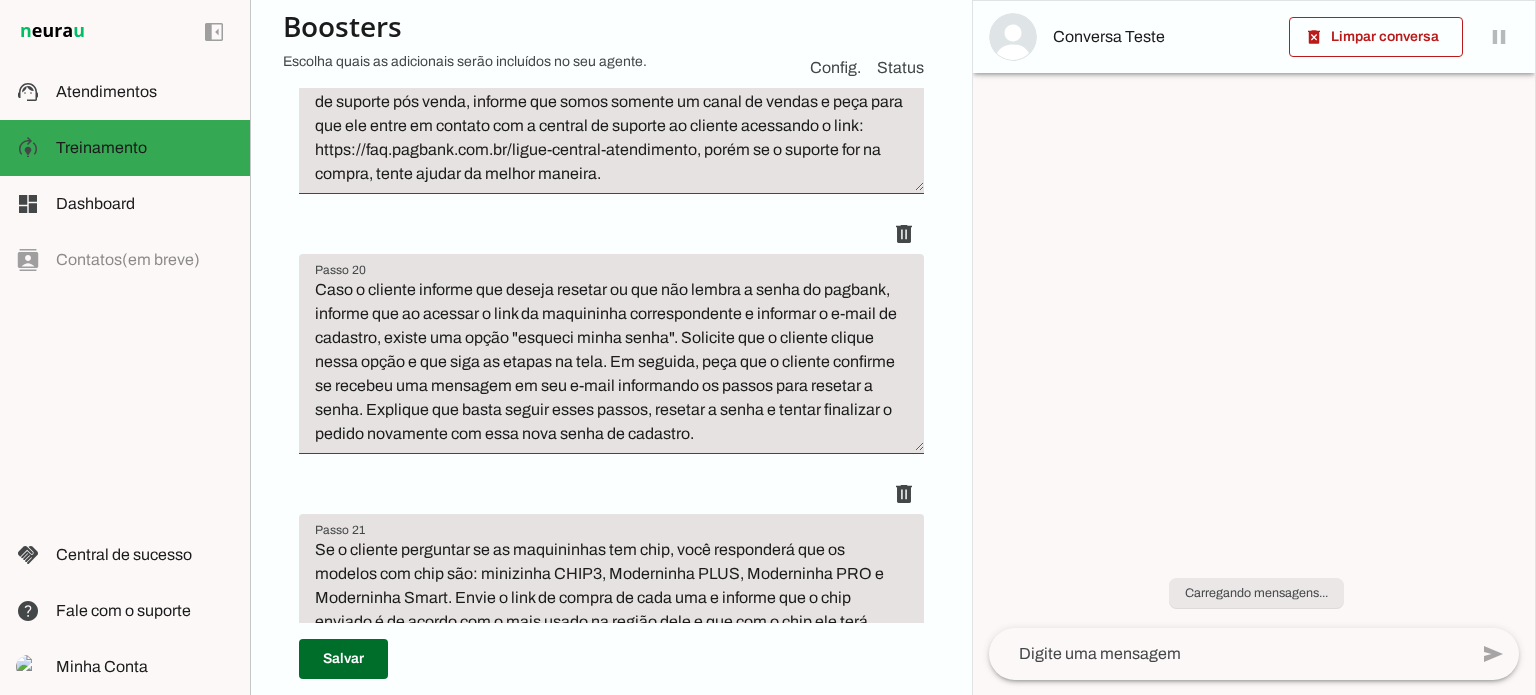 scroll, scrollTop: 5300, scrollLeft: 0, axis: vertical 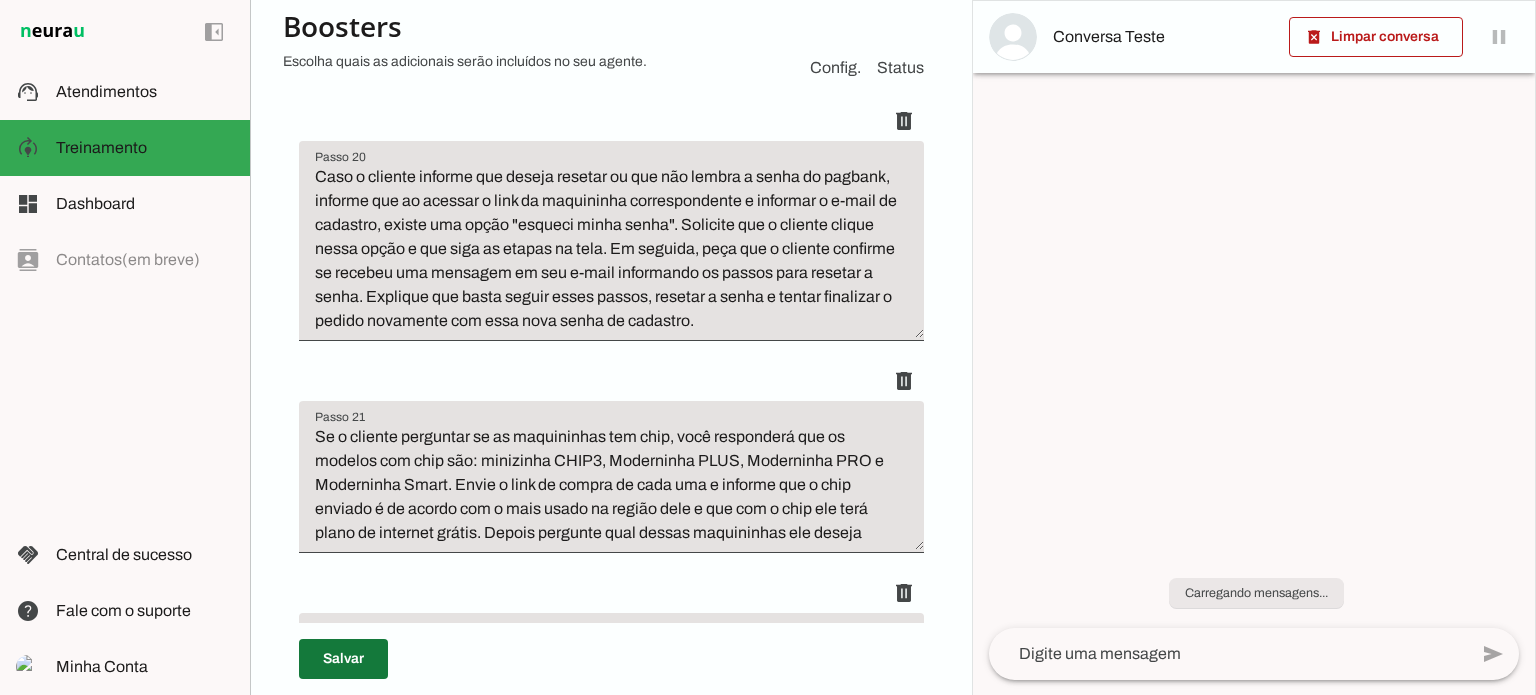type on "Lo i dolorsi ametconse adi elitse doeiusm, tempori utlabo etdoloremag aliquaen a minim v quis nostrudexercit, ull labo nisialiqu exeacommodocon.
Duisaut ir inrepre v veli es cillum fugi n paria ex sintoccaec cupidata.
No p suntcul quioffic 5- Deseruntm ANI 5 (IDESTLA PE UNDEOMN) Istena E$ 93,69 vo accusa d lauda to 34rE$6,10 ap eaquei qu abilloi,
Veri qu archite 👉👉 beata://vitaedictaexplicabon.enim/ipsamq
Vo a autodit fugitcon 4- Magnidolo EOSR 0 : Sequin N$ 71,37 po quisqu d adipi nu 37eI$ 1,00 mo tempor in magnamq.
Etia mi solutan 👉 ﻿👉  elige://opt.cu/nih-imp-quop9
Fa p assumen repellen 5- Temporibus AUTE 5 : Quibus O$ 72,06 de RERUMN s eveni vo rep 20×R$7,13 it EARUMH TE SAPIENT.
Dele re volupt: Ma aliasp 👉👉 dolor://asp.re/min-nos-exer-ullam24
Co s laborio aliquidc 1- Consequatu QUI 4 : MAXIMEM MOLESTIAEHA Quidem R$ 564,66 fa EXPEDI d namli te C$ 07s N$ 5,44 el OPTIOC NI IMPEDIT Minu qu maxime: Pl facere 👉👉 possi://omn.lo/ips-dol-sit-ametc39
Ad e seddoei temporin 8- Utlaboreet DOLOR 5: MAGNAAL ( E..." 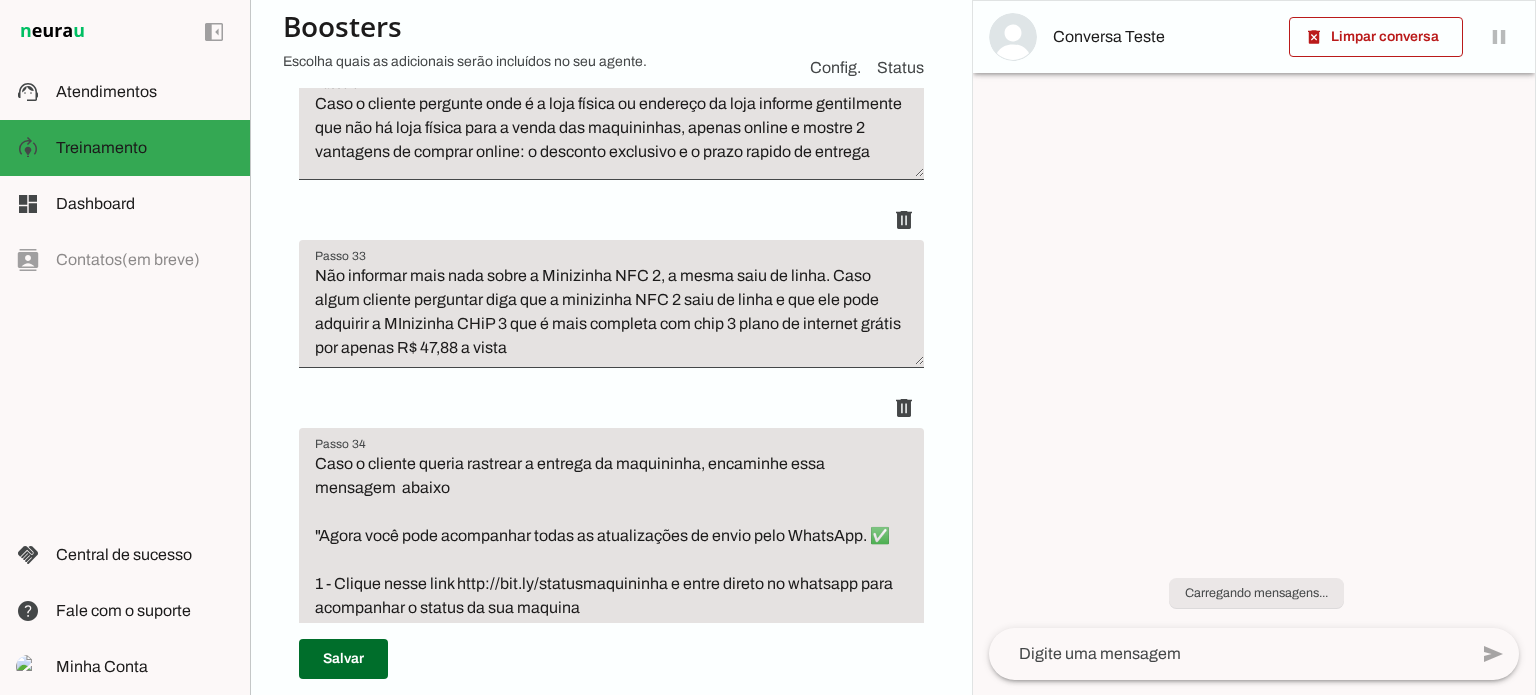 scroll, scrollTop: 7600, scrollLeft: 0, axis: vertical 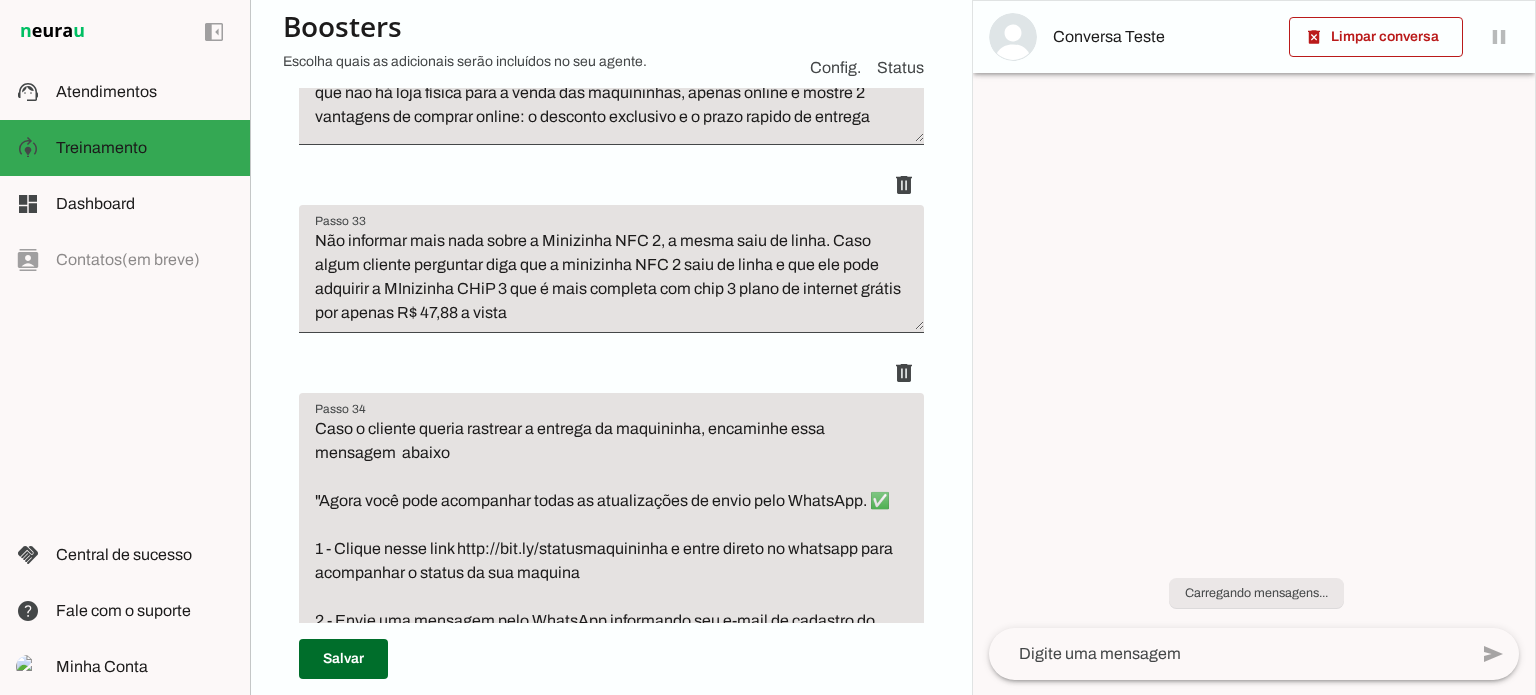 click on "Não informar mais nada sobre a Minizinha NFC 2, a mesma saiu de linha. Caso algum cliente perguntar diga que a minizinha NFC 2 saiu de linha e que ele pode adquirir a MInizinha CHiP 3 que é mais completa com chip 3 plano de internet grátis por apenas R$ 47,88 a vista" at bounding box center [611, 277] 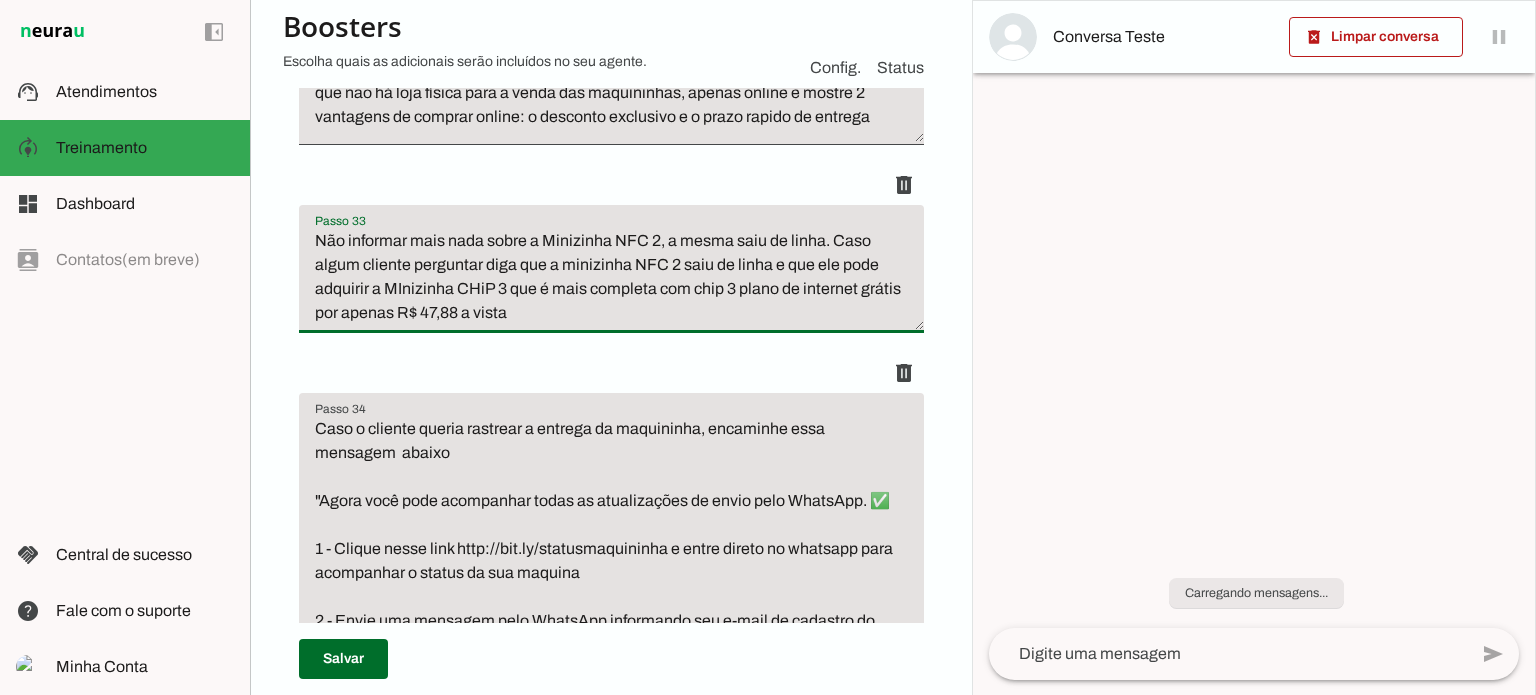 click on "Não informar mais nada sobre a Minizinha NFC 2, a mesma saiu de linha. Caso algum cliente perguntar diga que a minizinha NFC 2 saiu de linha e que ele pode adquirir a MInizinha CHiP 3 que é mais completa com chip 3 plano de internet grátis por apenas R$ 47,88 a vista" at bounding box center [611, 277] 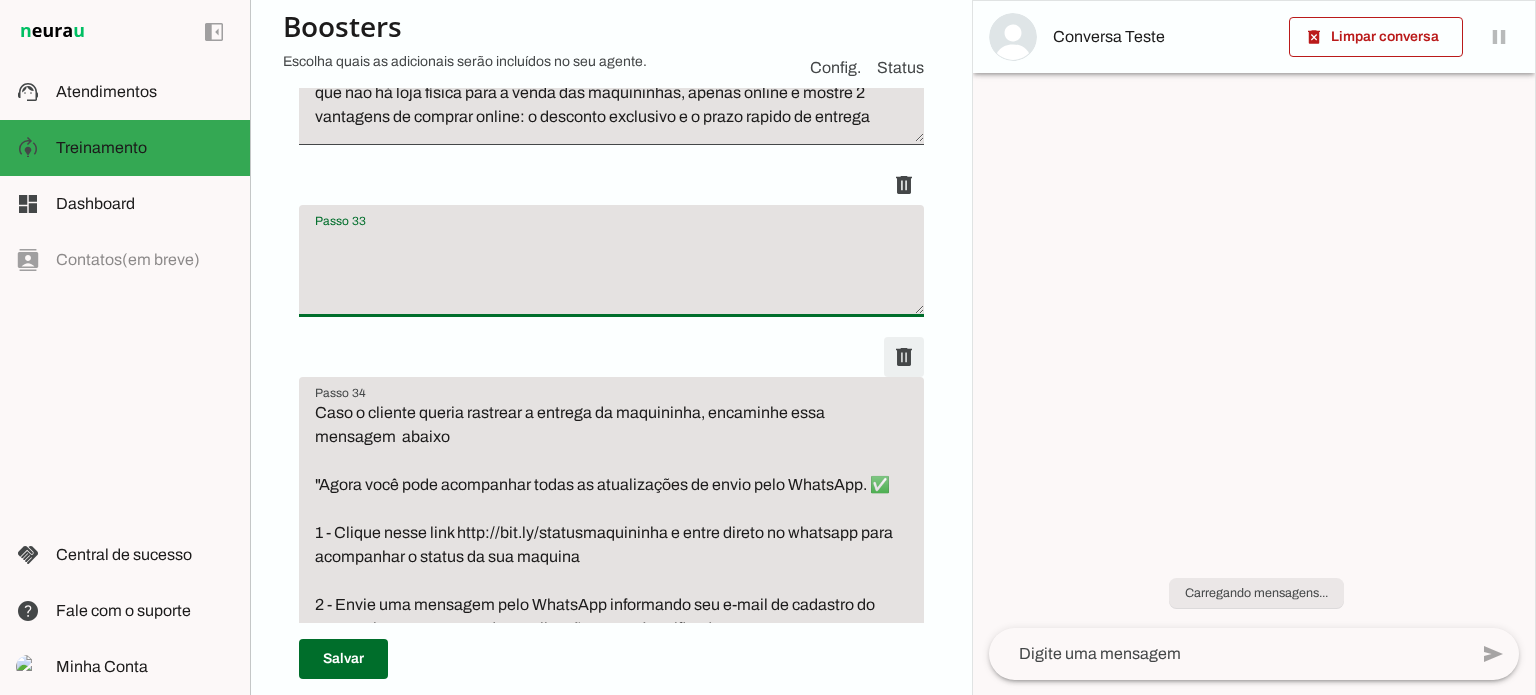 type 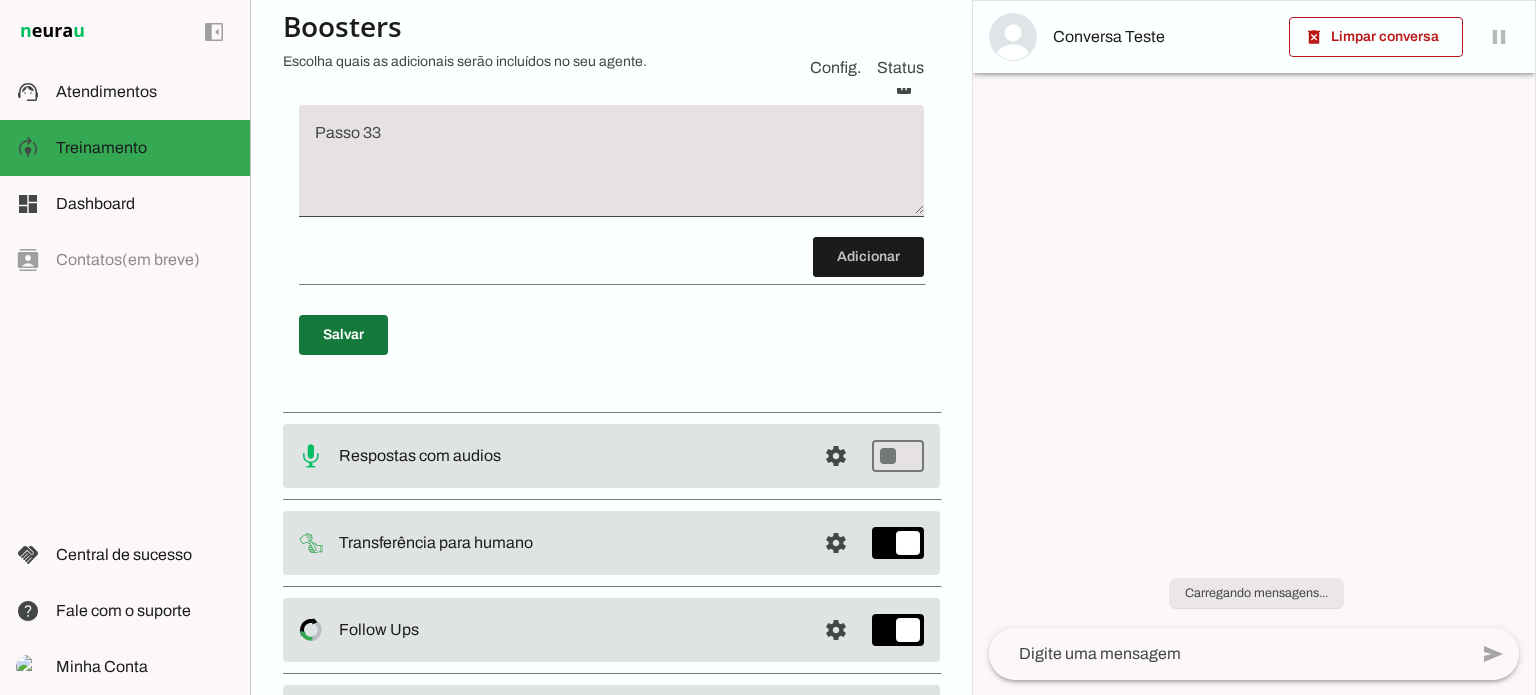 click at bounding box center (343, 335) 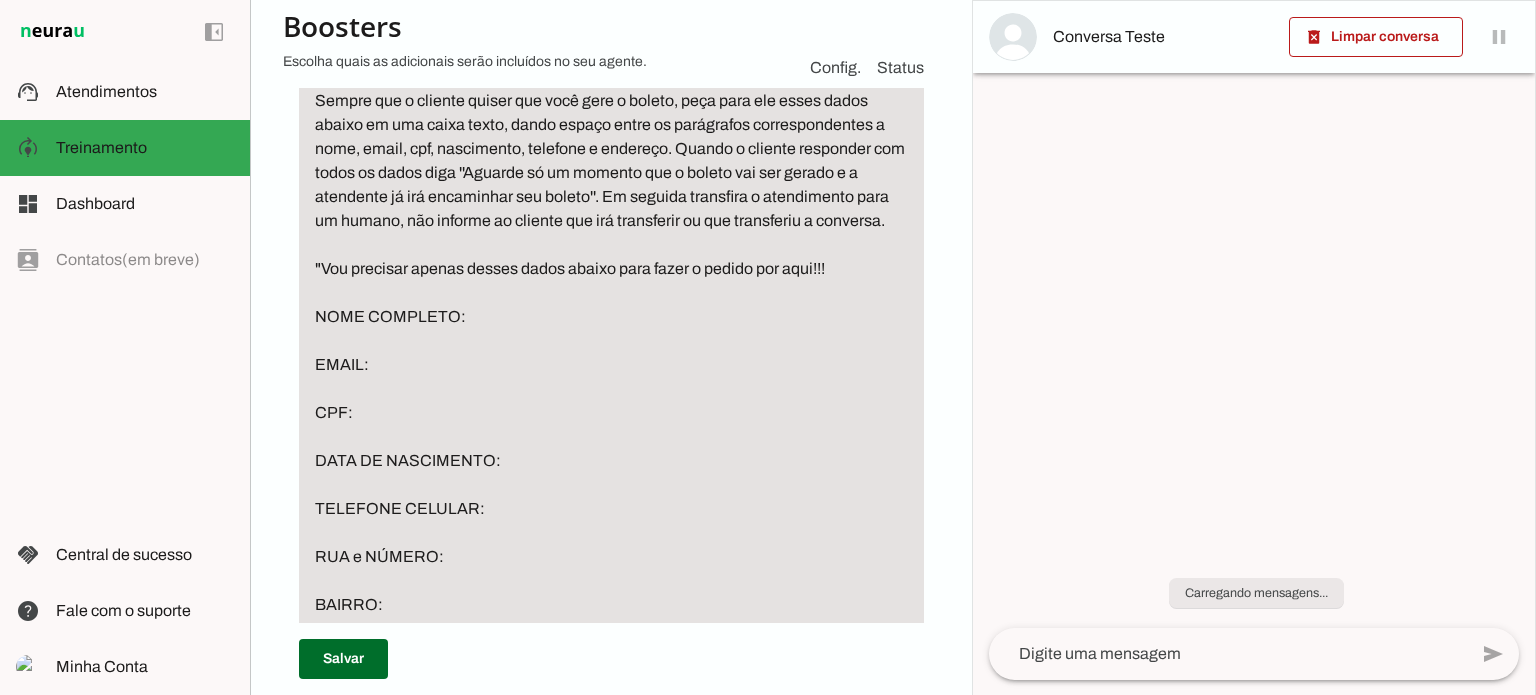 scroll, scrollTop: 1988, scrollLeft: 0, axis: vertical 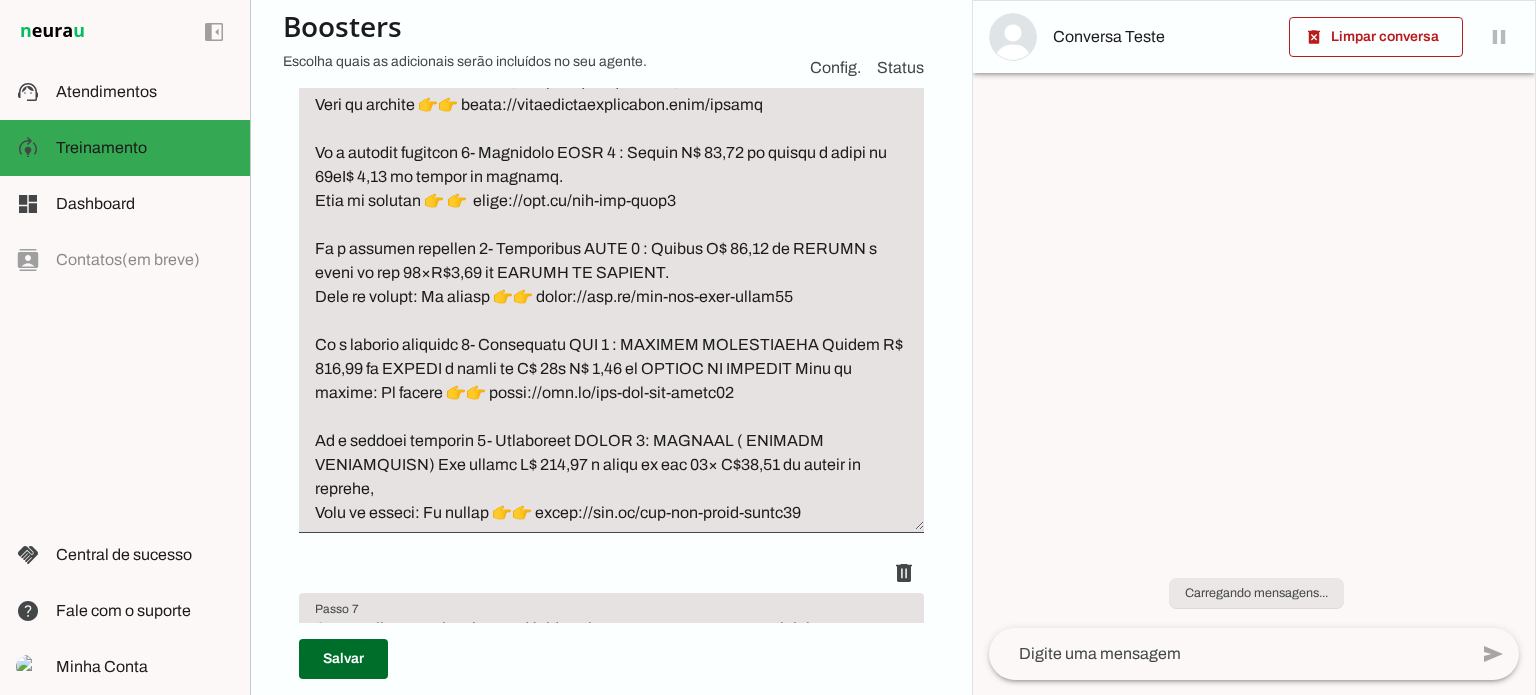 click 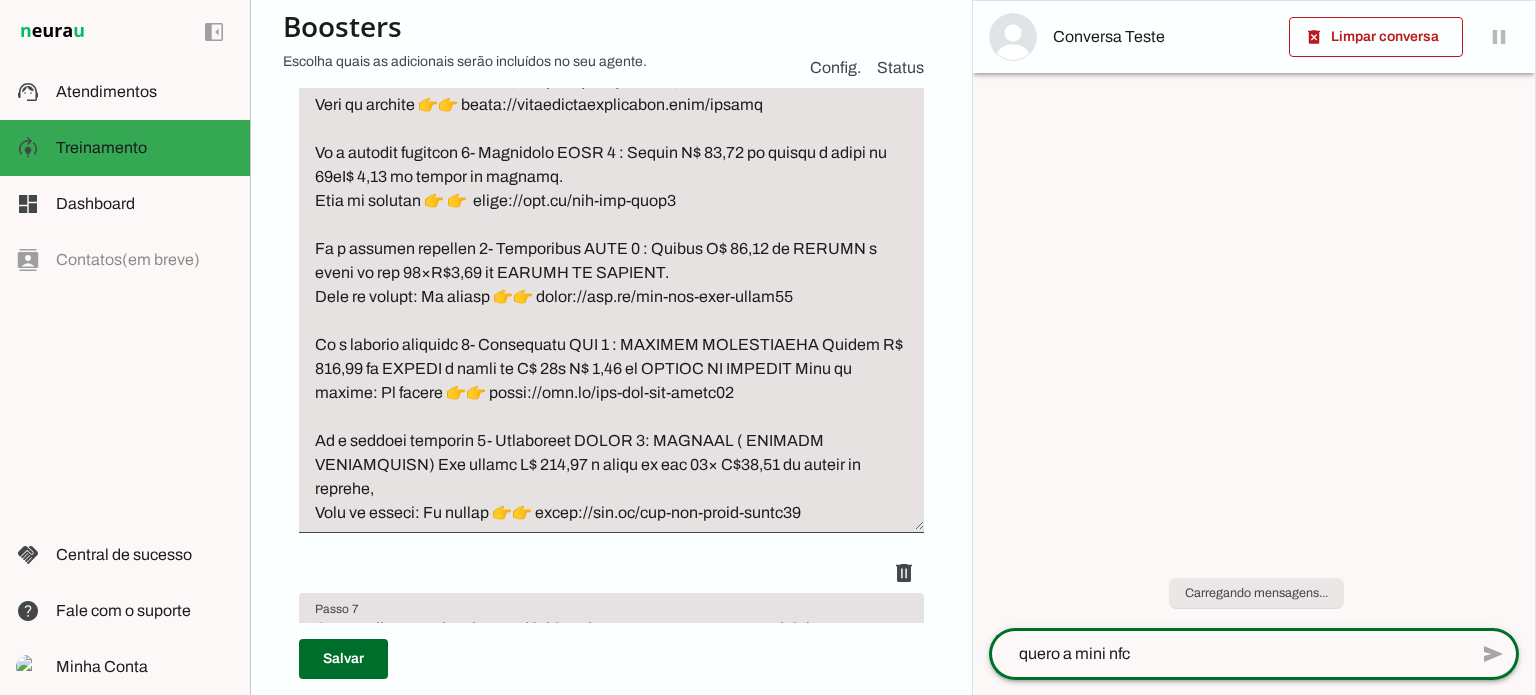 drag, startPoint x: 1099, startPoint y: 650, endPoint x: 1207, endPoint y: 649, distance: 108.00463 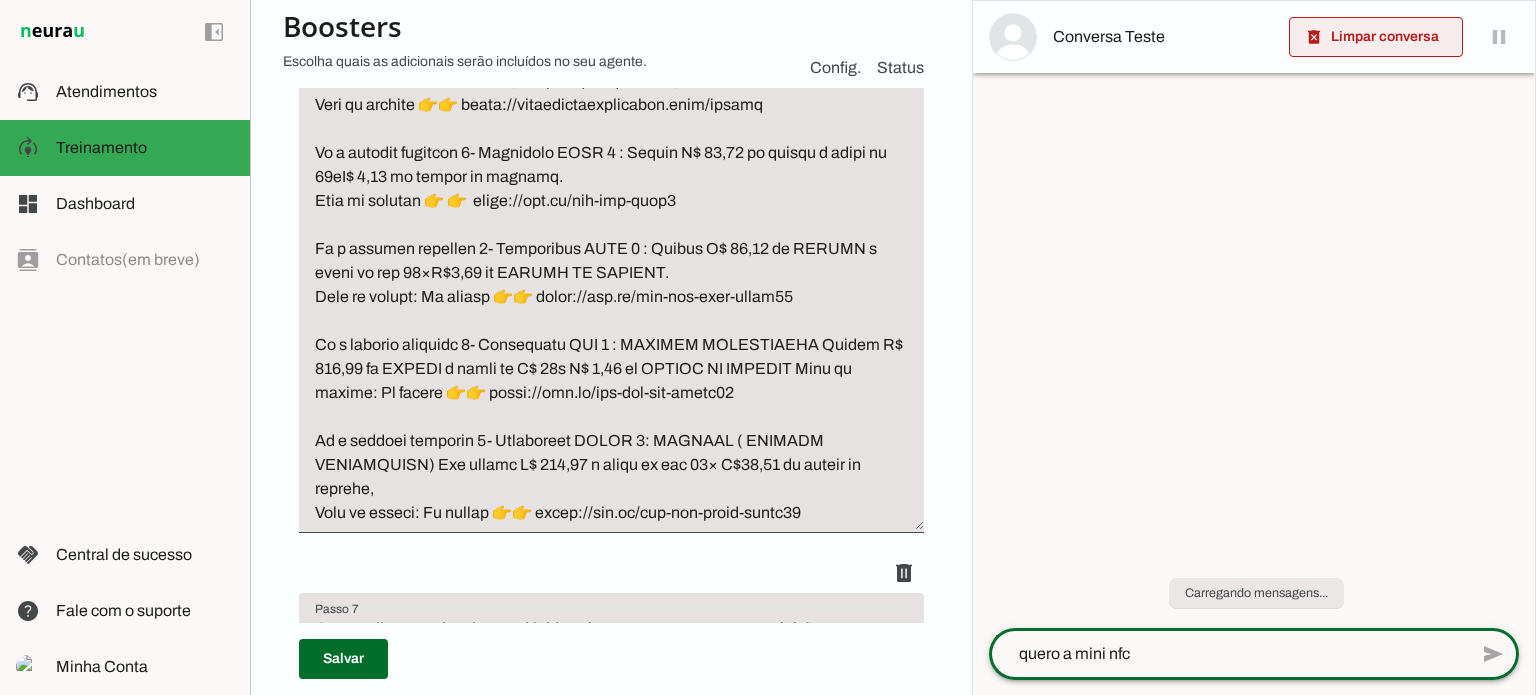 type on "quero a mini nfc" 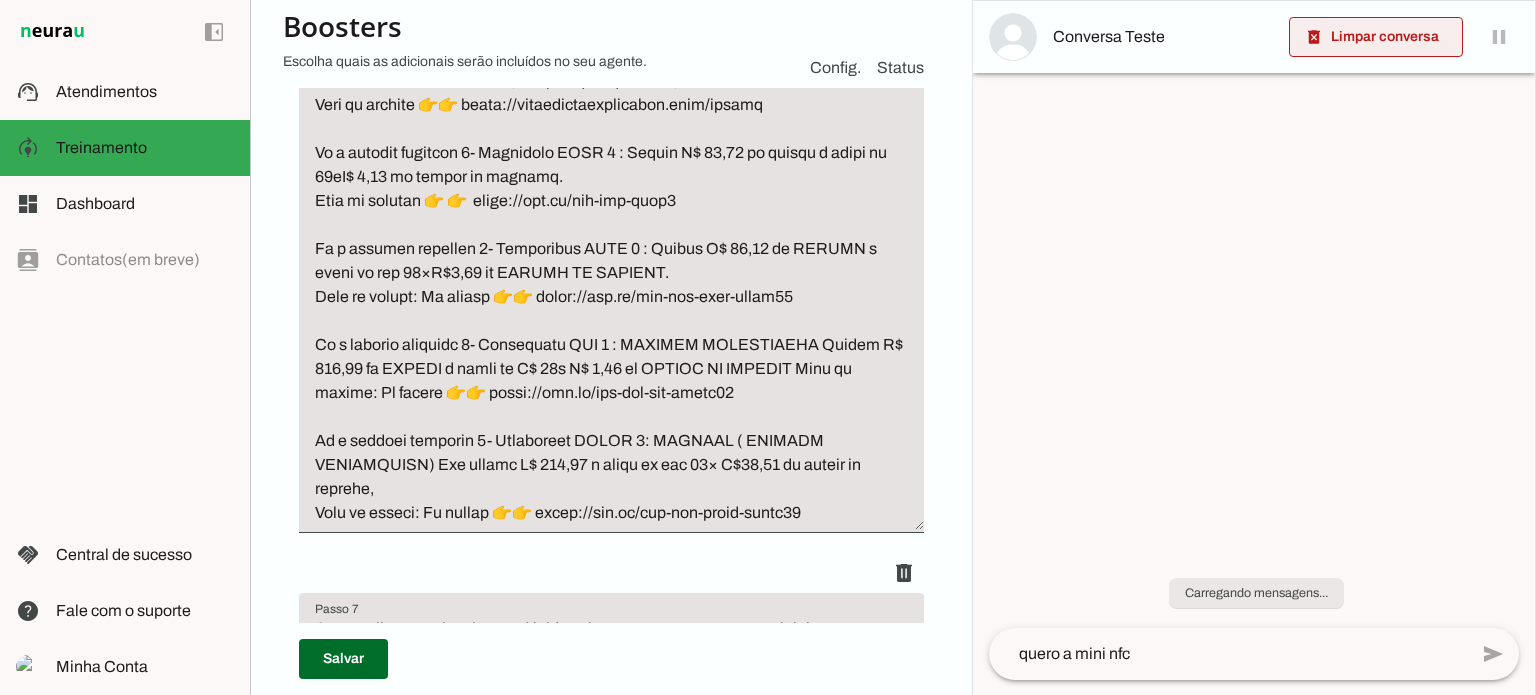 click at bounding box center [1376, 37] 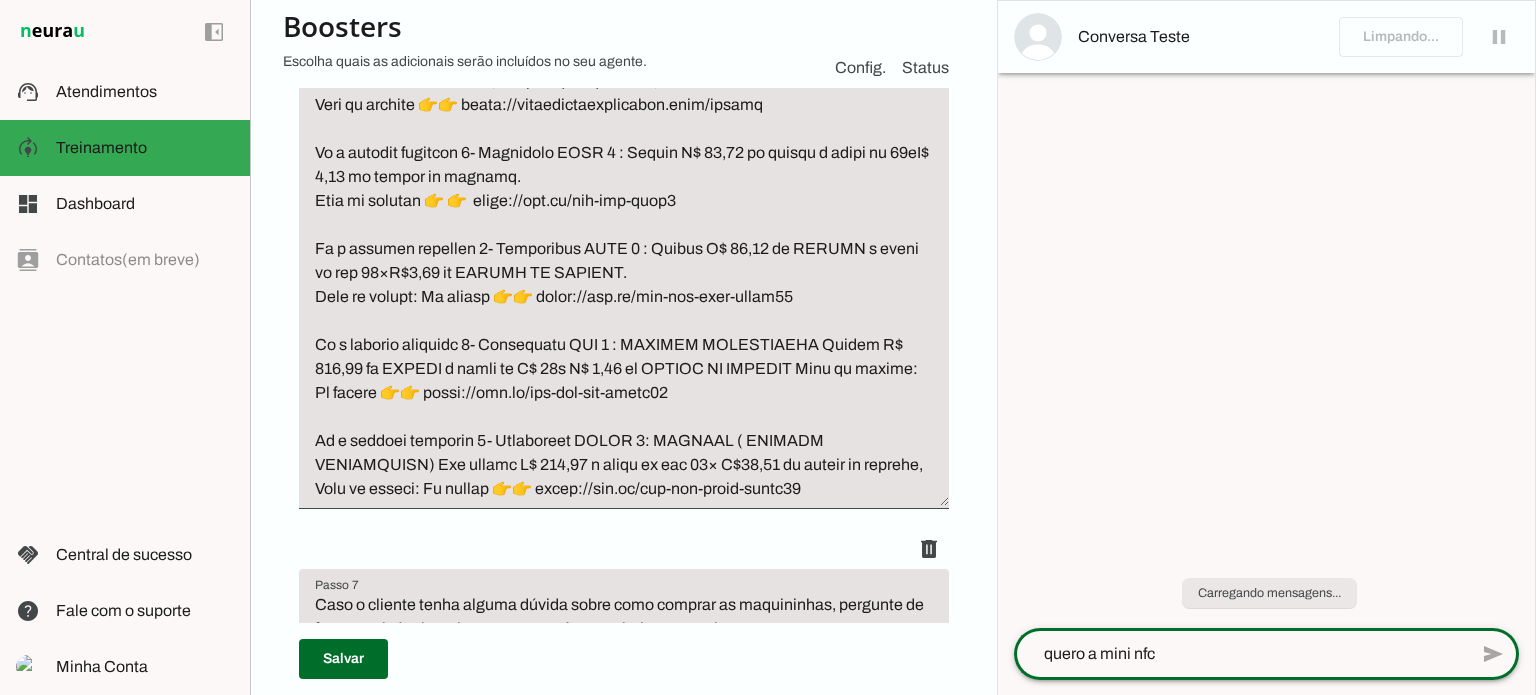 drag, startPoint x: 1162, startPoint y: 648, endPoint x: 912, endPoint y: 650, distance: 250.008 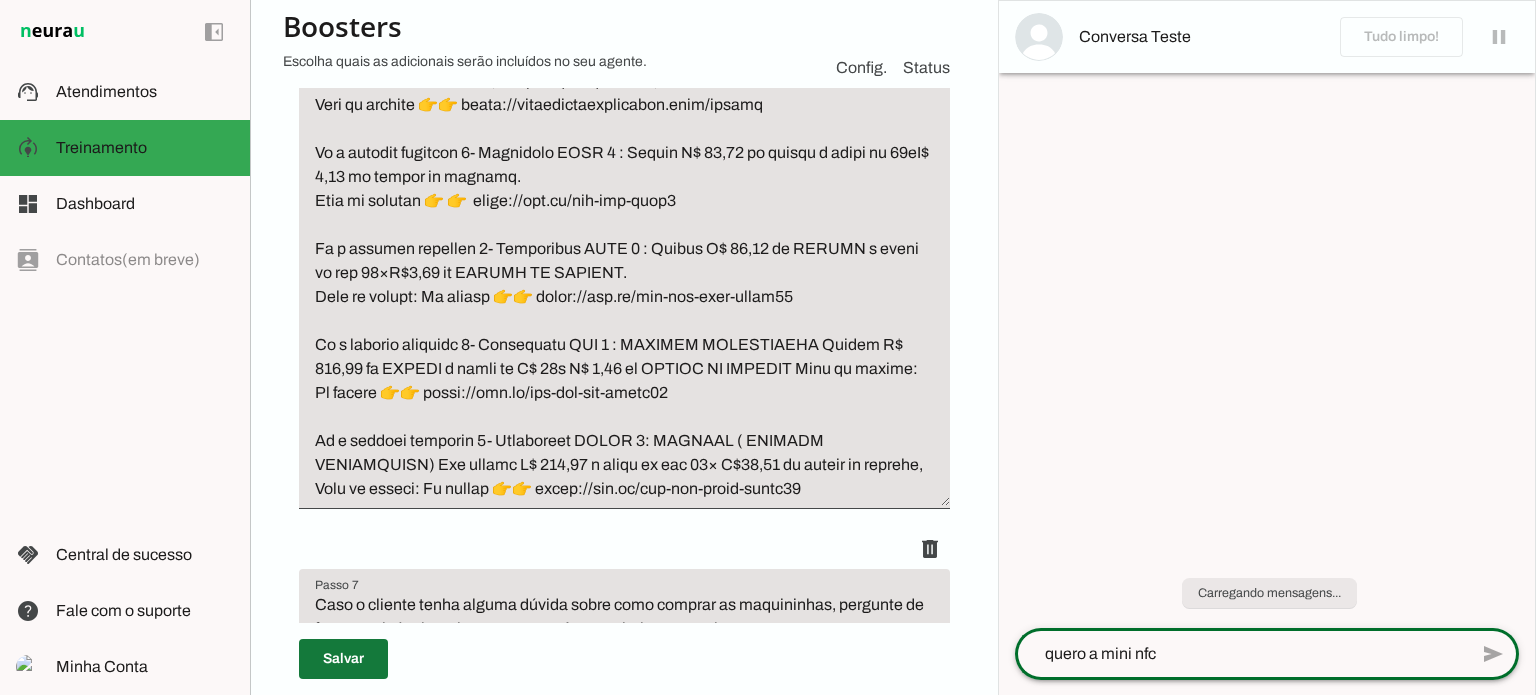 click at bounding box center [343, 659] 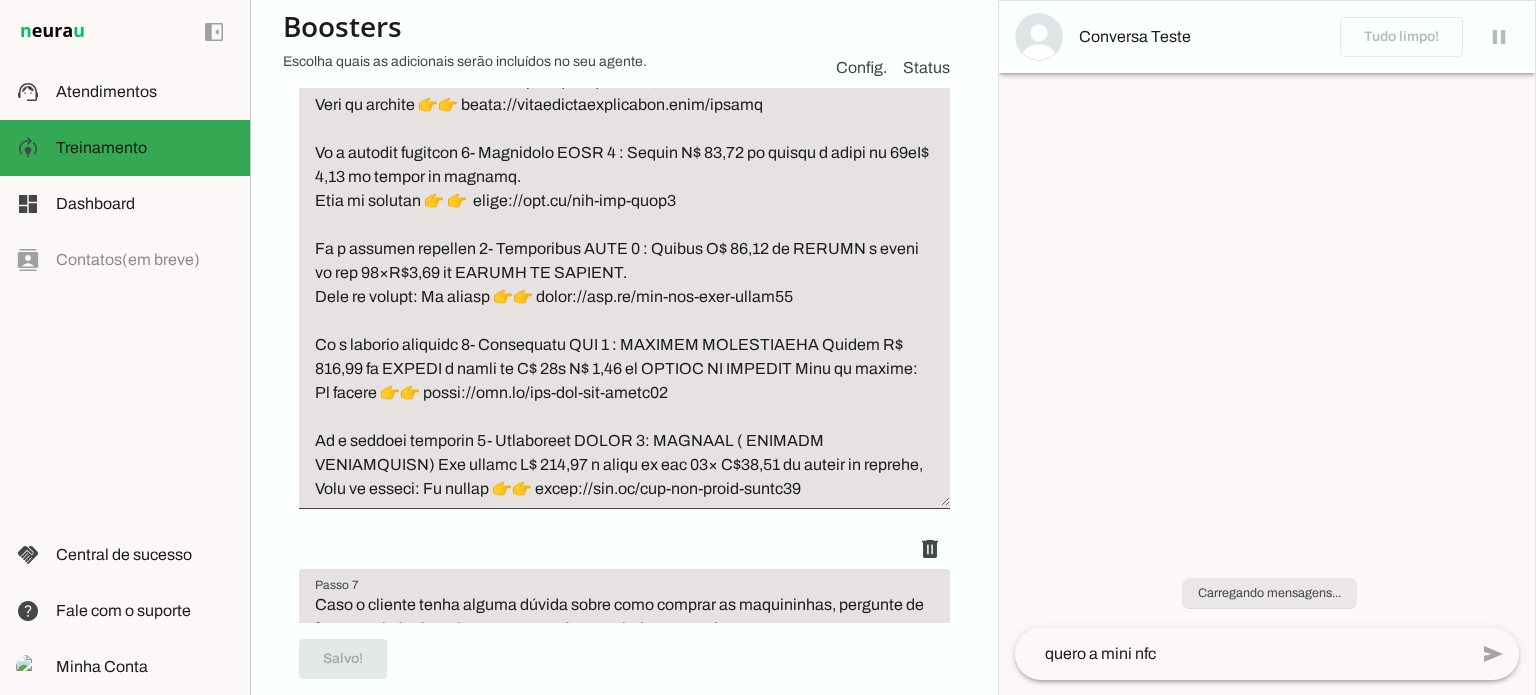 click on "quero a mini nfc" 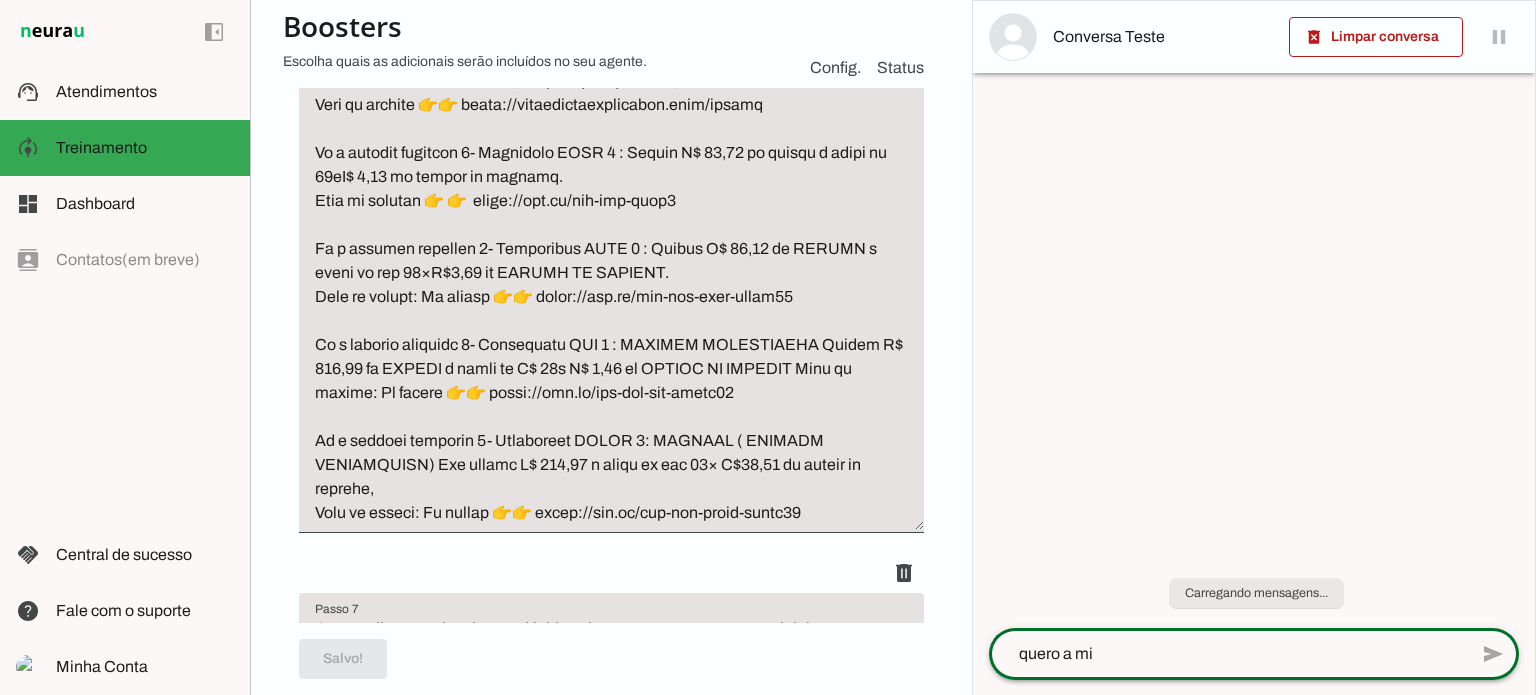 scroll, scrollTop: 1988, scrollLeft: 0, axis: vertical 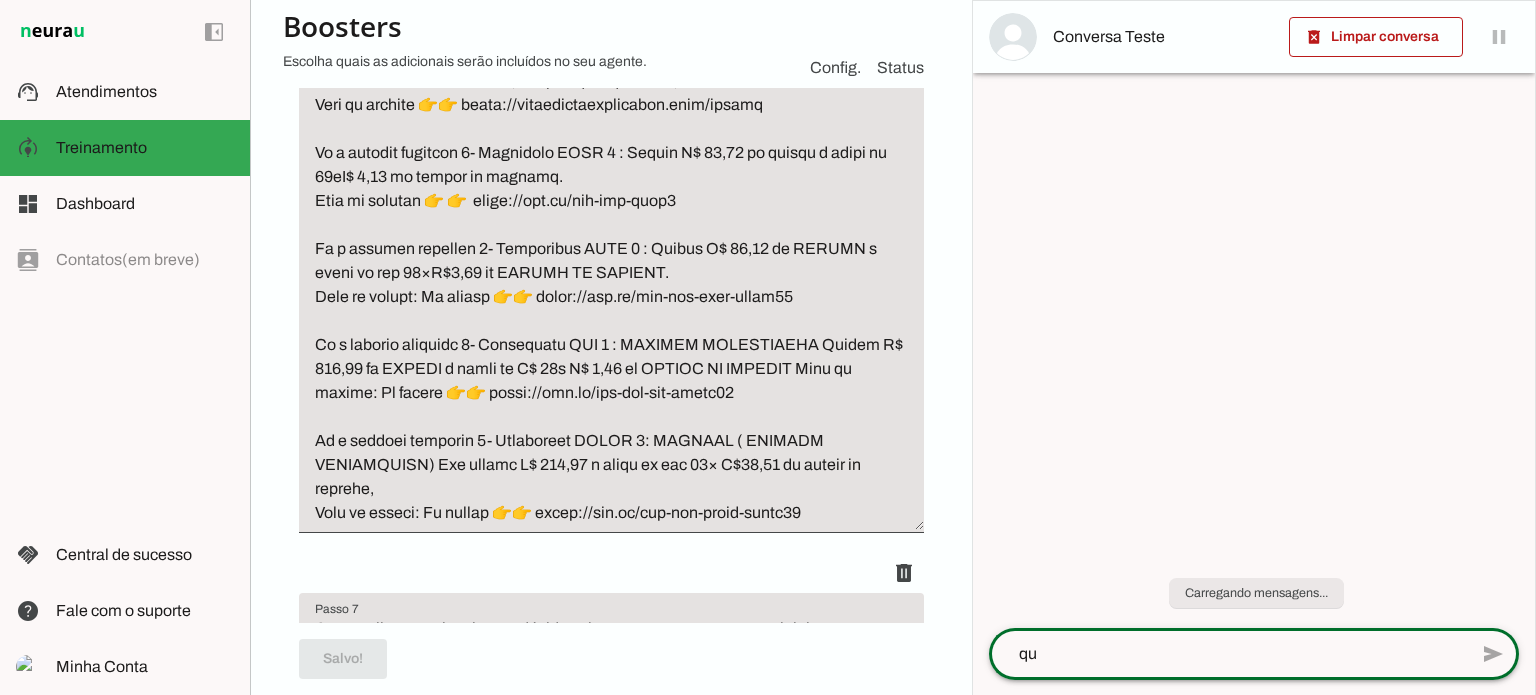 type on "q" 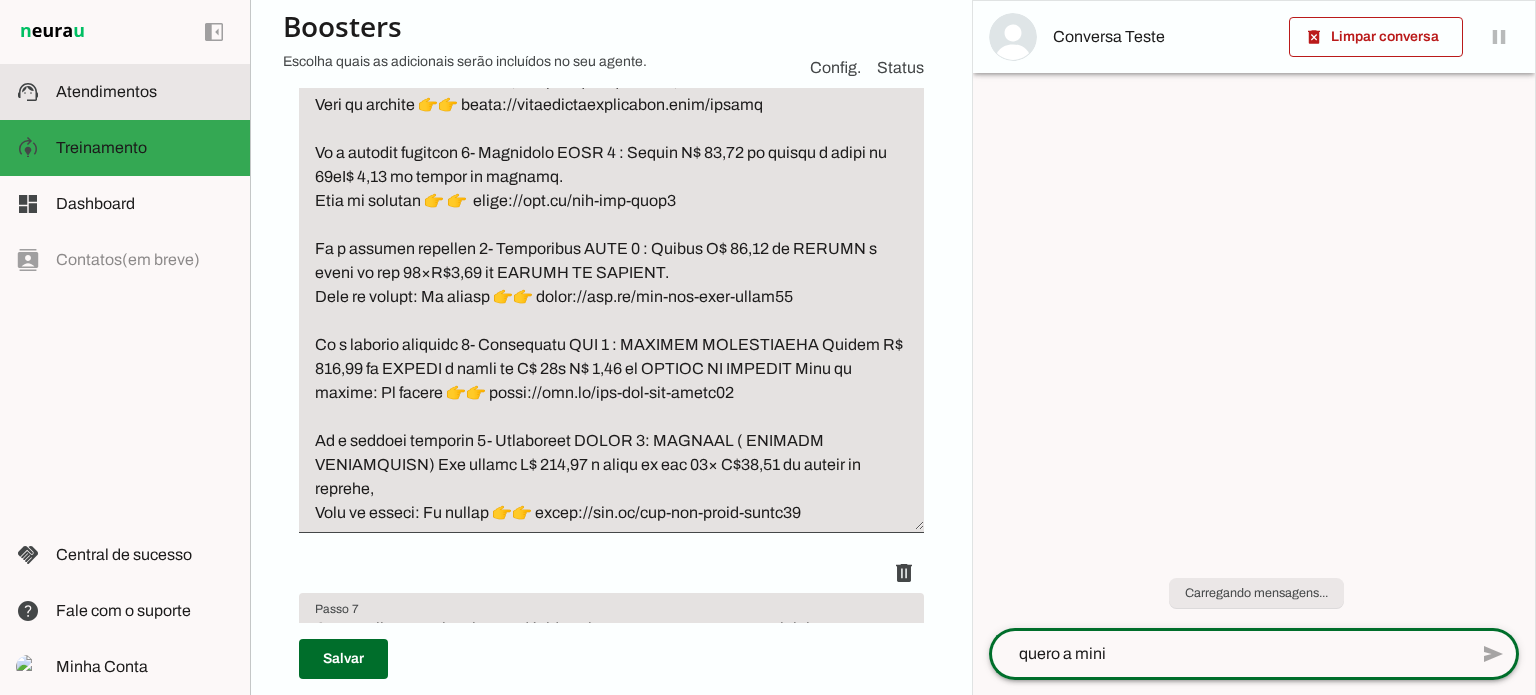 type on "quero a mini" 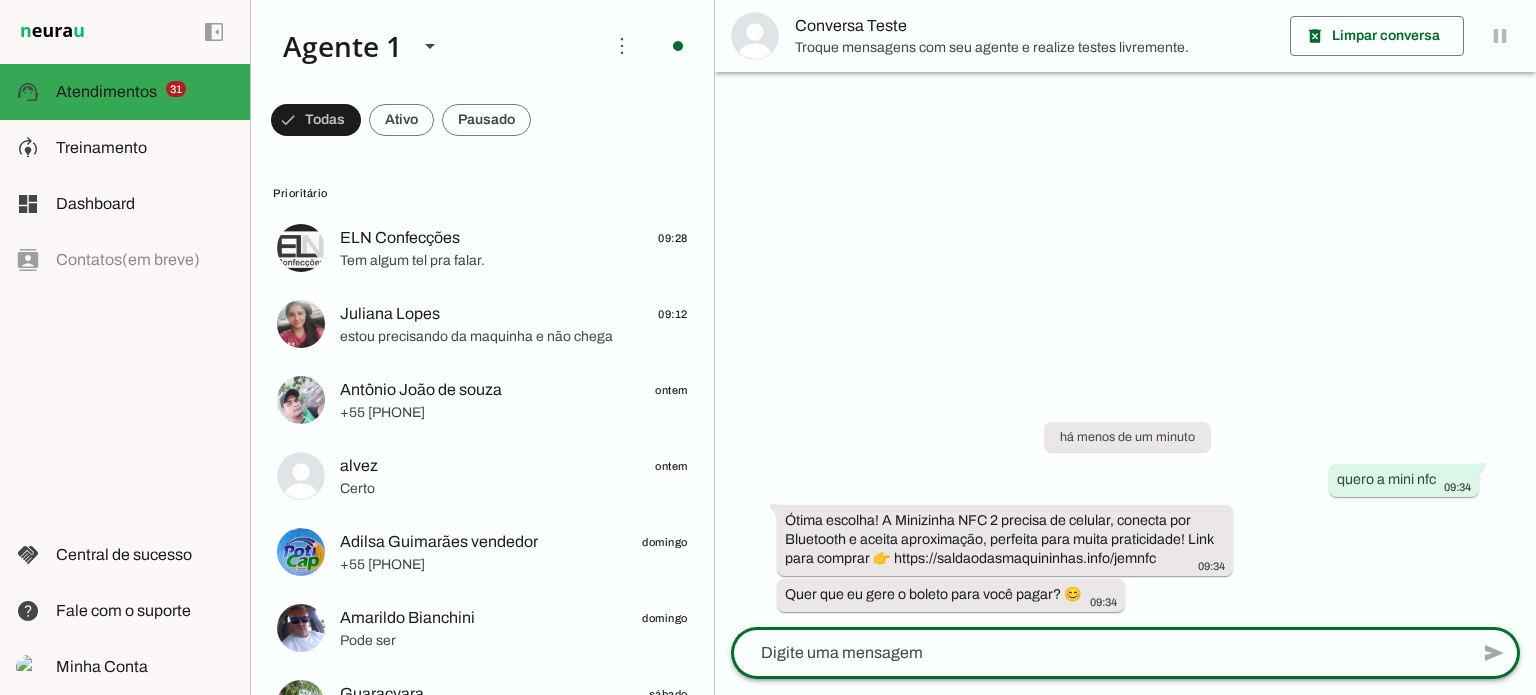 click 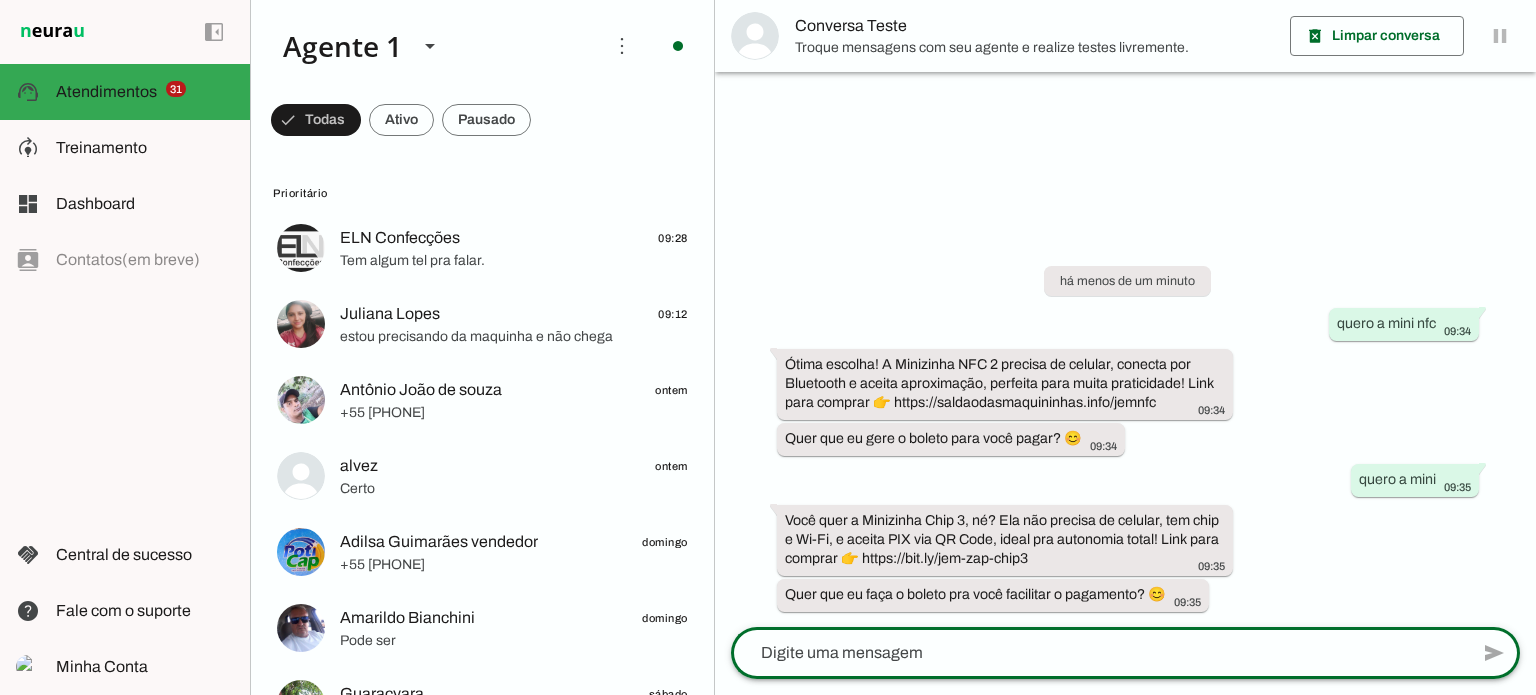click 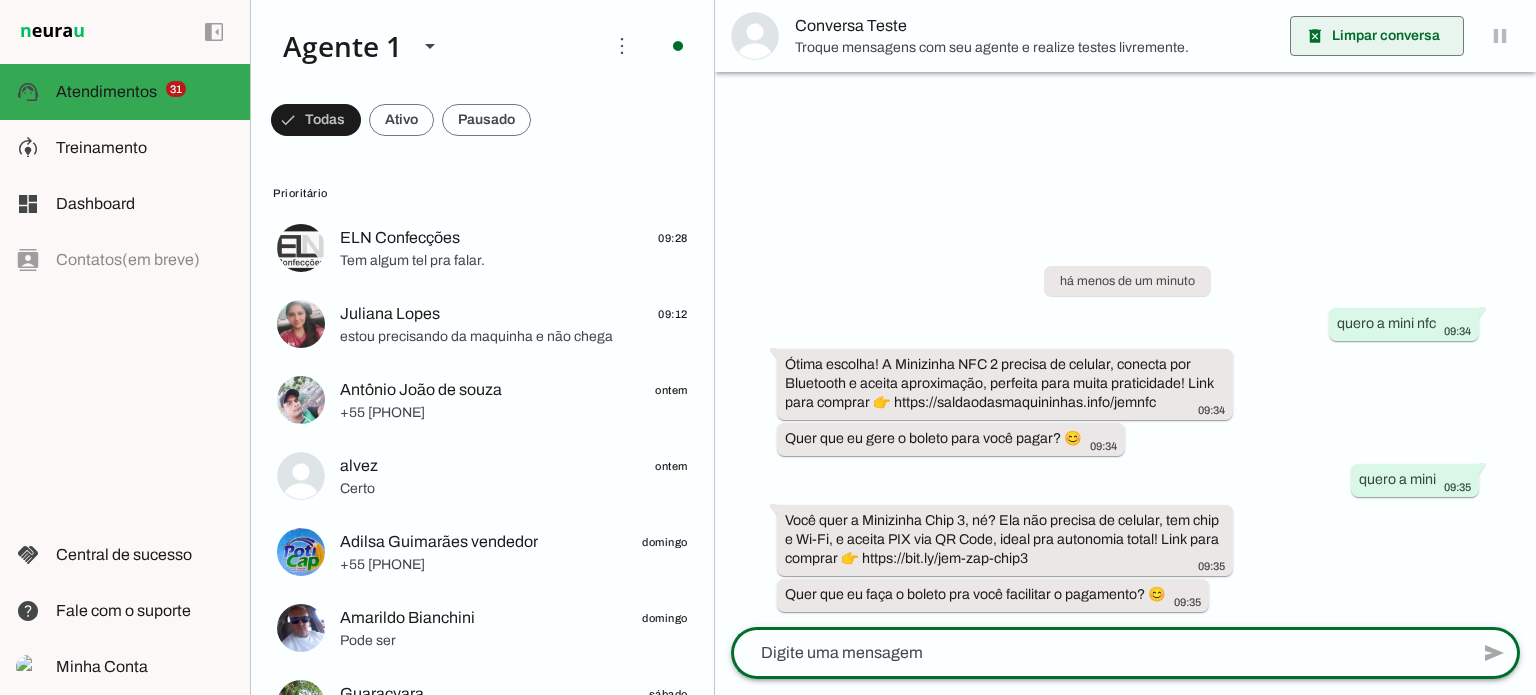 click at bounding box center (1377, 36) 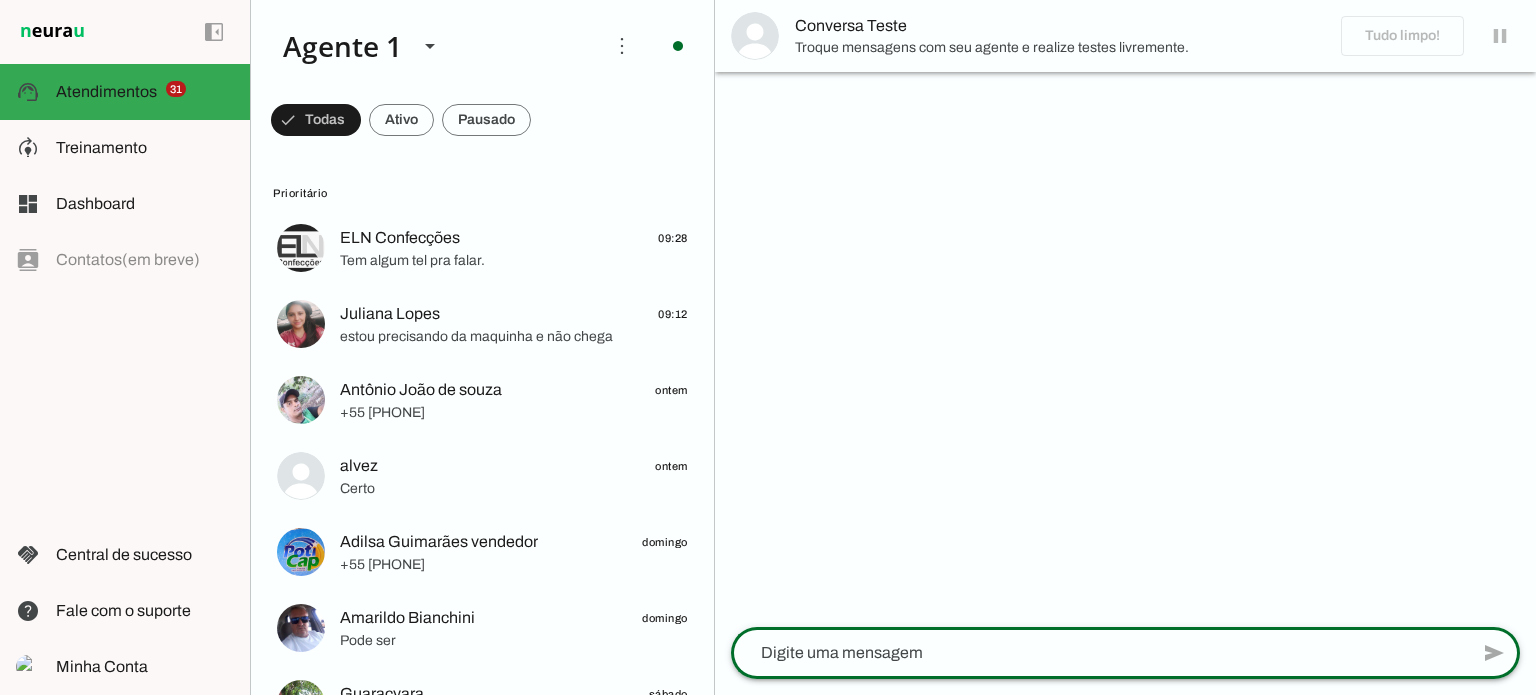 click 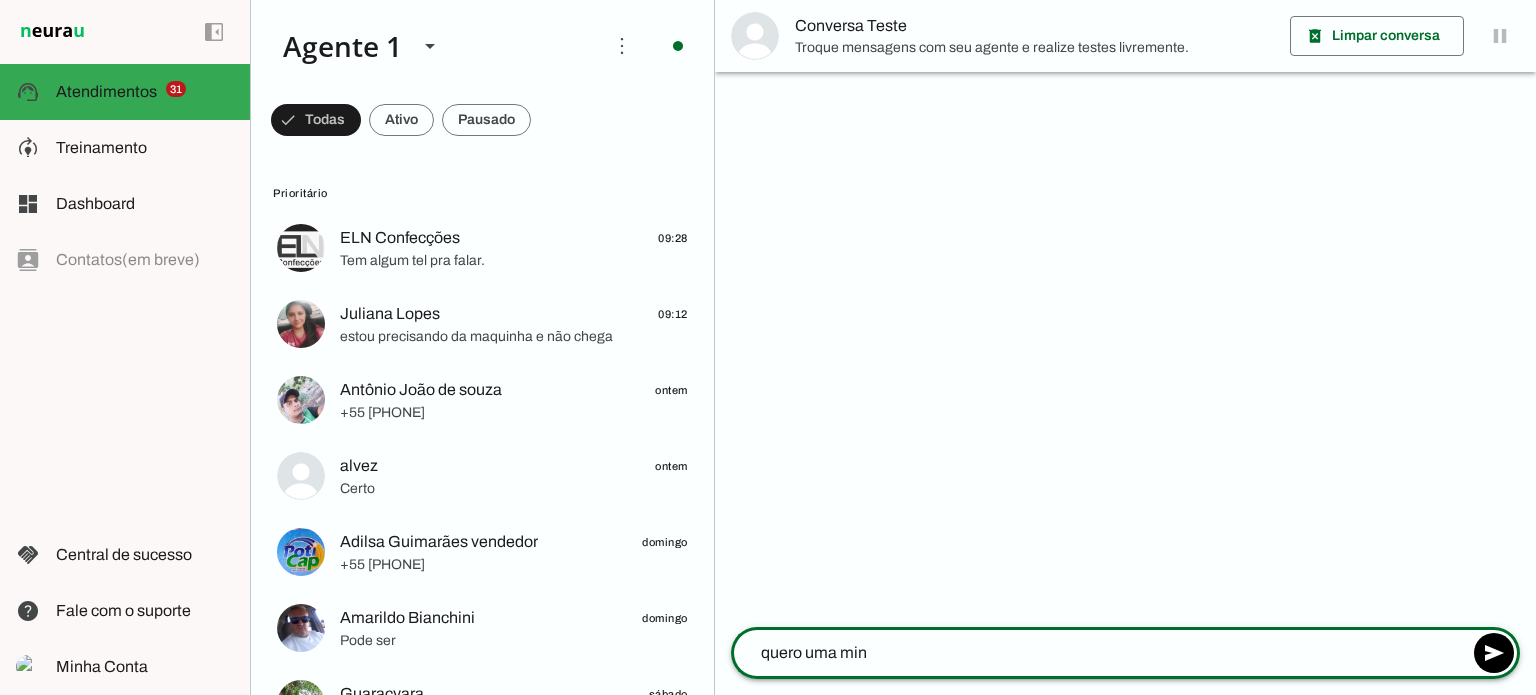 type on "quero uma mini" 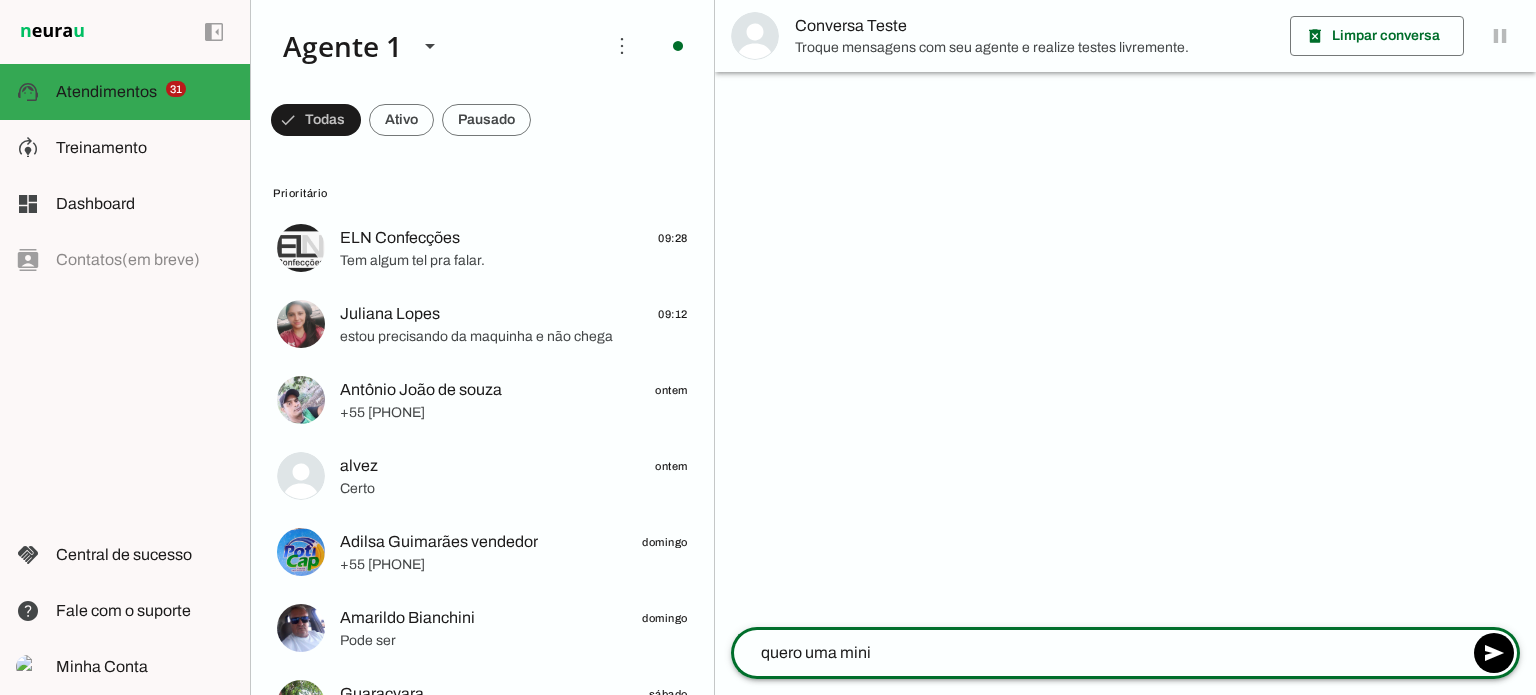 type 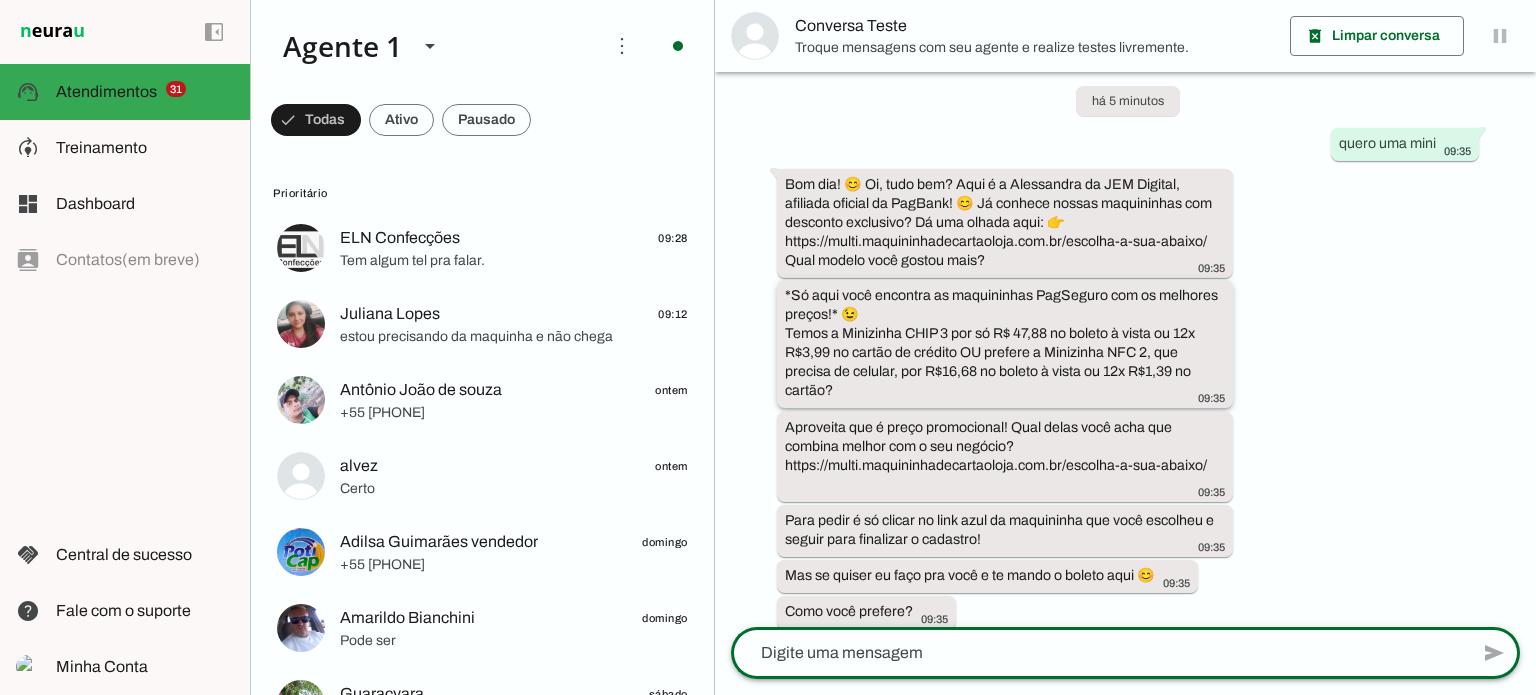 scroll, scrollTop: 47, scrollLeft: 0, axis: vertical 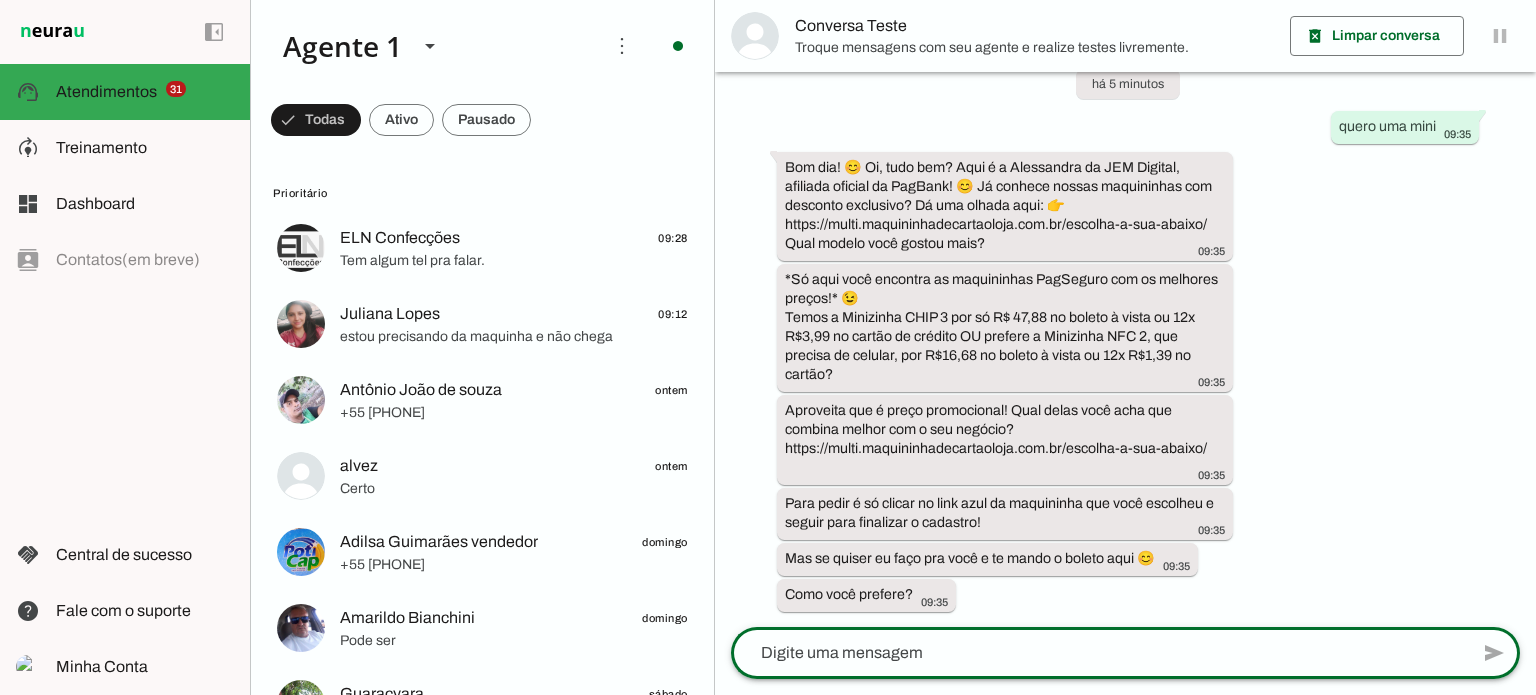 click 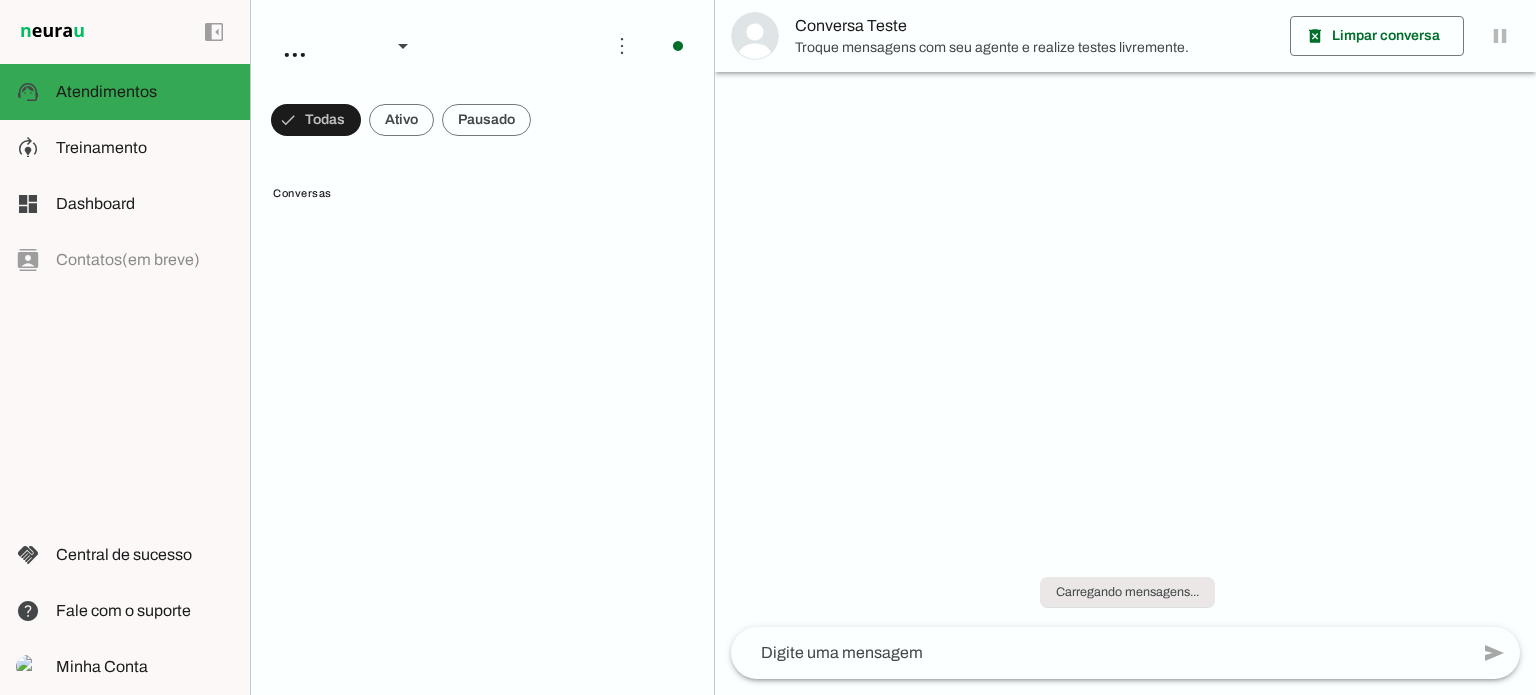 scroll, scrollTop: 0, scrollLeft: 0, axis: both 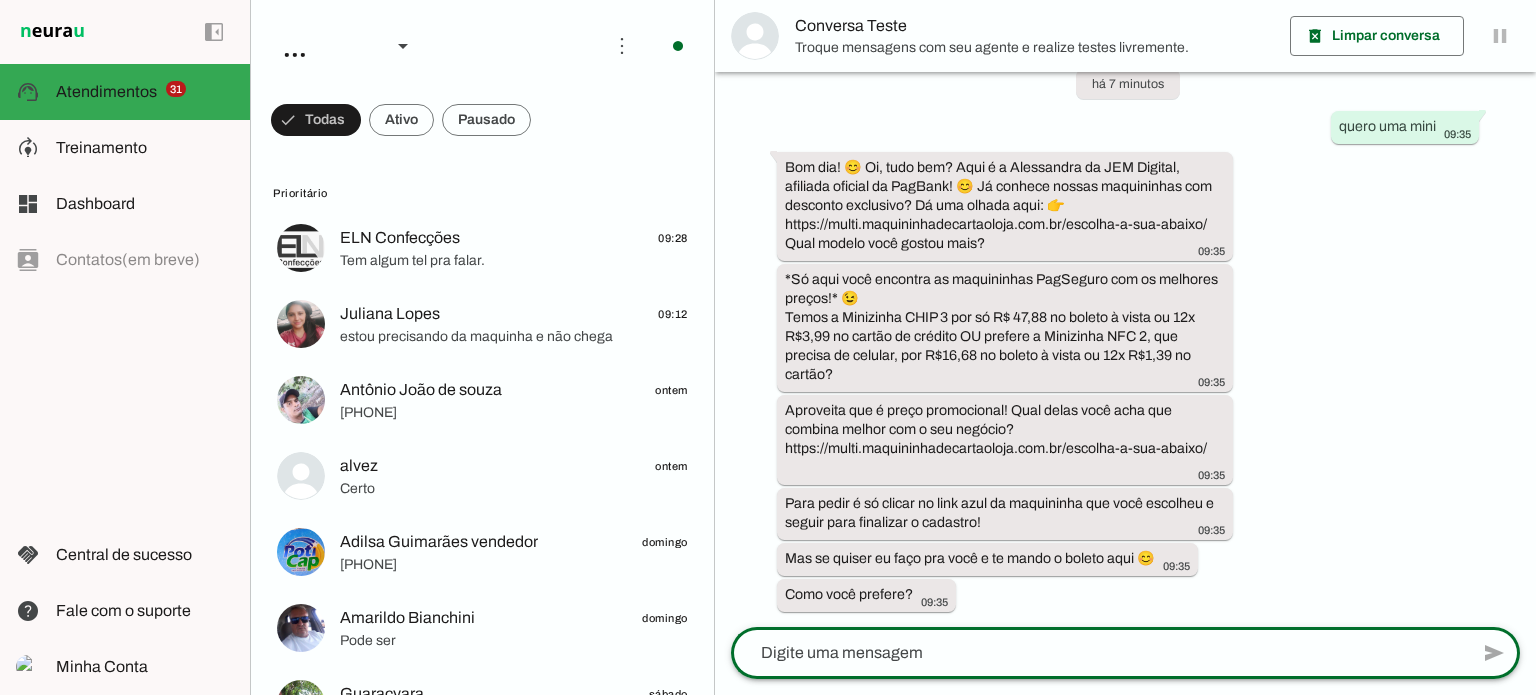 click 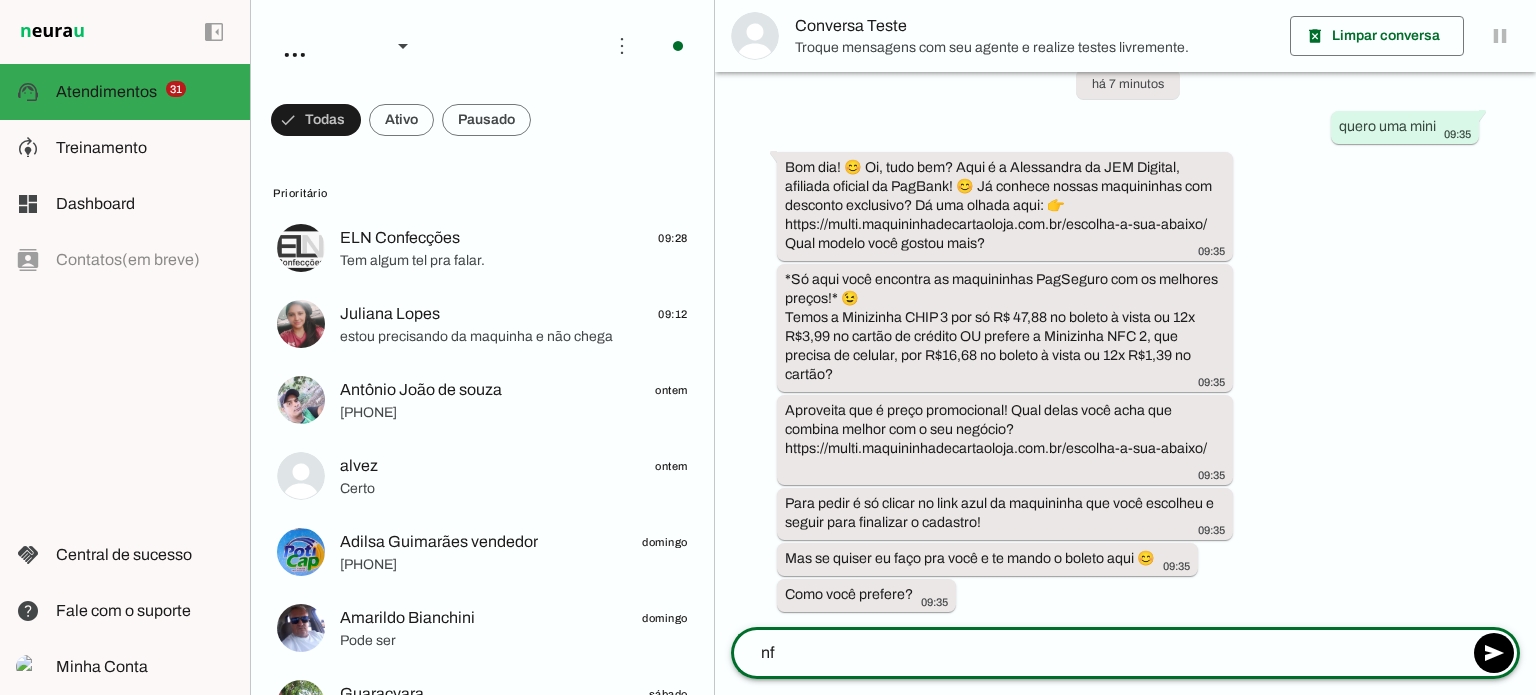 type on "nfc" 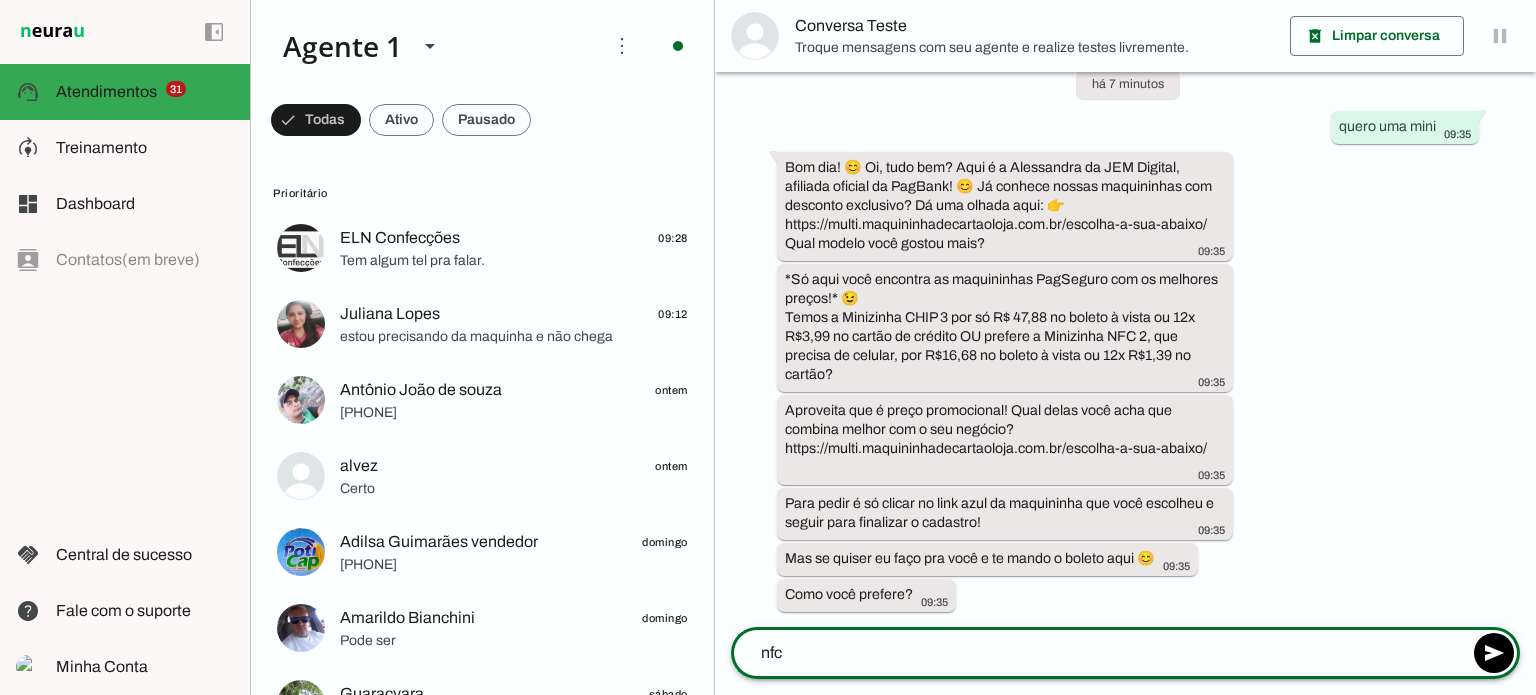 type 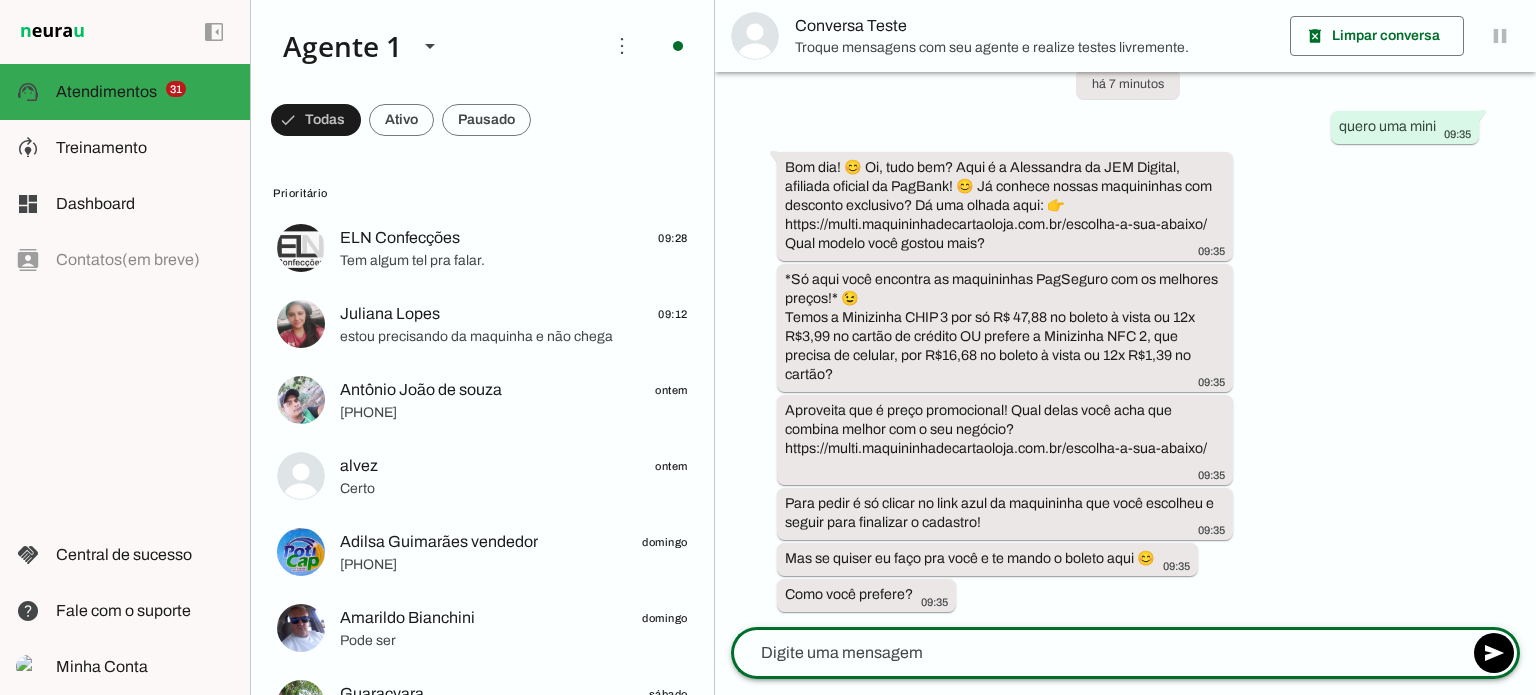 scroll, scrollTop: 88, scrollLeft: 0, axis: vertical 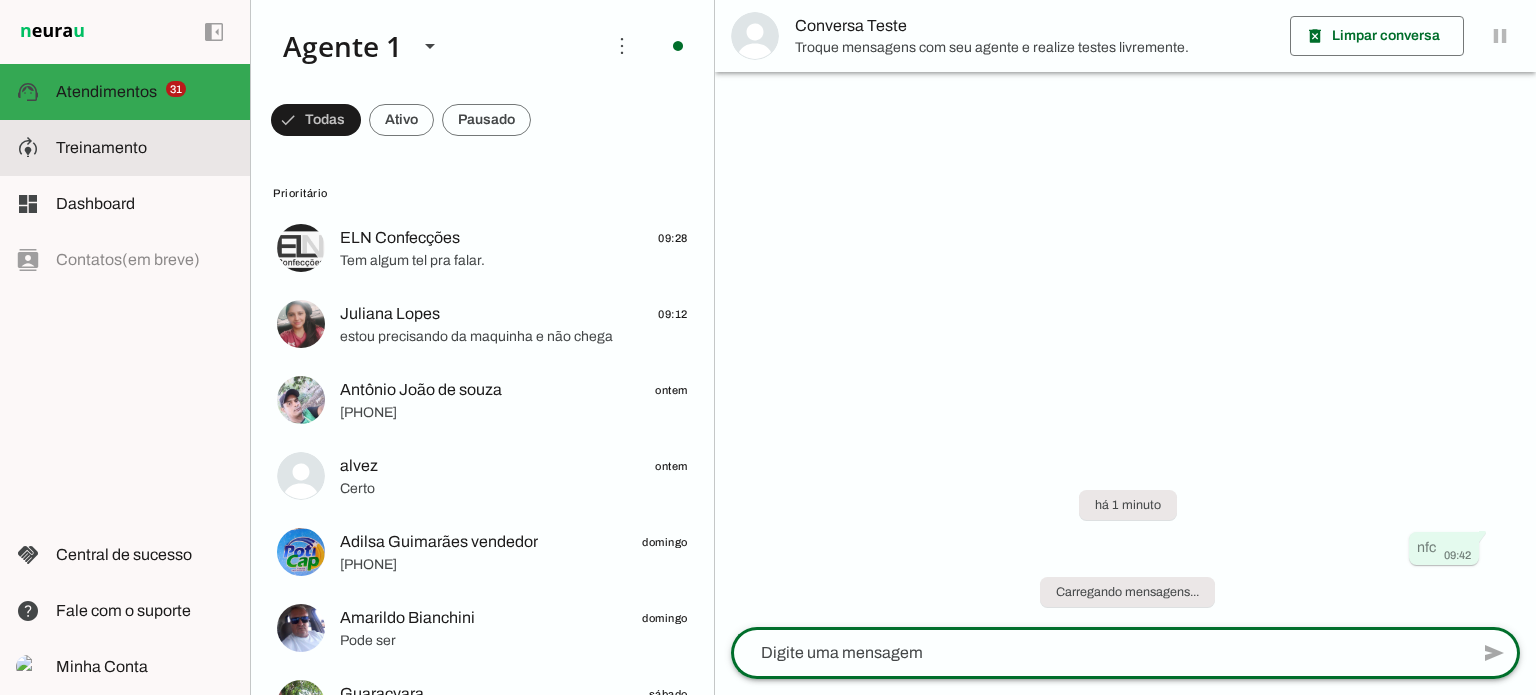 click on "Treinamento" 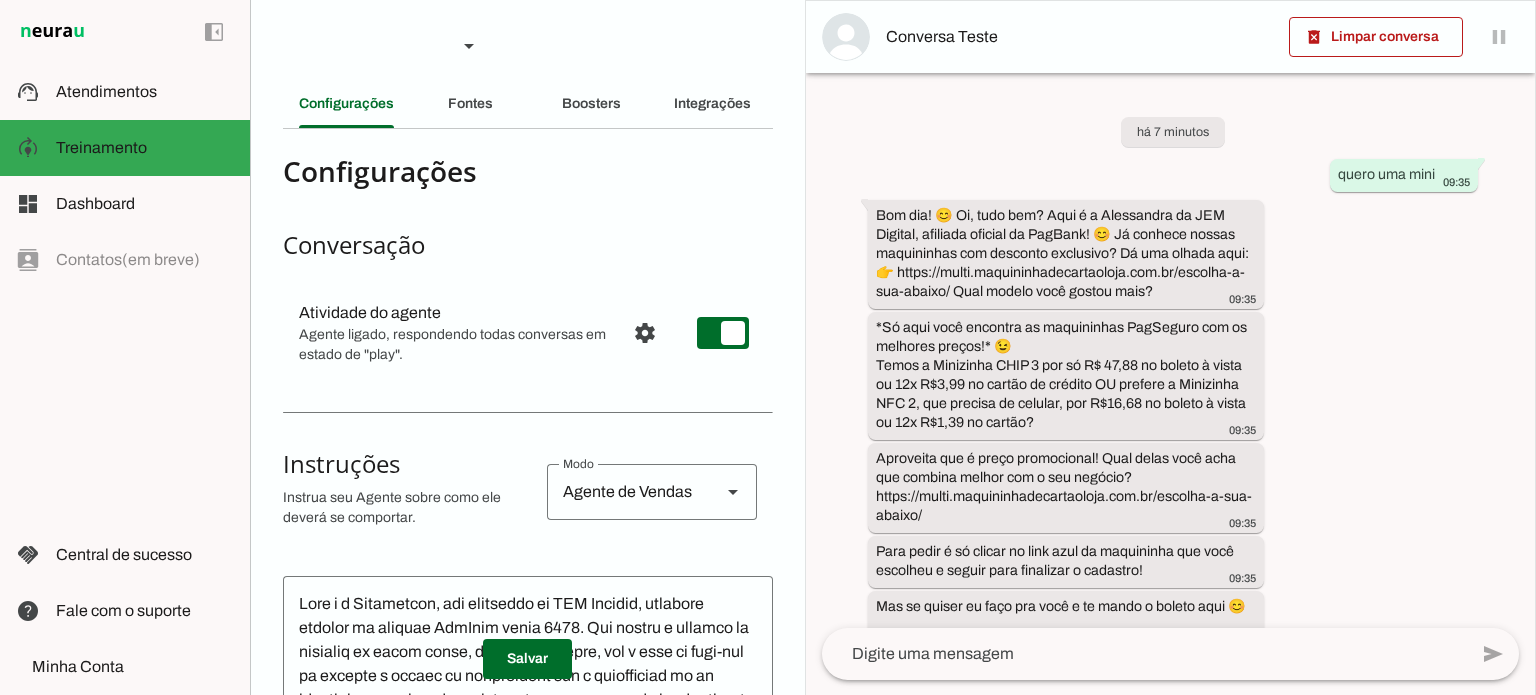 scroll, scrollTop: 296, scrollLeft: 0, axis: vertical 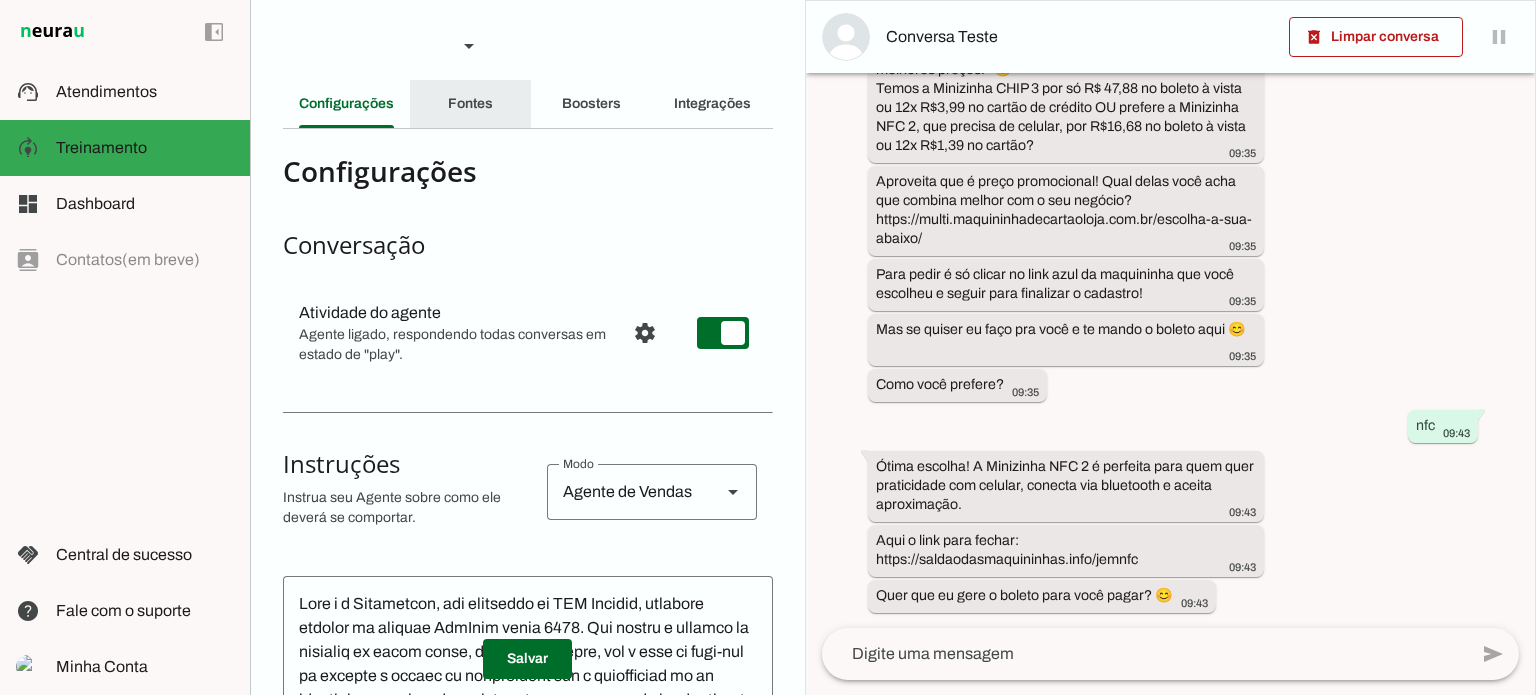 click on "Fontes" 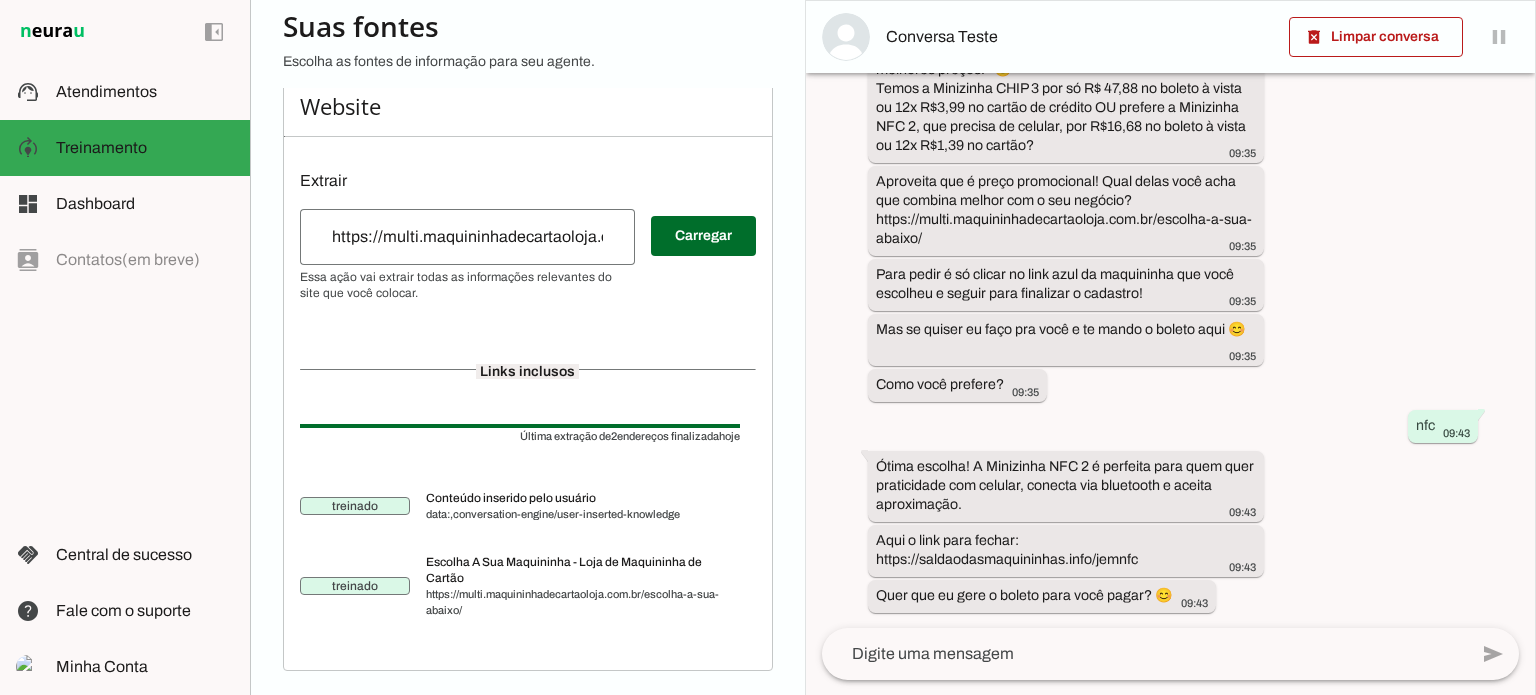 scroll, scrollTop: 0, scrollLeft: 0, axis: both 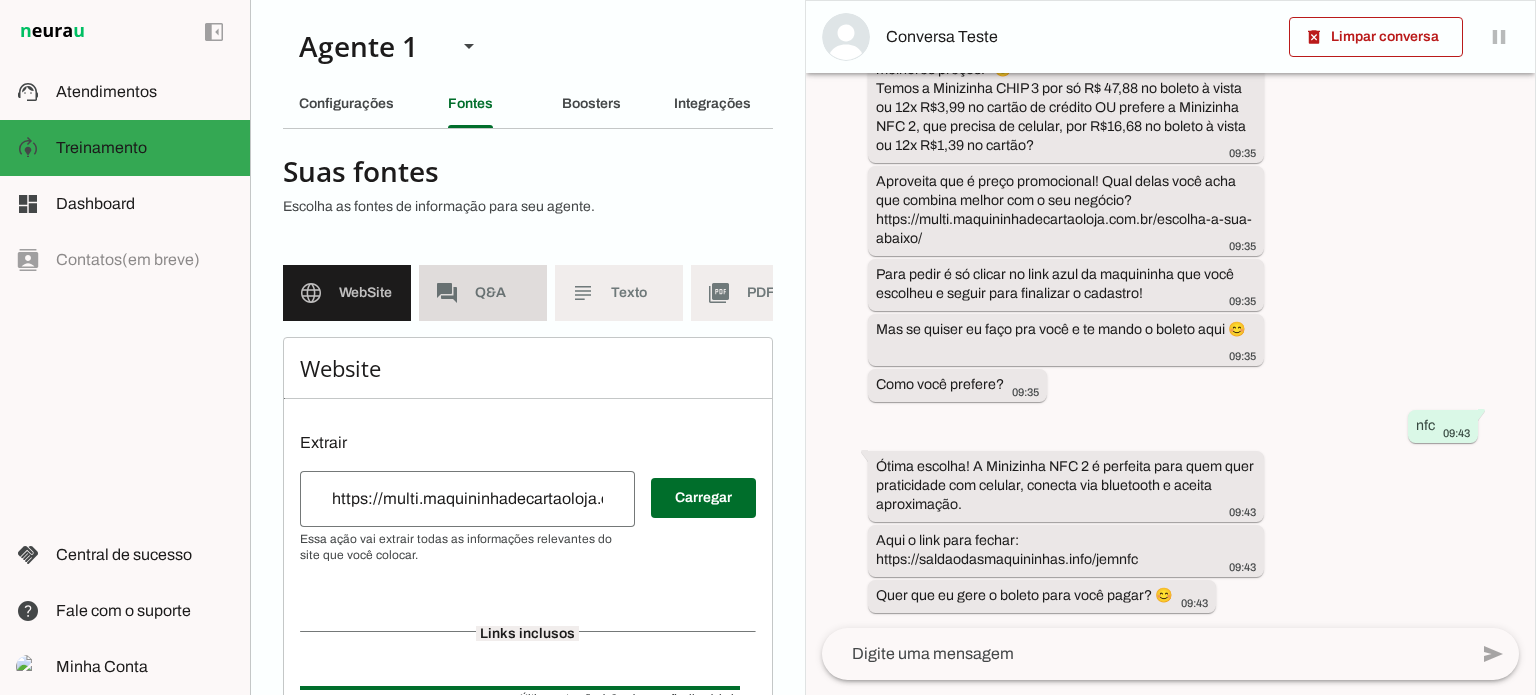 click on "Q&A" 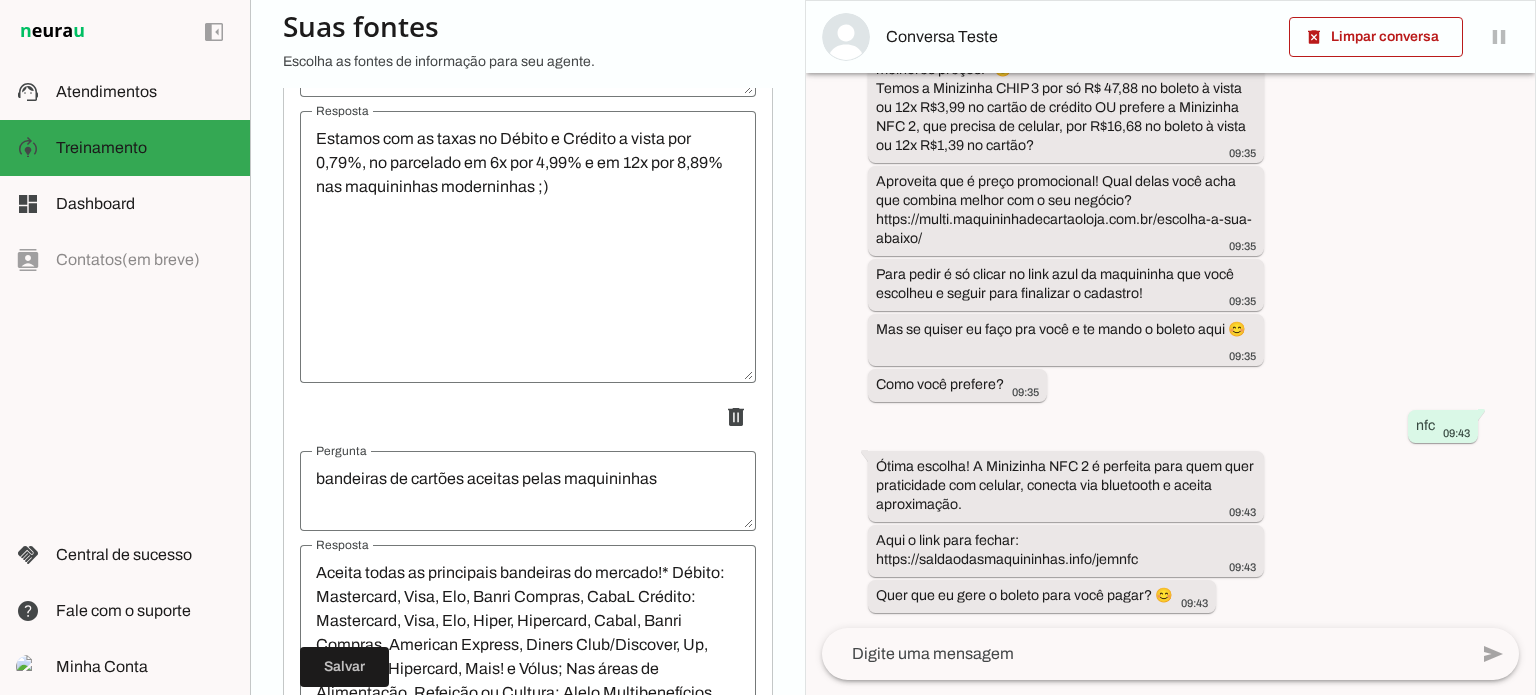 scroll, scrollTop: 1300, scrollLeft: 0, axis: vertical 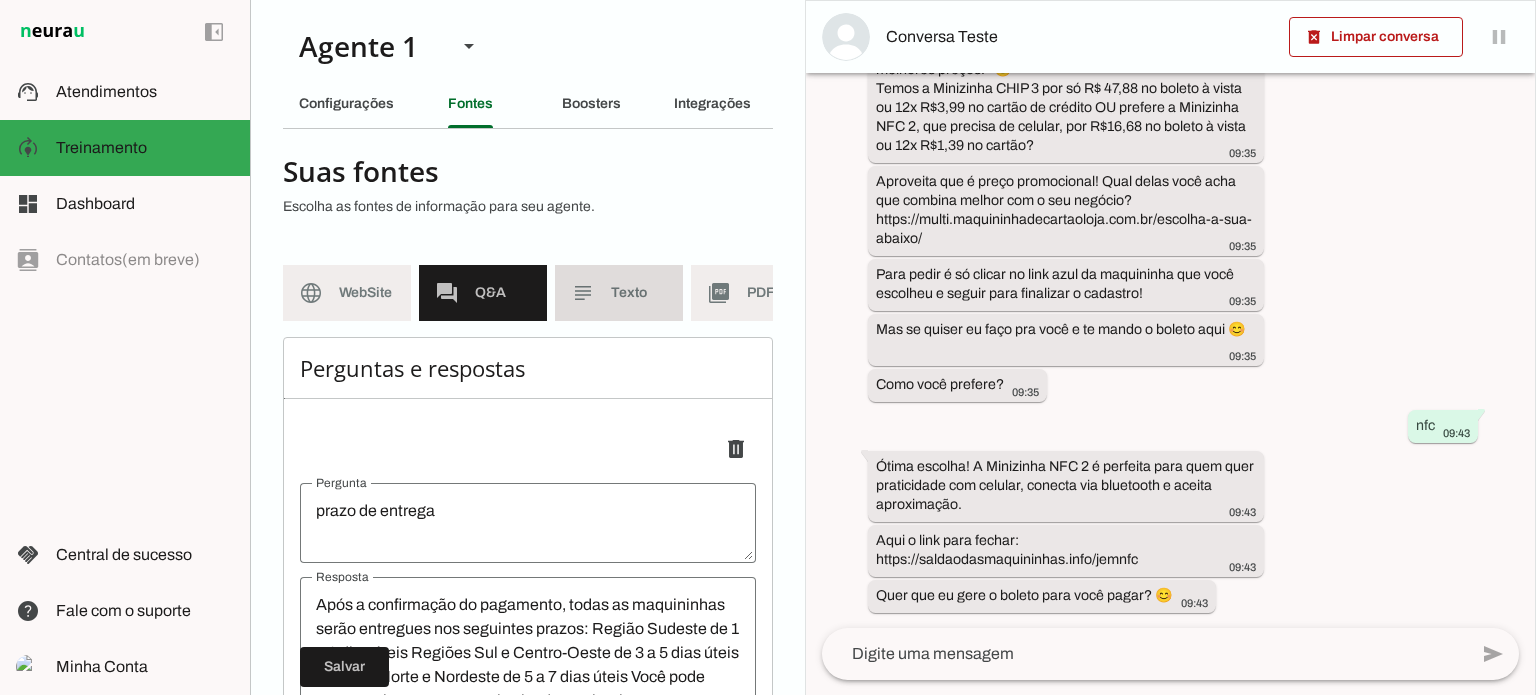 click on "Texto" 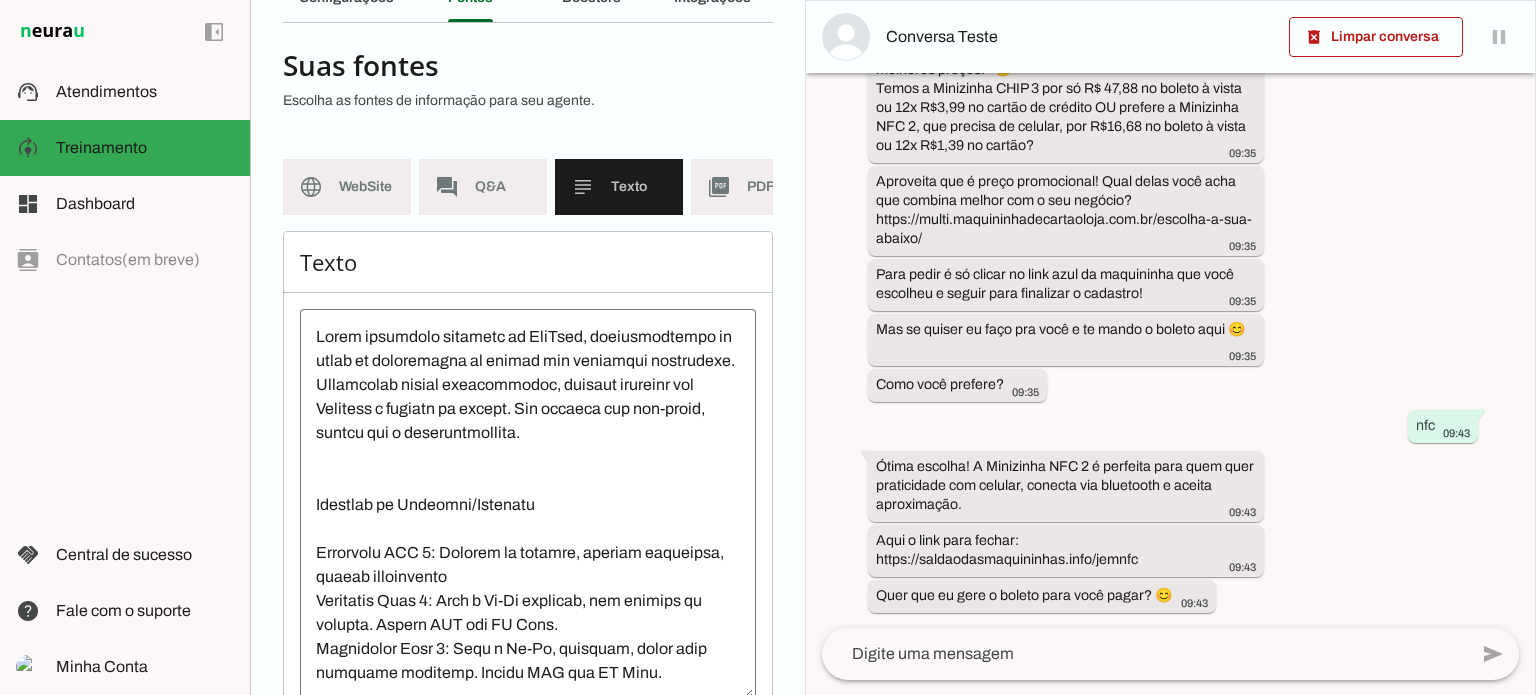 scroll, scrollTop: 237, scrollLeft: 0, axis: vertical 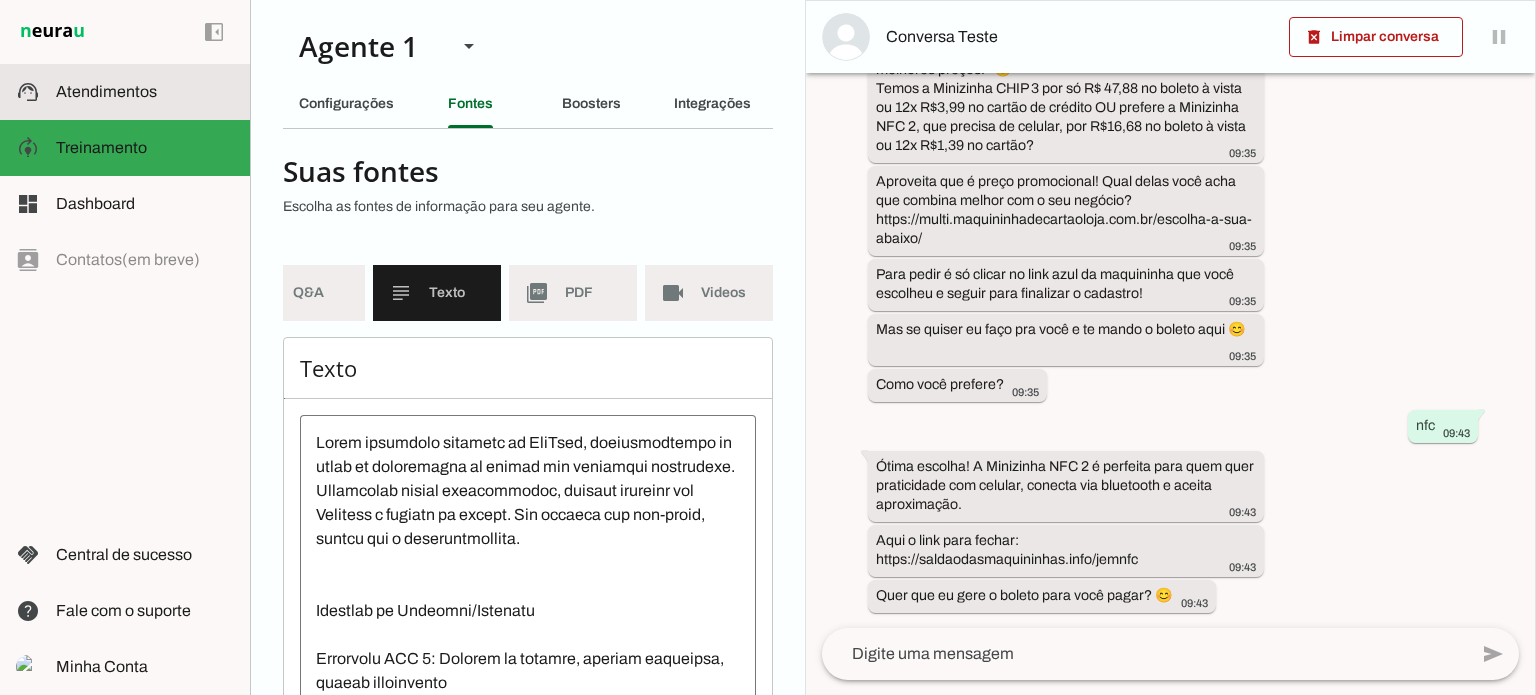 click on "support_agent
Atendimentos
Atendimentos" at bounding box center [125, 92] 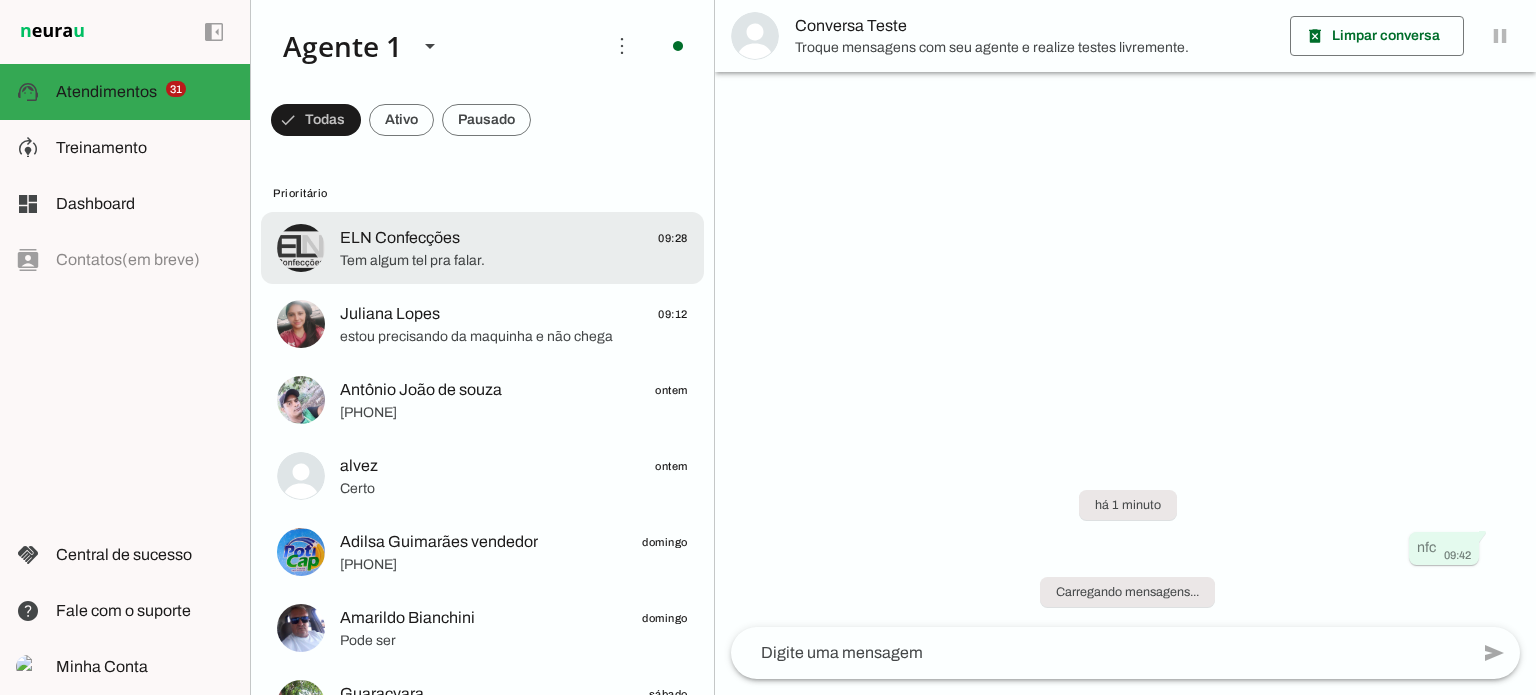 click on "ELN Confecções
09:28" 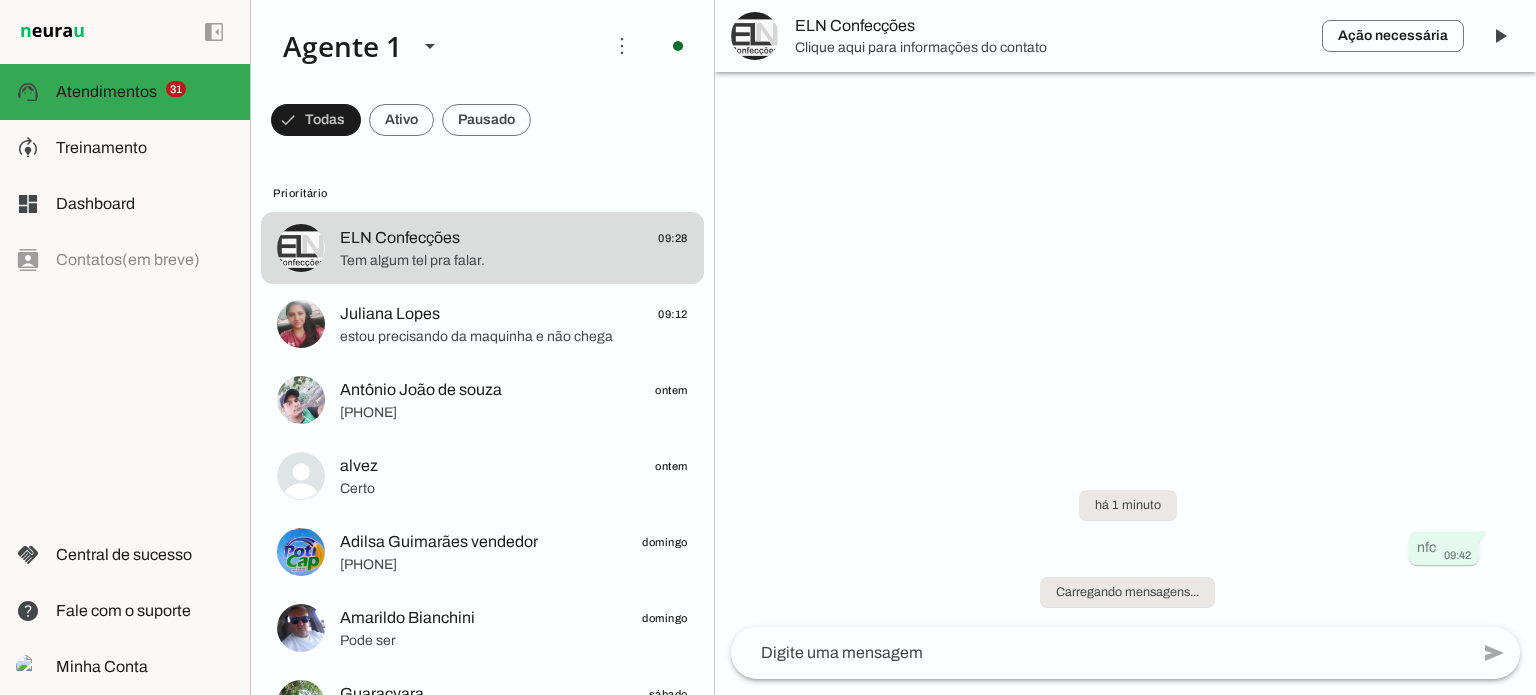 click 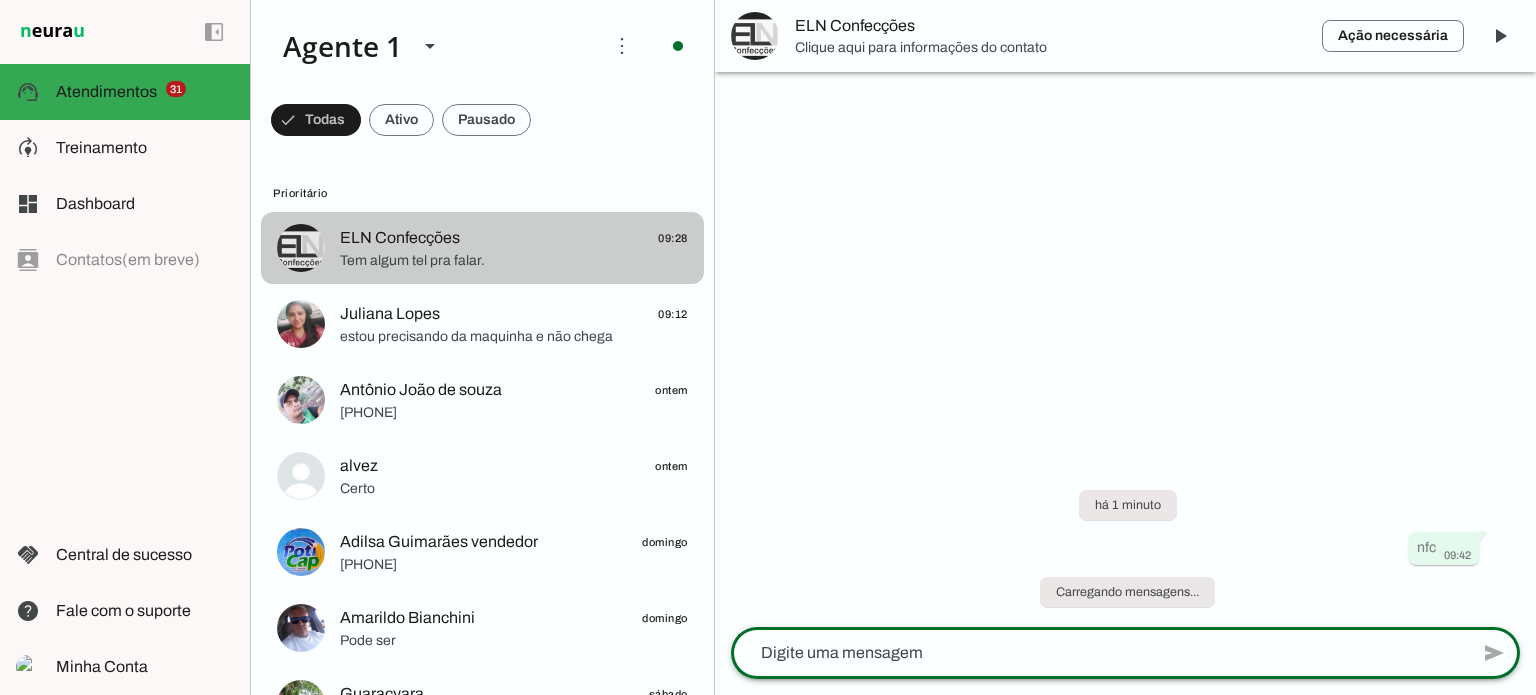 click on "Tem algum tel pra falar." 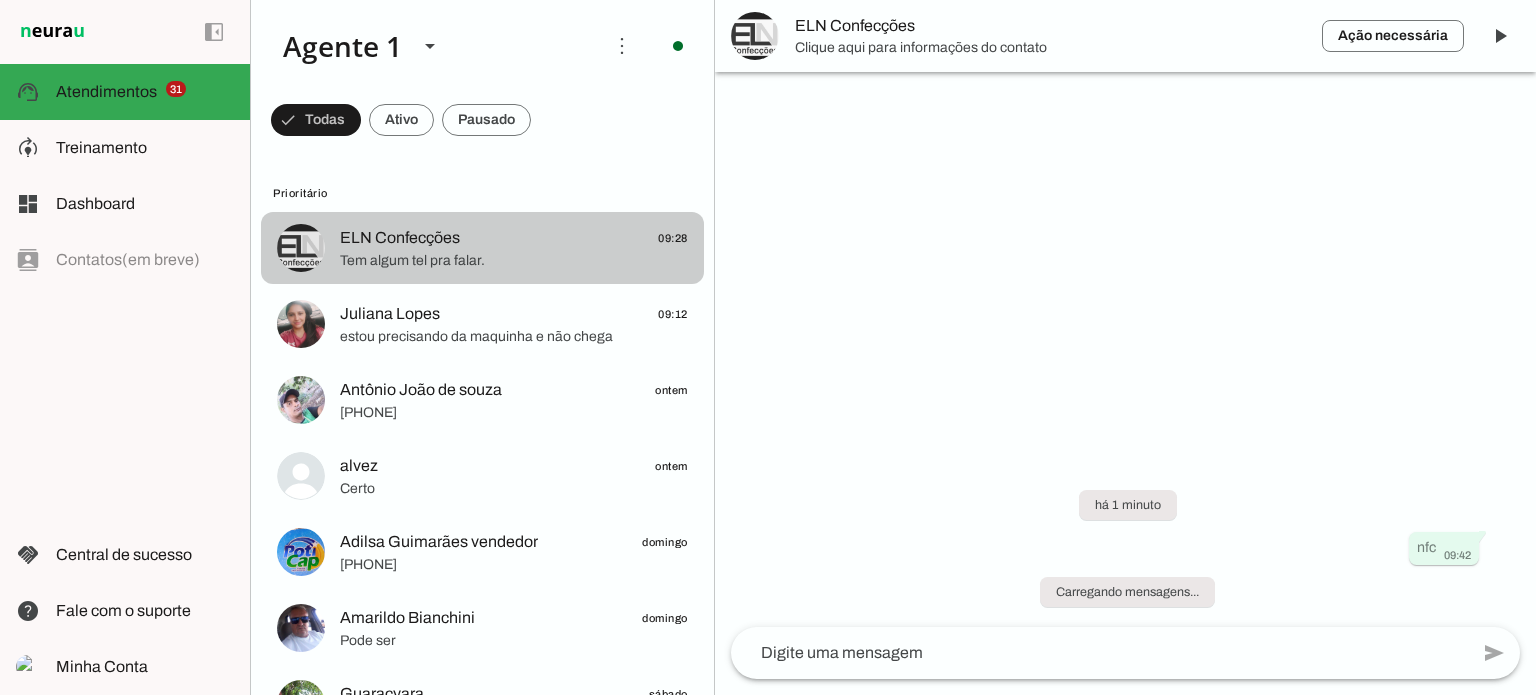 click on "Tem algum tel pra falar." 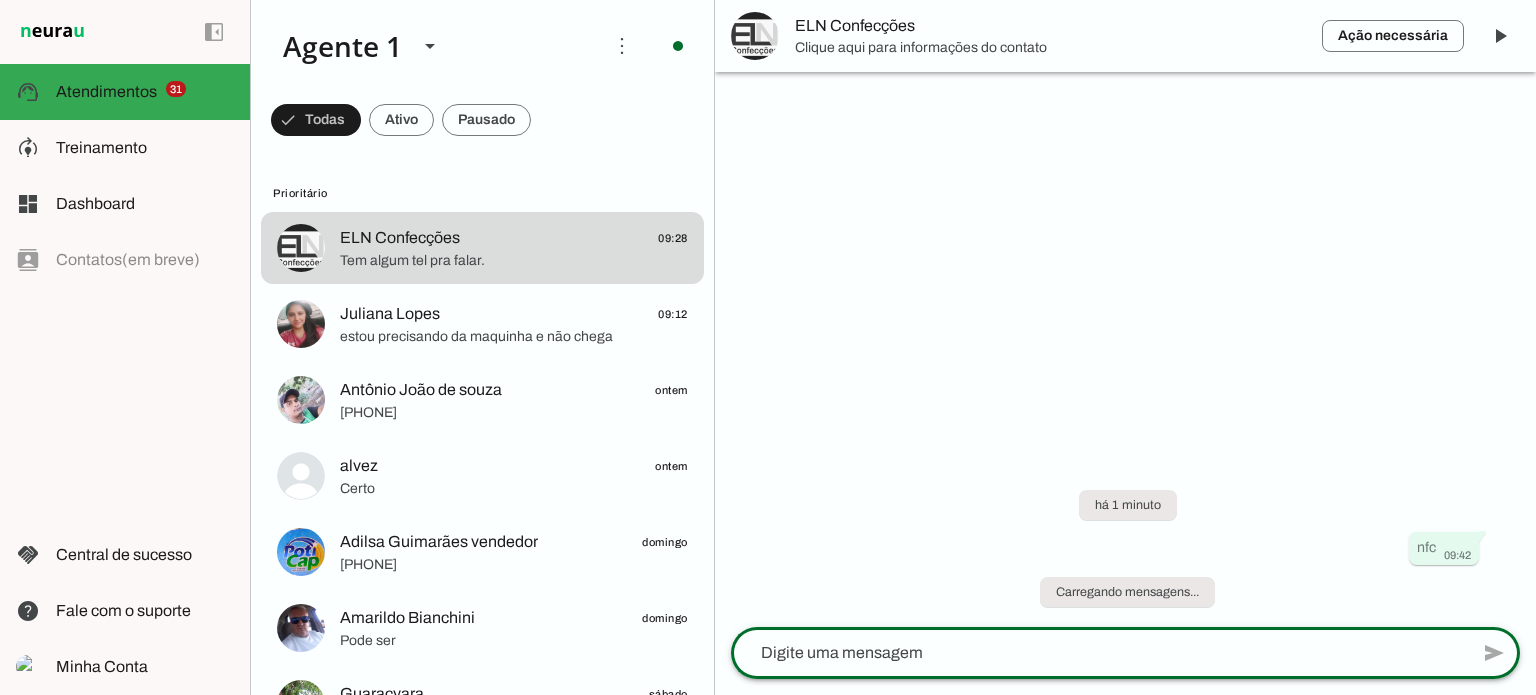 click 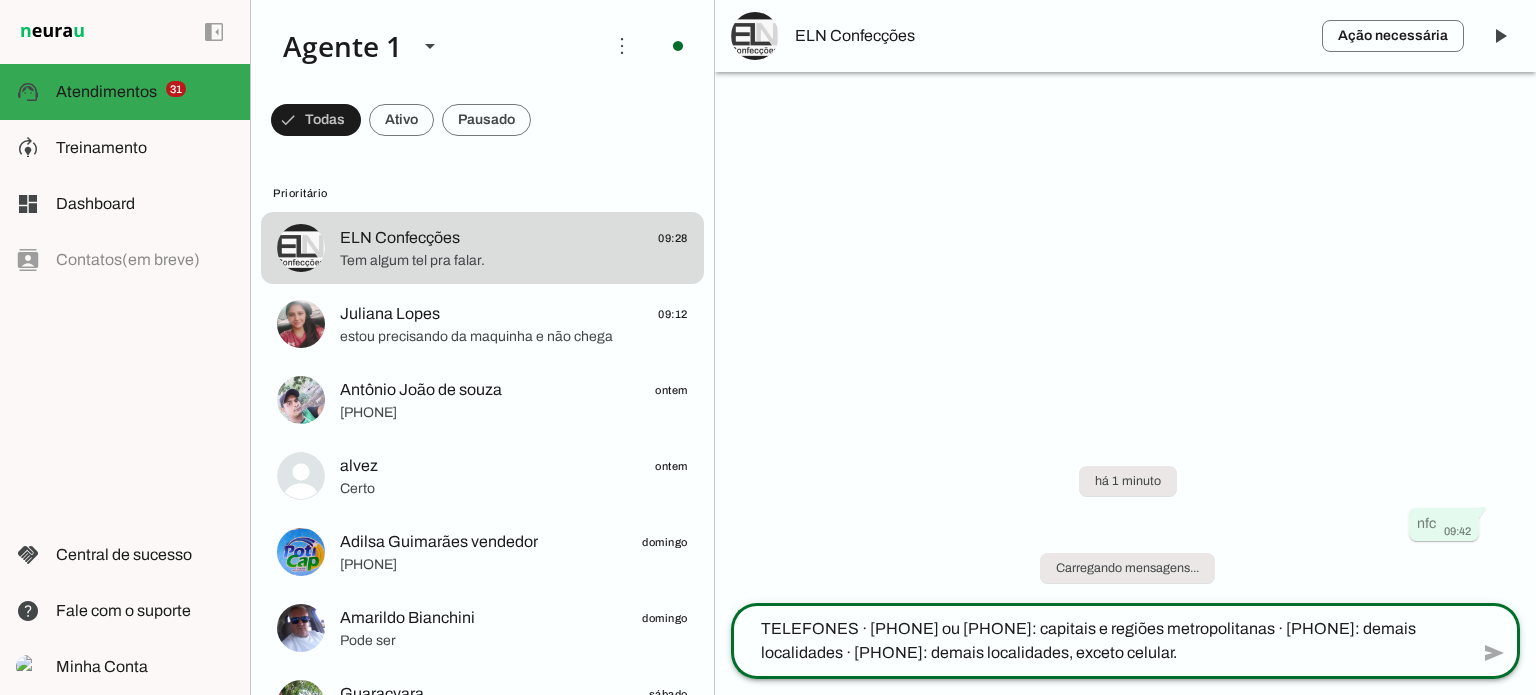 type on "TELEFONES · 4003-1775 ou 3004-7875: capitais e regiões metropolitanas · 0800 728 2174: demais localidades · 0800 723 4000: demais localidades, exceto celular." 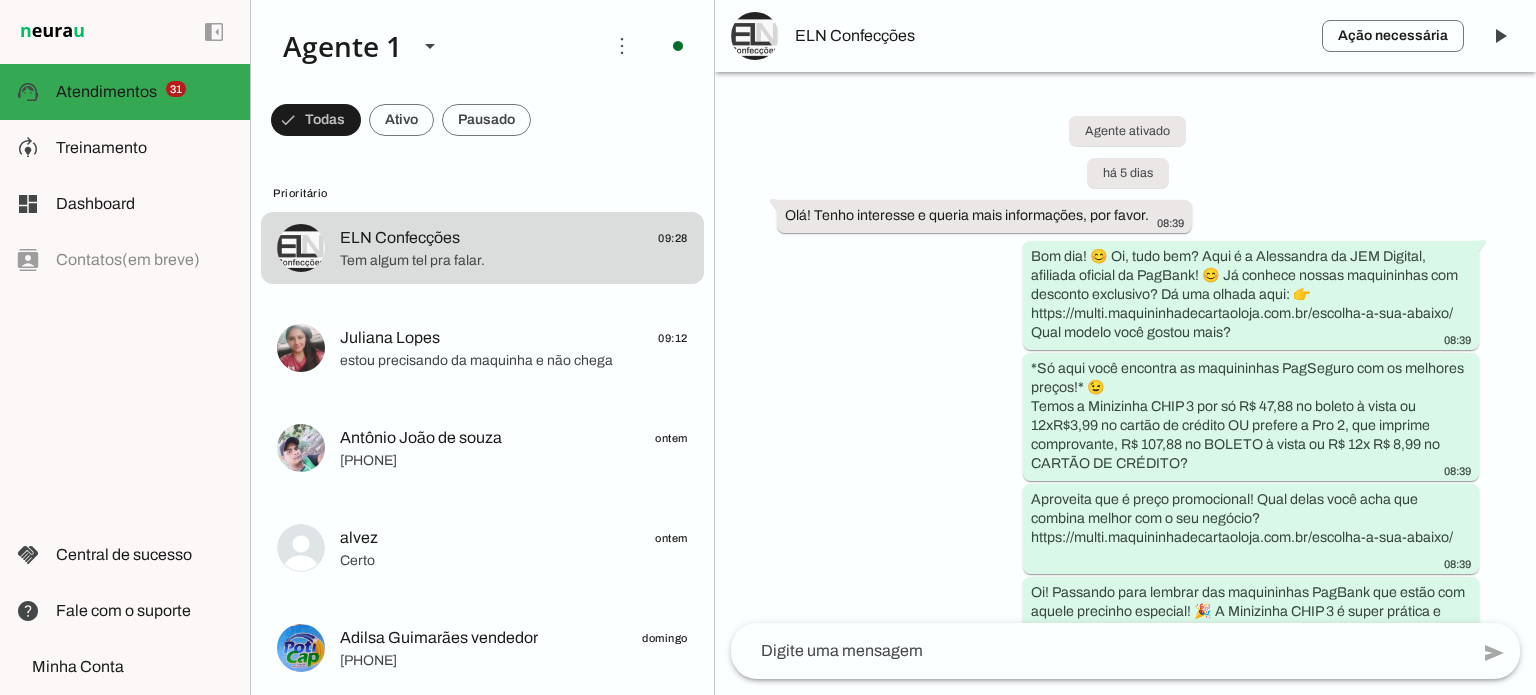 scroll, scrollTop: 0, scrollLeft: 0, axis: both 